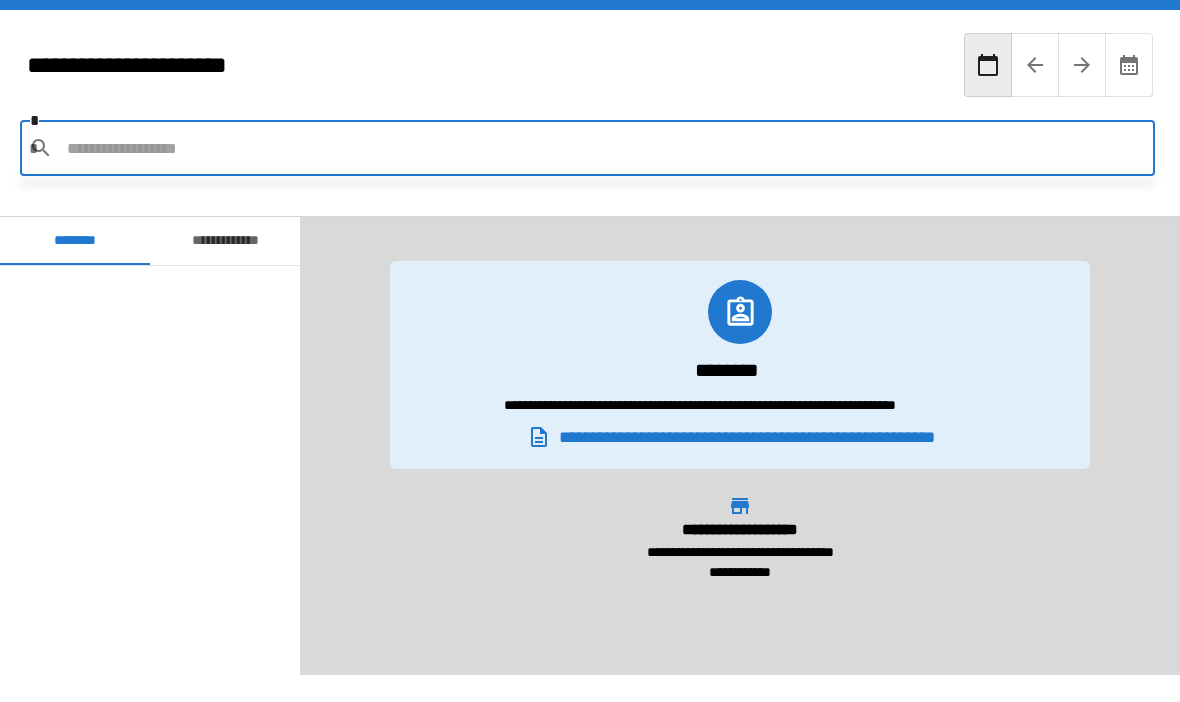 scroll, scrollTop: 70, scrollLeft: 0, axis: vertical 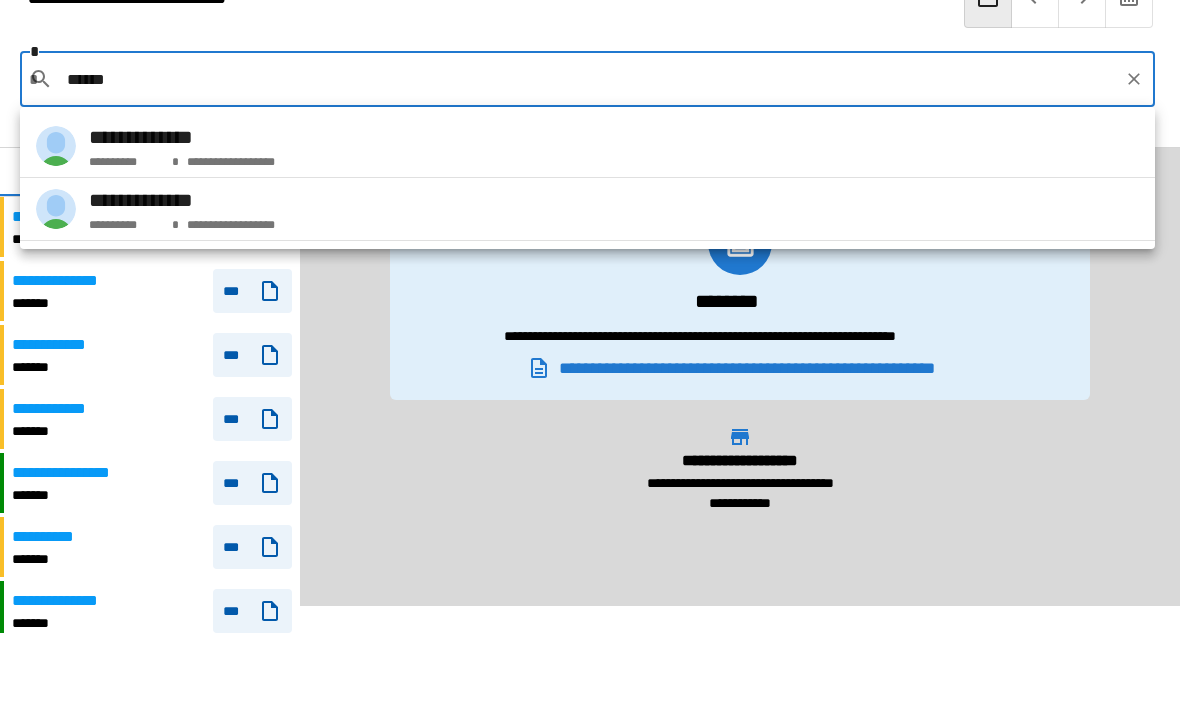 click on "**********" at bounding box center [587, 146] 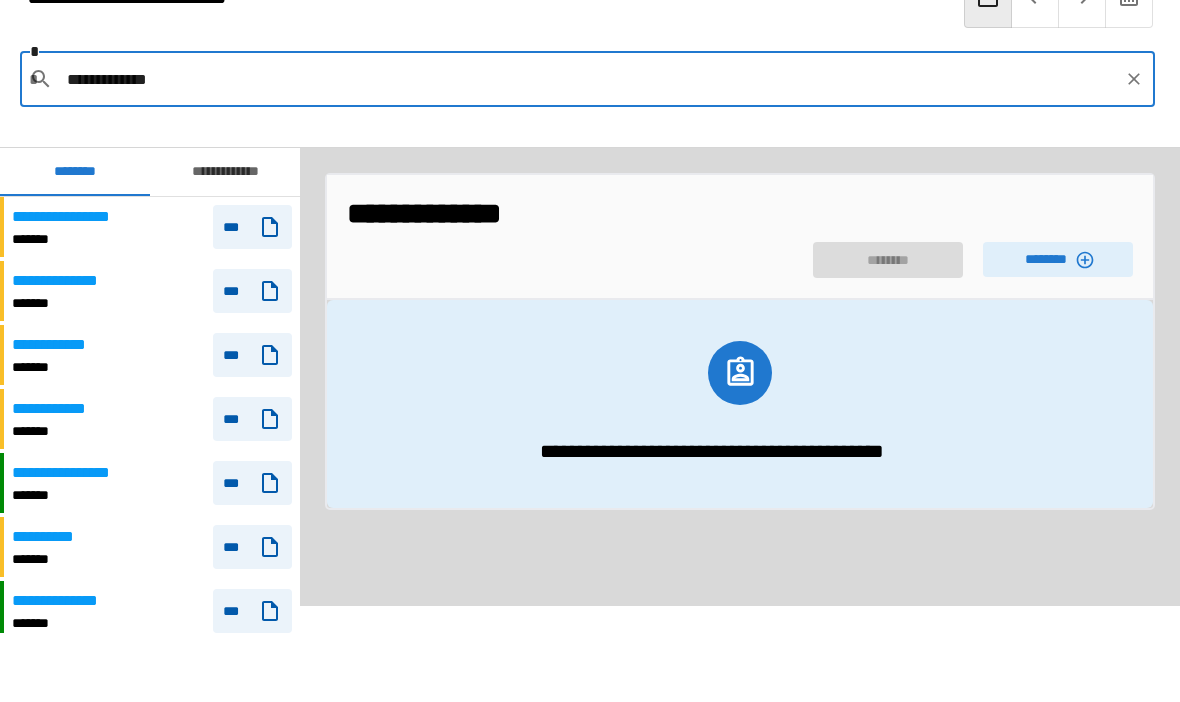 click on "********" at bounding box center [1058, 259] 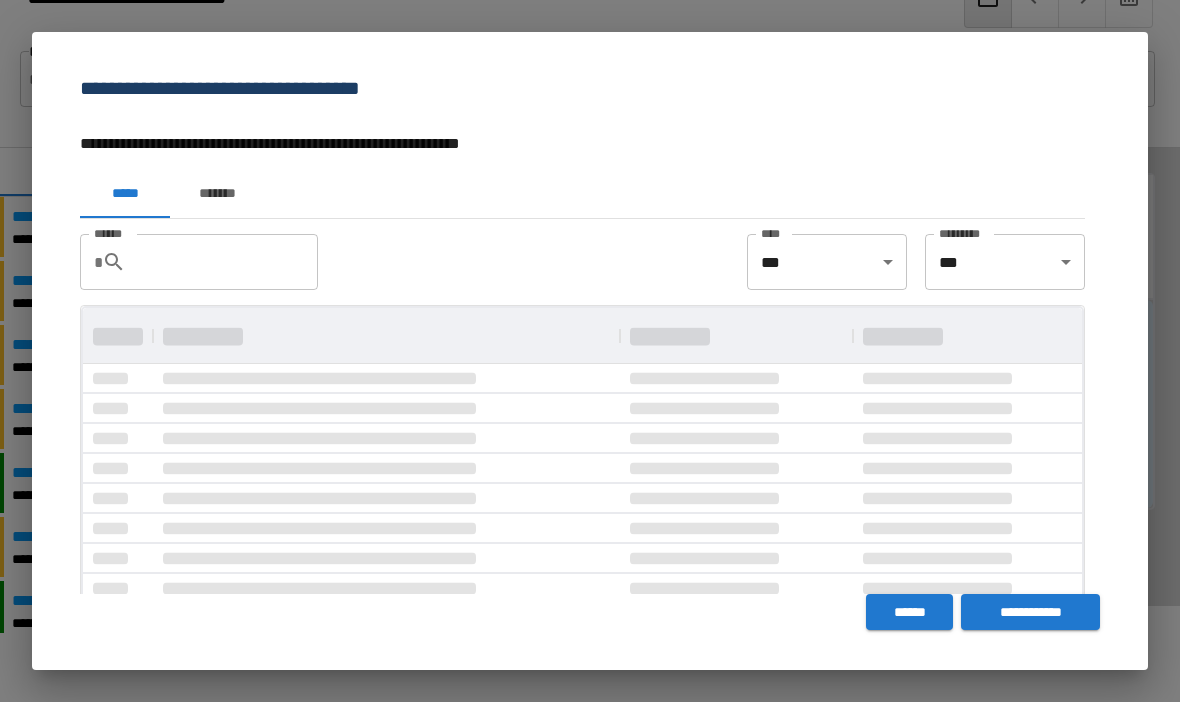 scroll, scrollTop: 0, scrollLeft: 0, axis: both 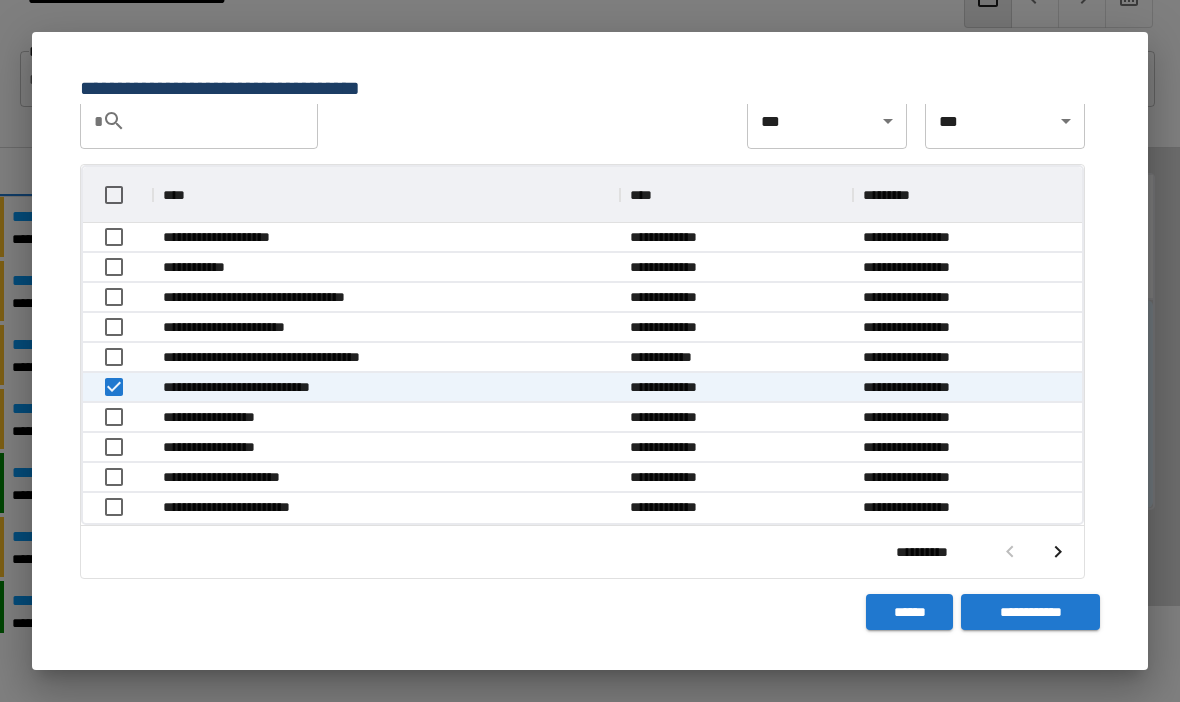 click 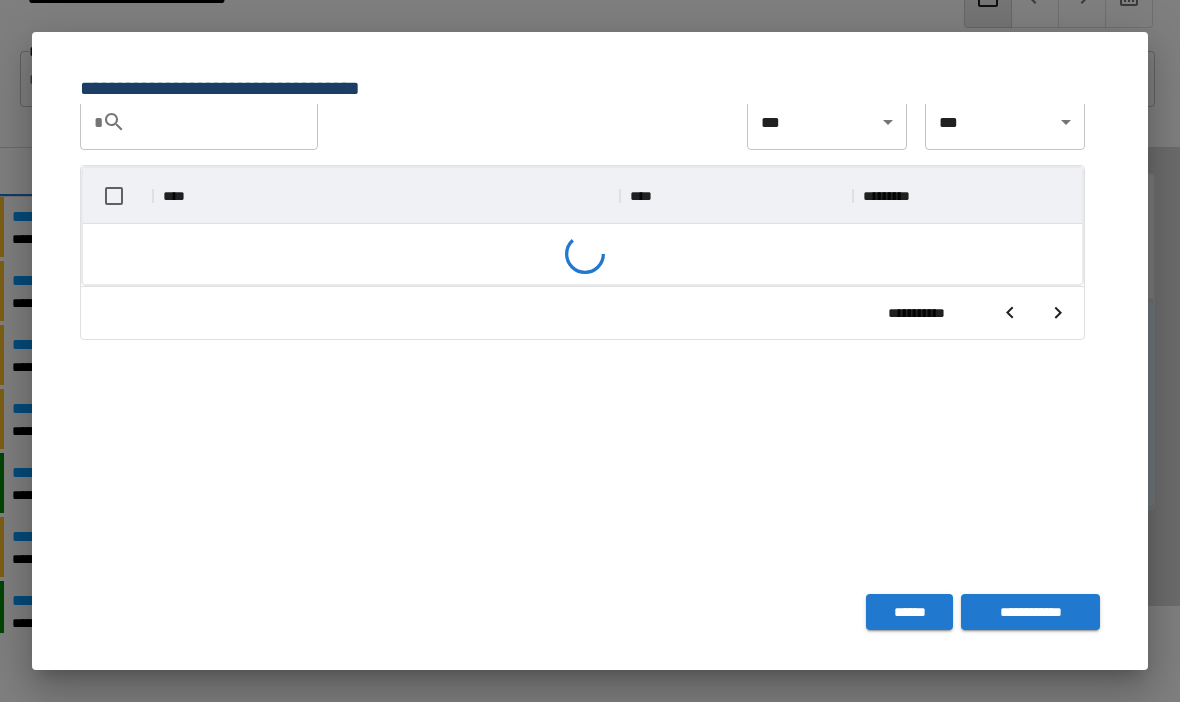 scroll, scrollTop: 140, scrollLeft: 0, axis: vertical 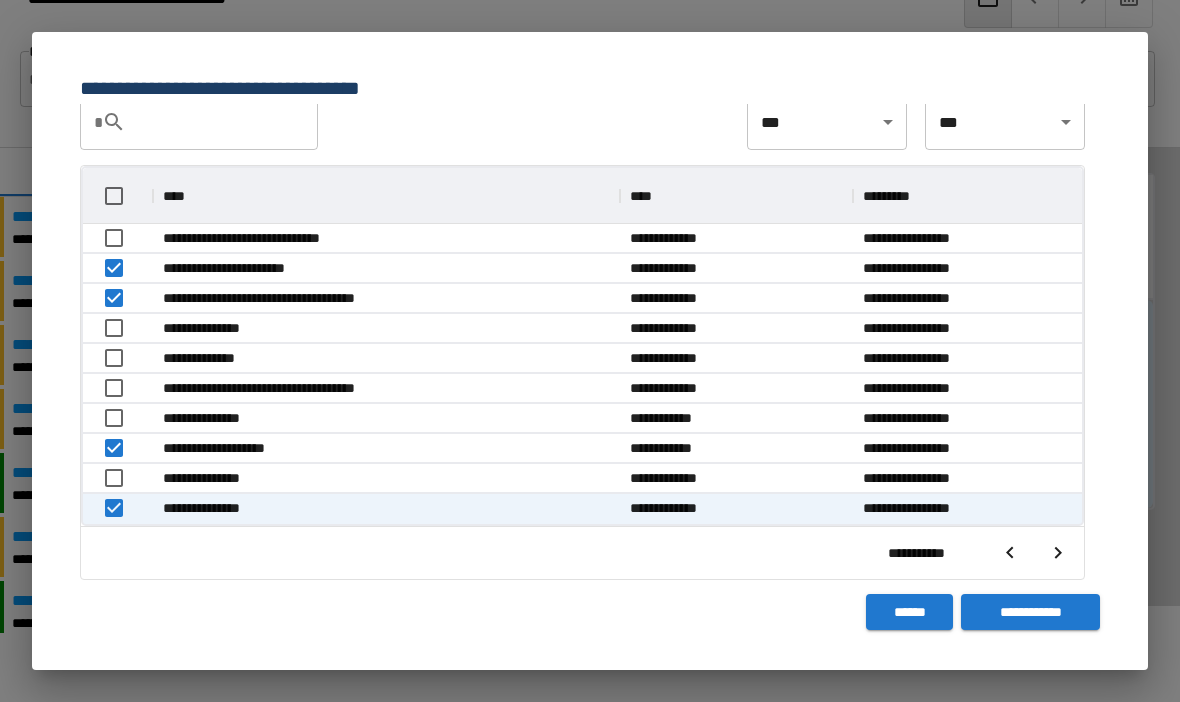 click 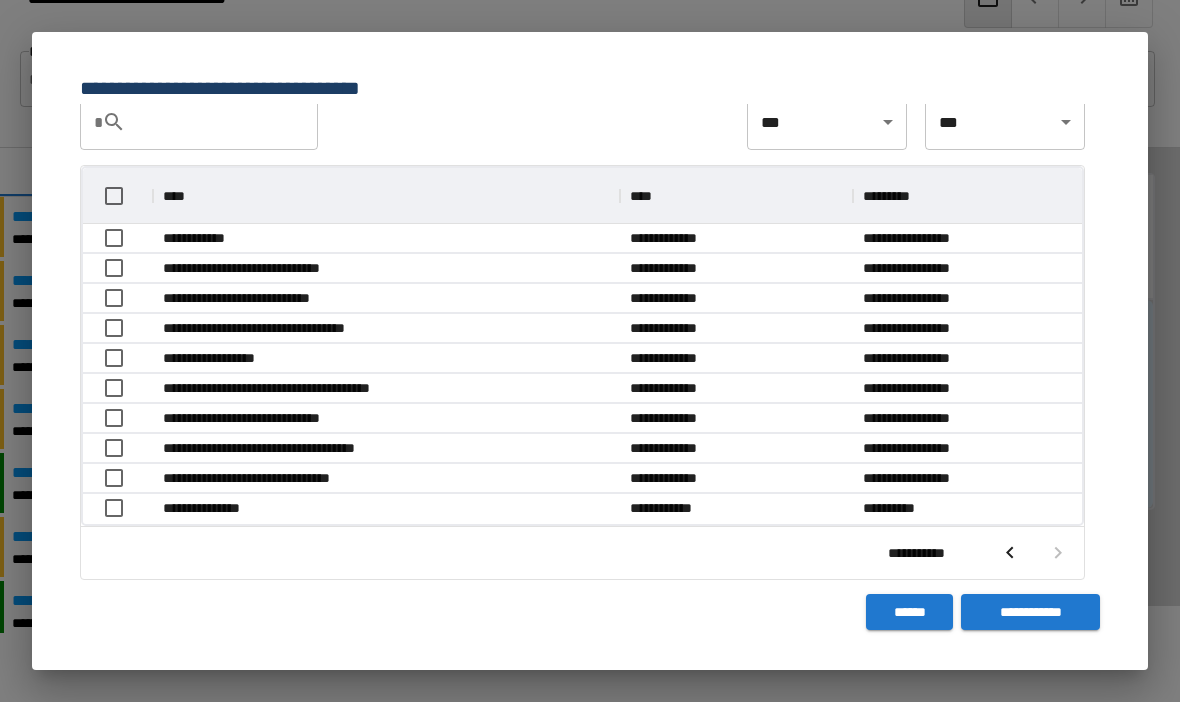scroll, scrollTop: 356, scrollLeft: 999, axis: both 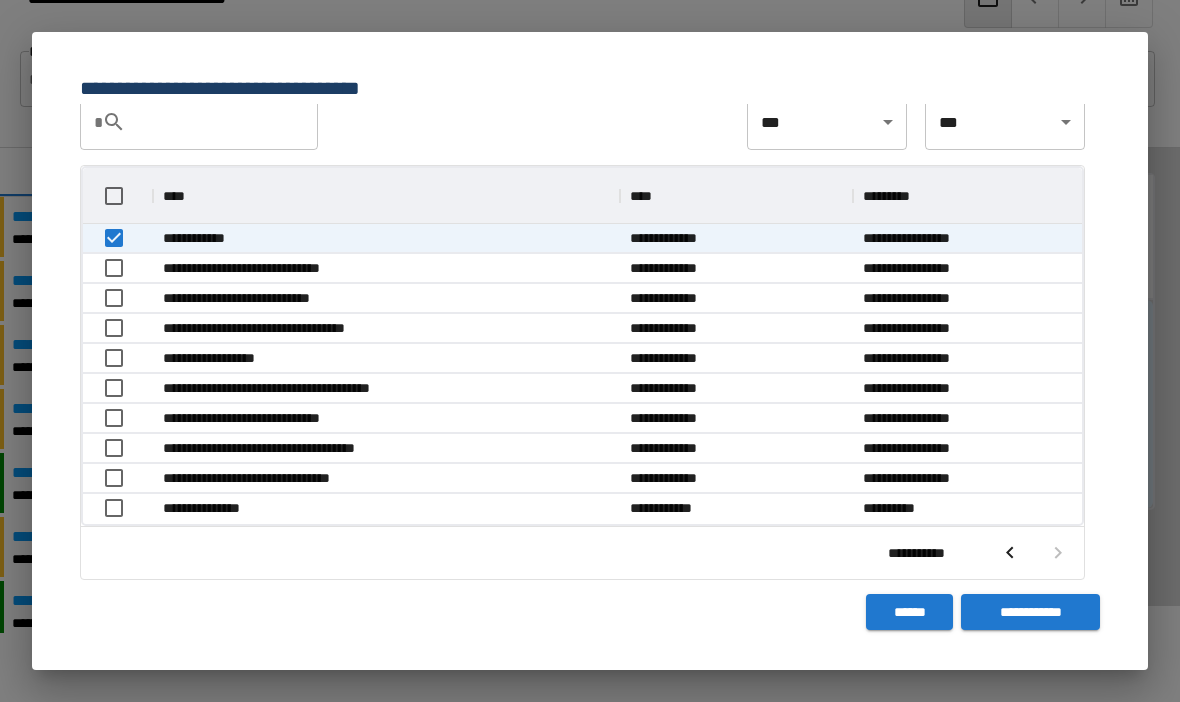 click on "**********" at bounding box center (1030, 612) 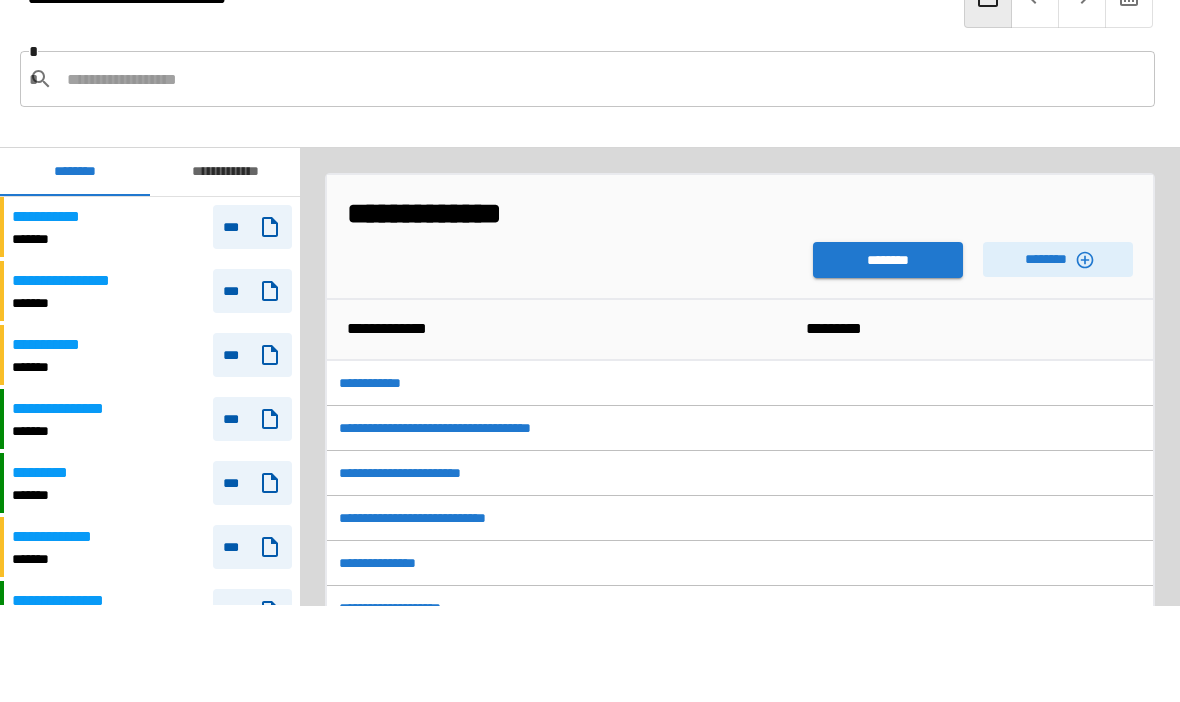 click on "********" at bounding box center (888, 260) 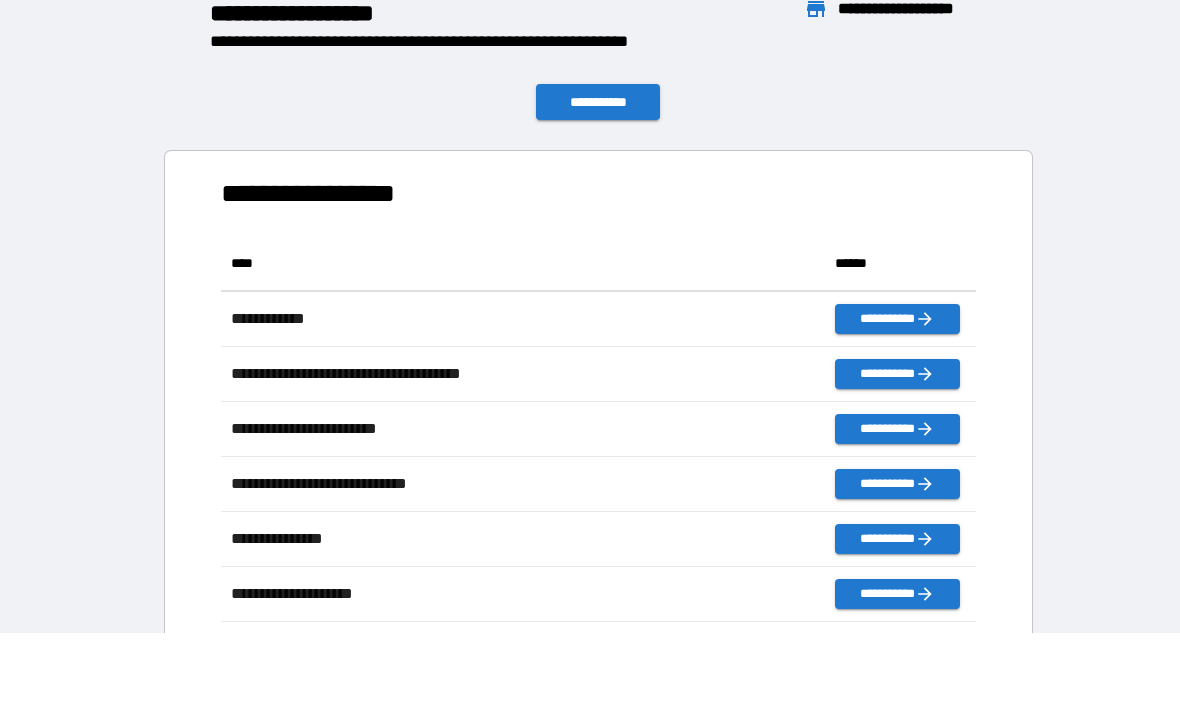 scroll, scrollTop: 1, scrollLeft: 1, axis: both 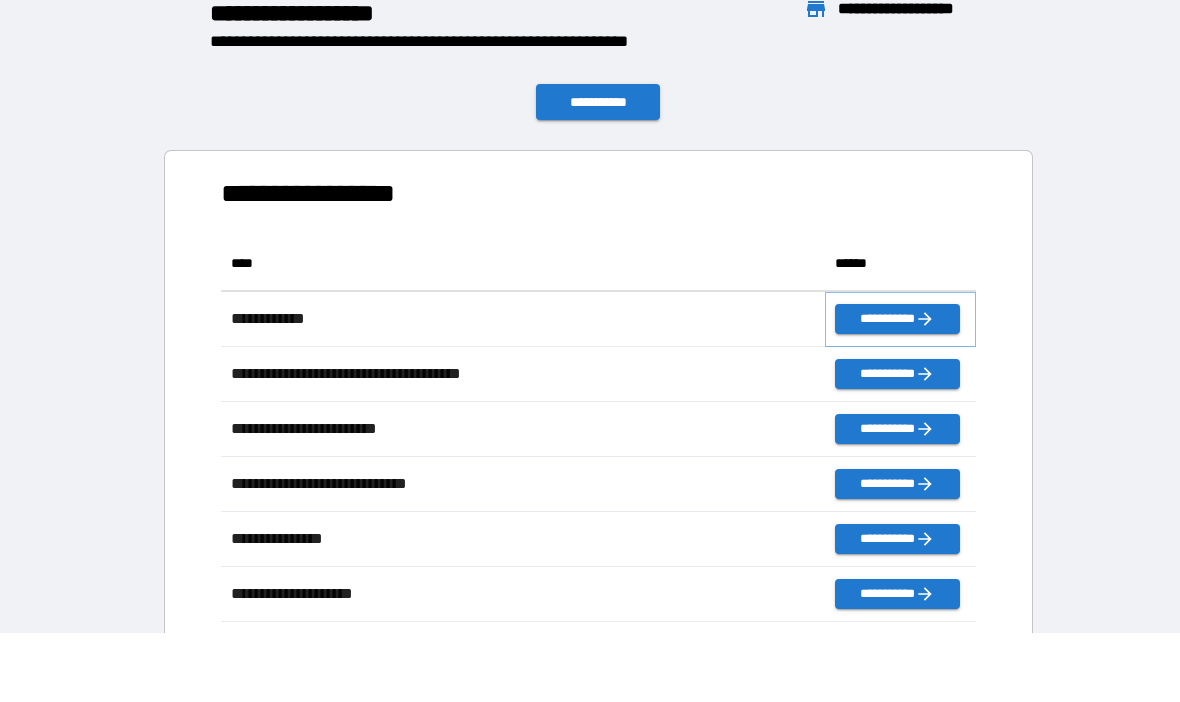 click on "**********" at bounding box center [897, 319] 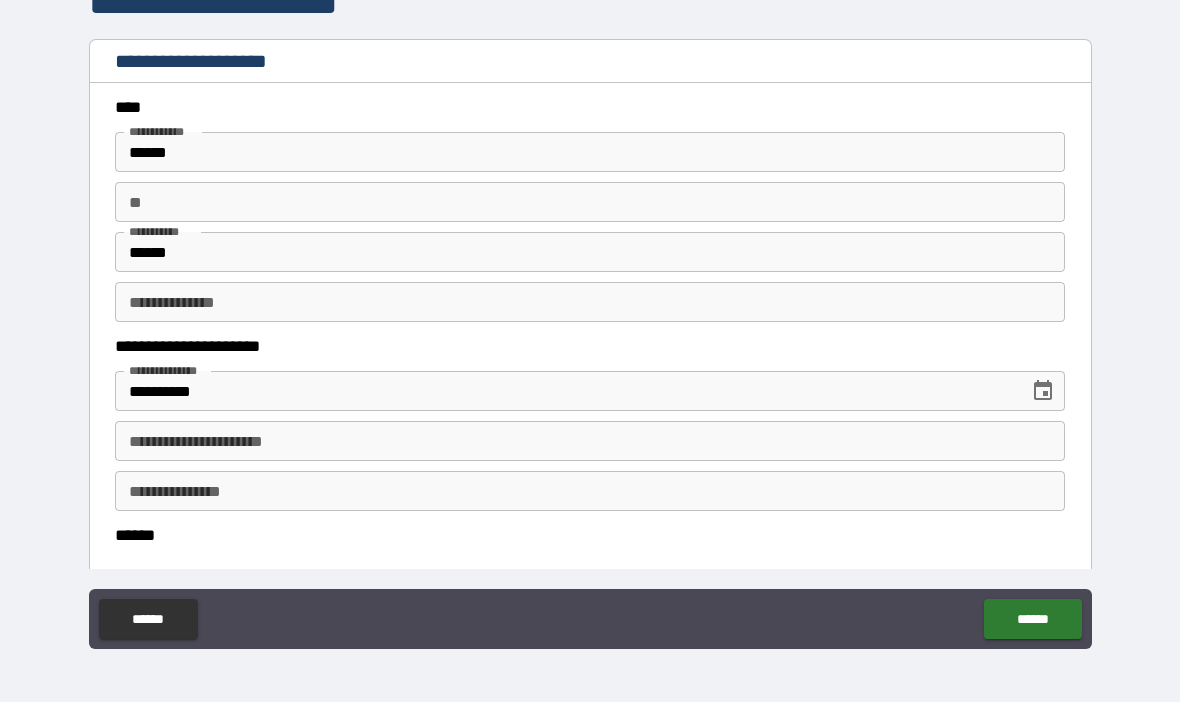 click on "******" at bounding box center (1032, 619) 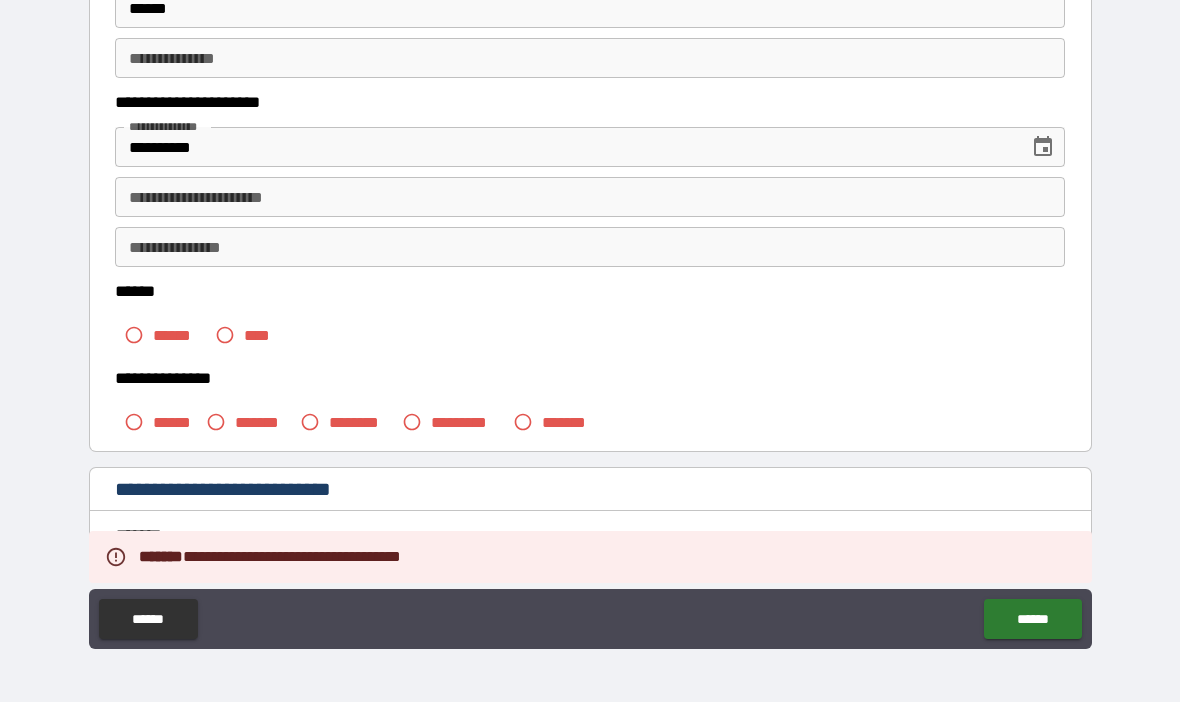 scroll, scrollTop: 245, scrollLeft: 0, axis: vertical 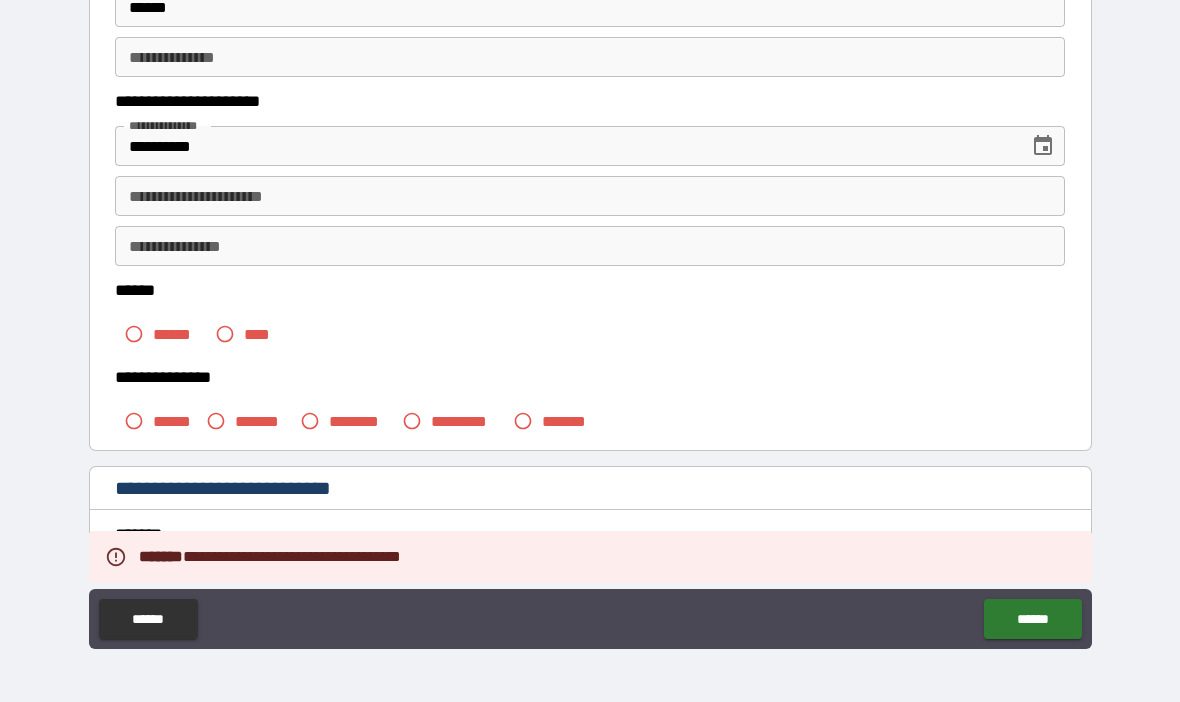 click on "****" at bounding box center (262, 334) 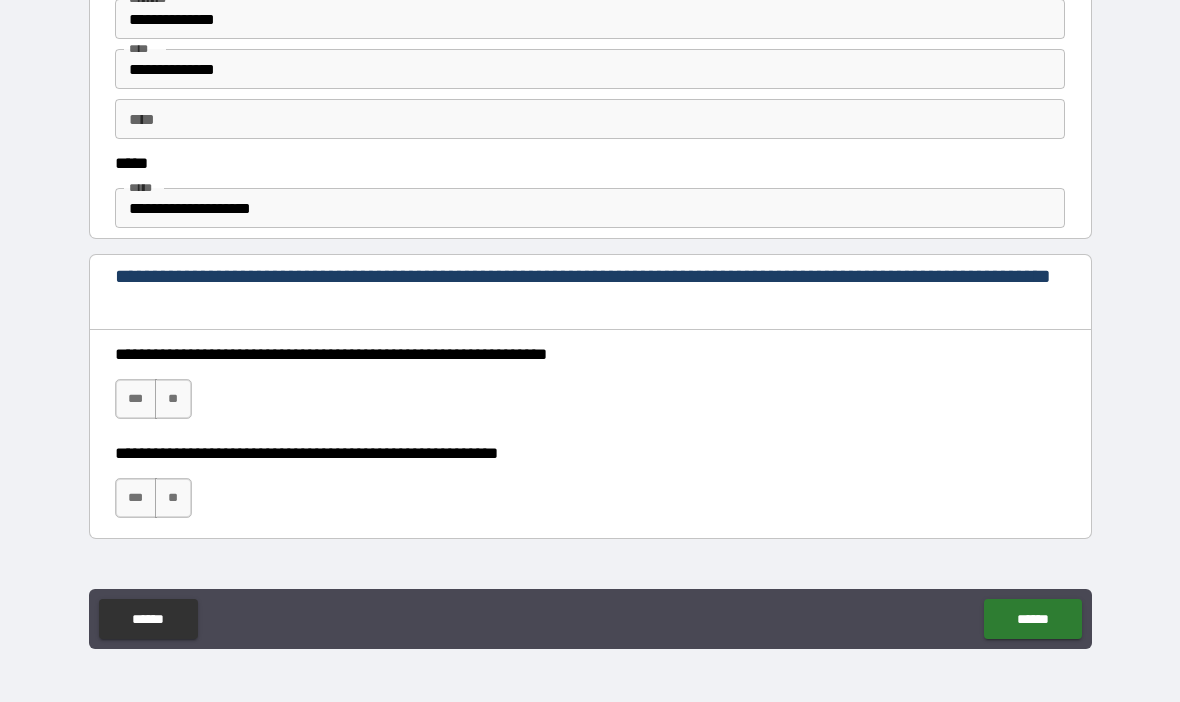 scroll, scrollTop: 1175, scrollLeft: 0, axis: vertical 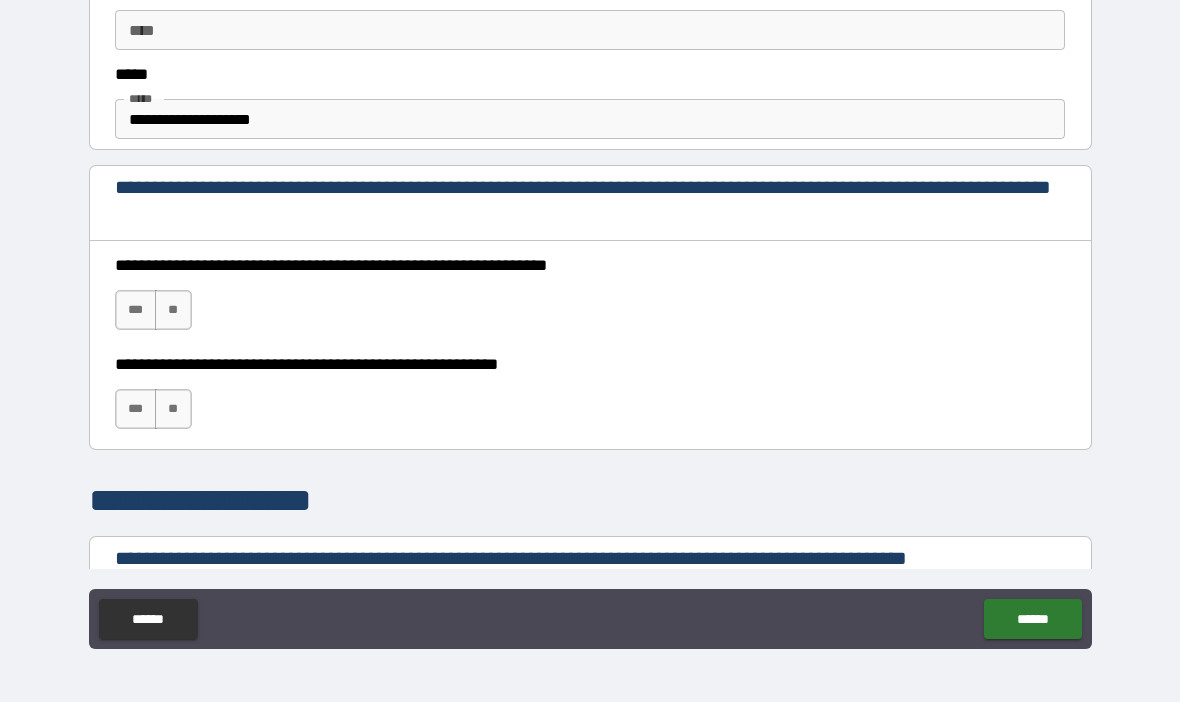click on "***" at bounding box center (136, 310) 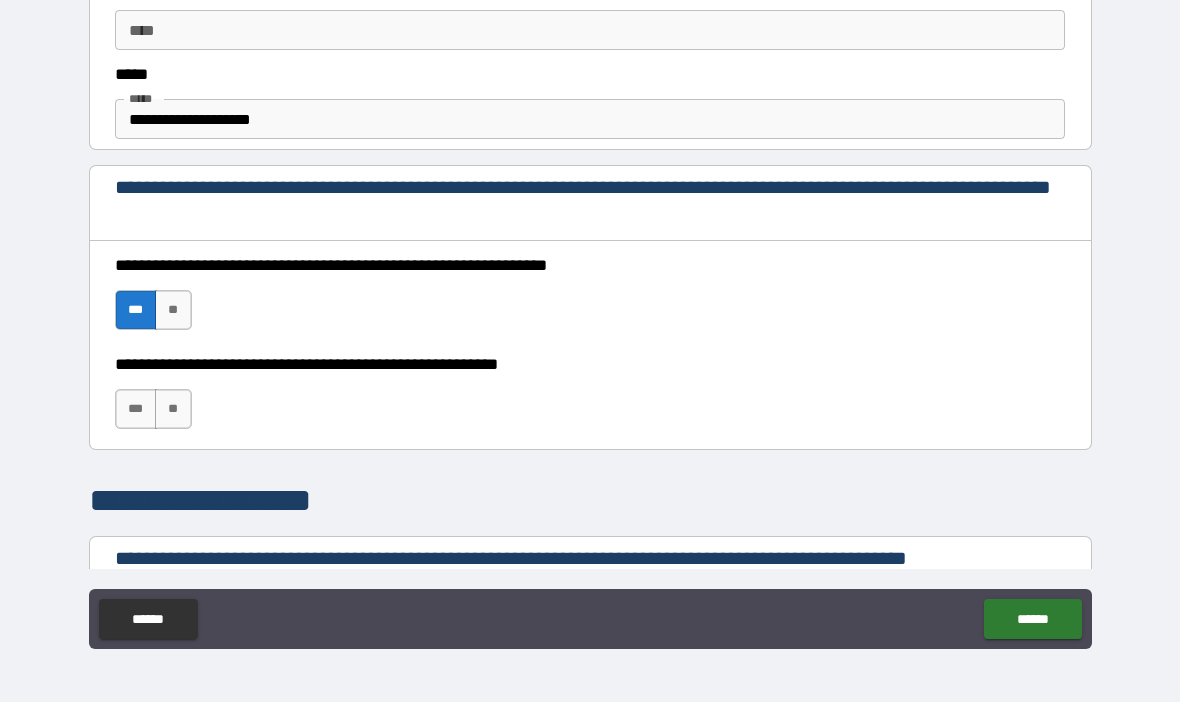 click on "***" at bounding box center (136, 409) 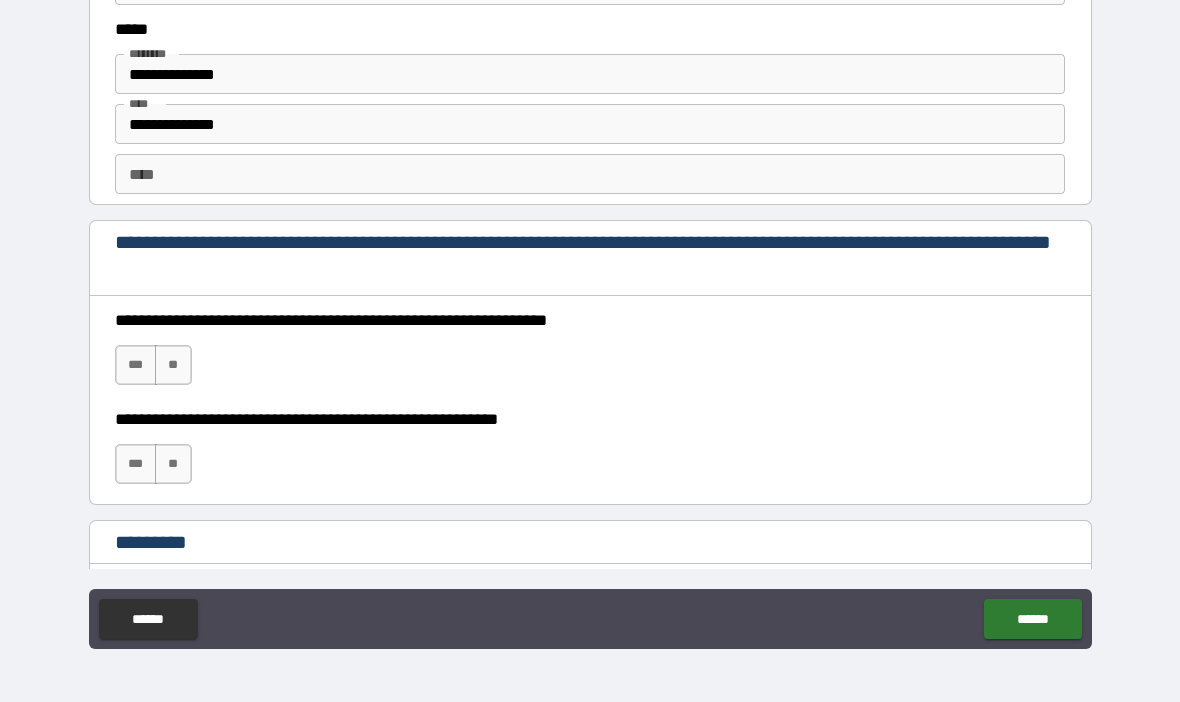 scroll, scrollTop: 2729, scrollLeft: 0, axis: vertical 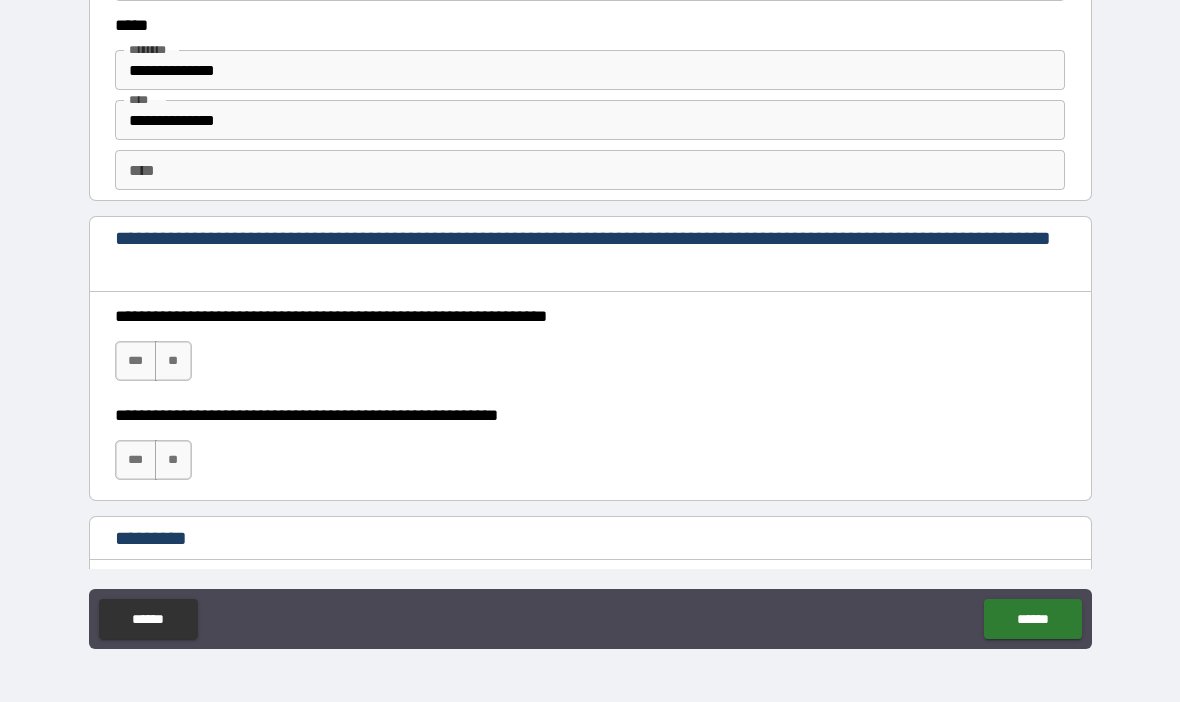 click on "***" at bounding box center [136, 361] 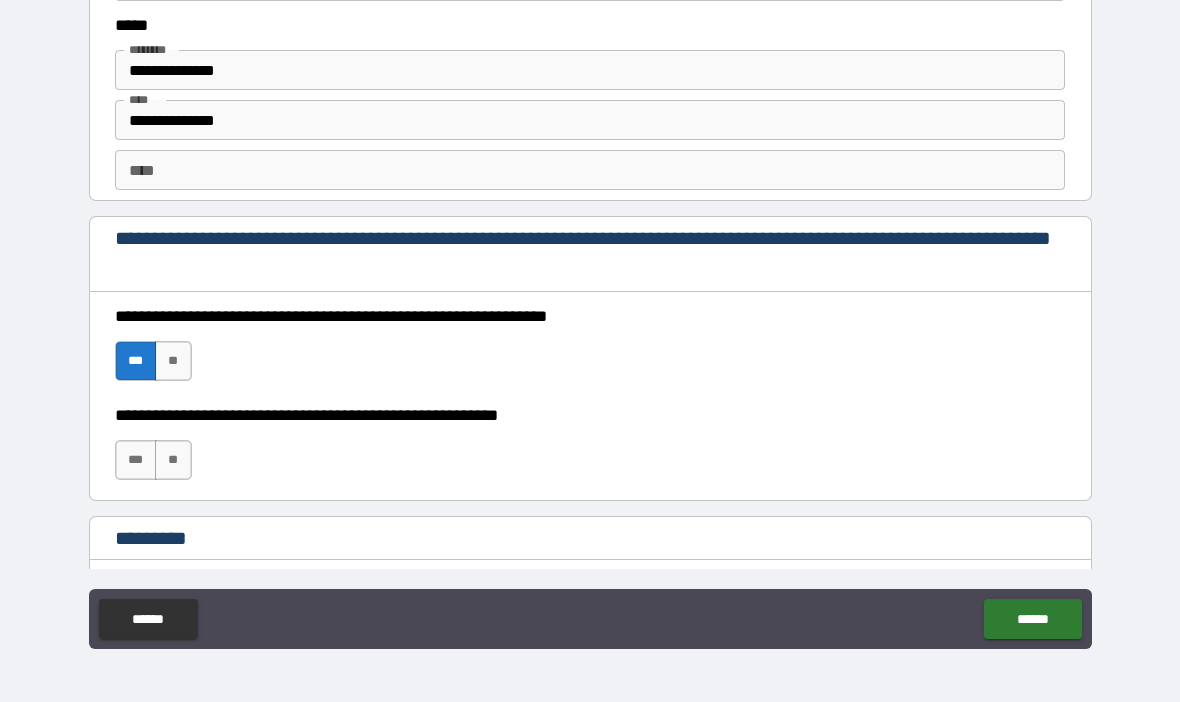 click on "***" at bounding box center (136, 460) 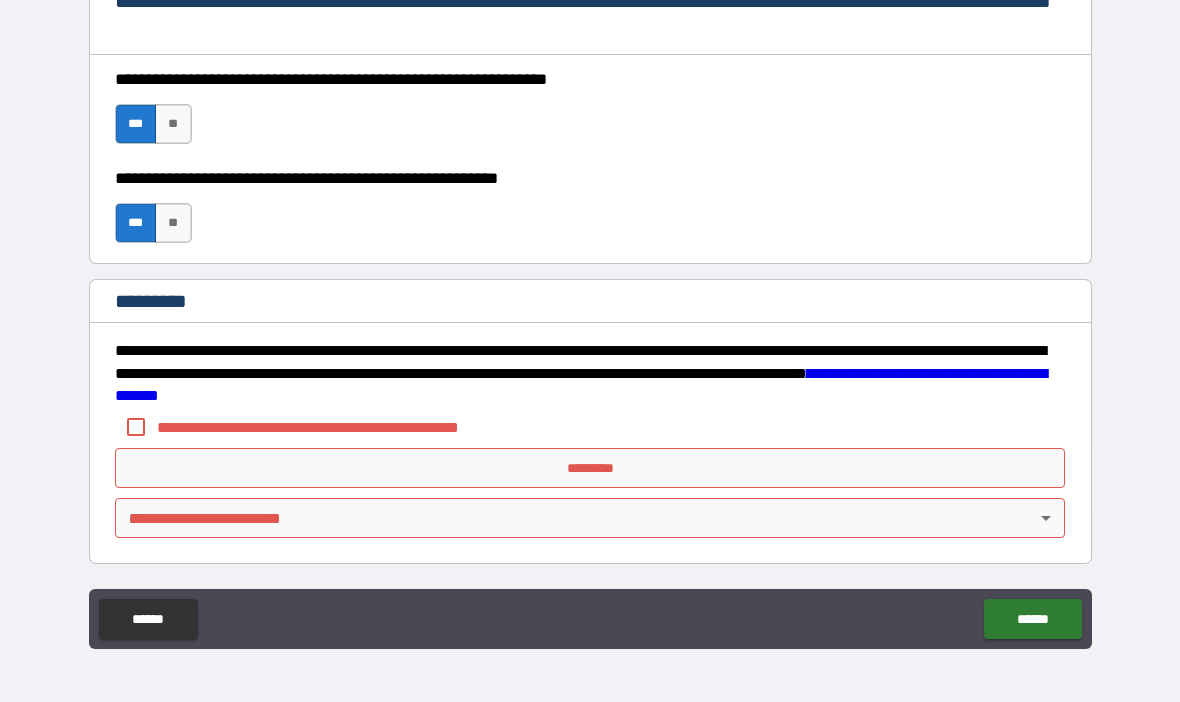 scroll, scrollTop: 2966, scrollLeft: 0, axis: vertical 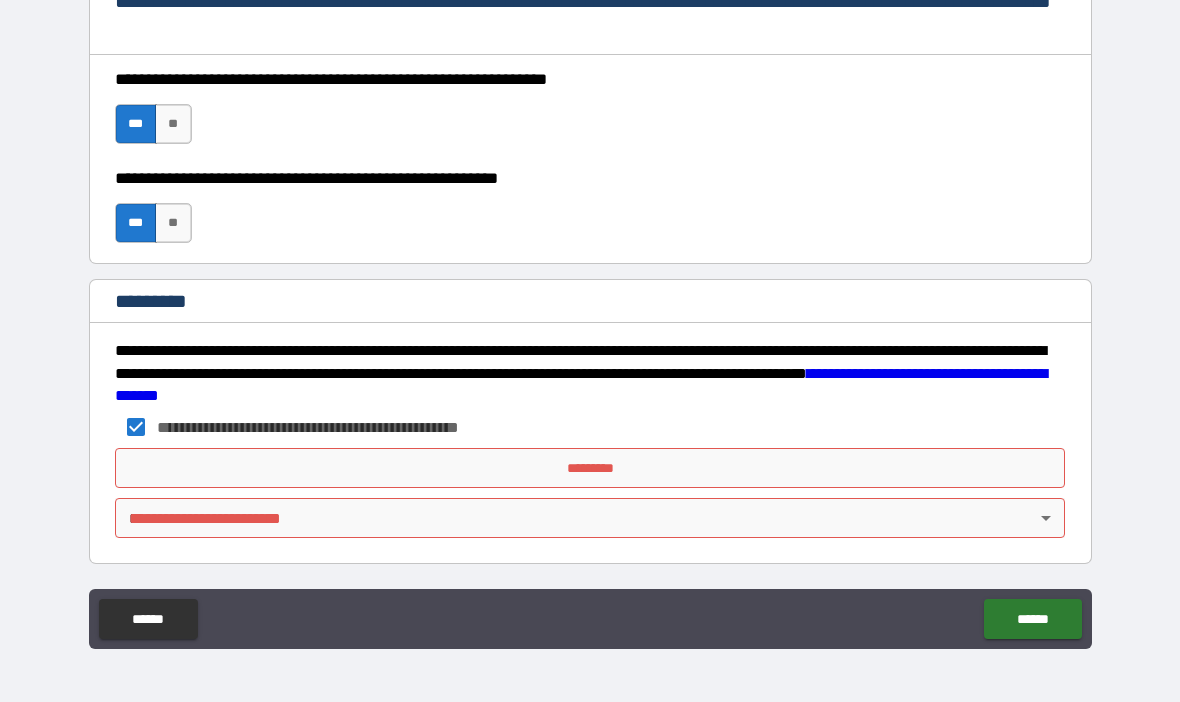 click on "*********" at bounding box center (590, 468) 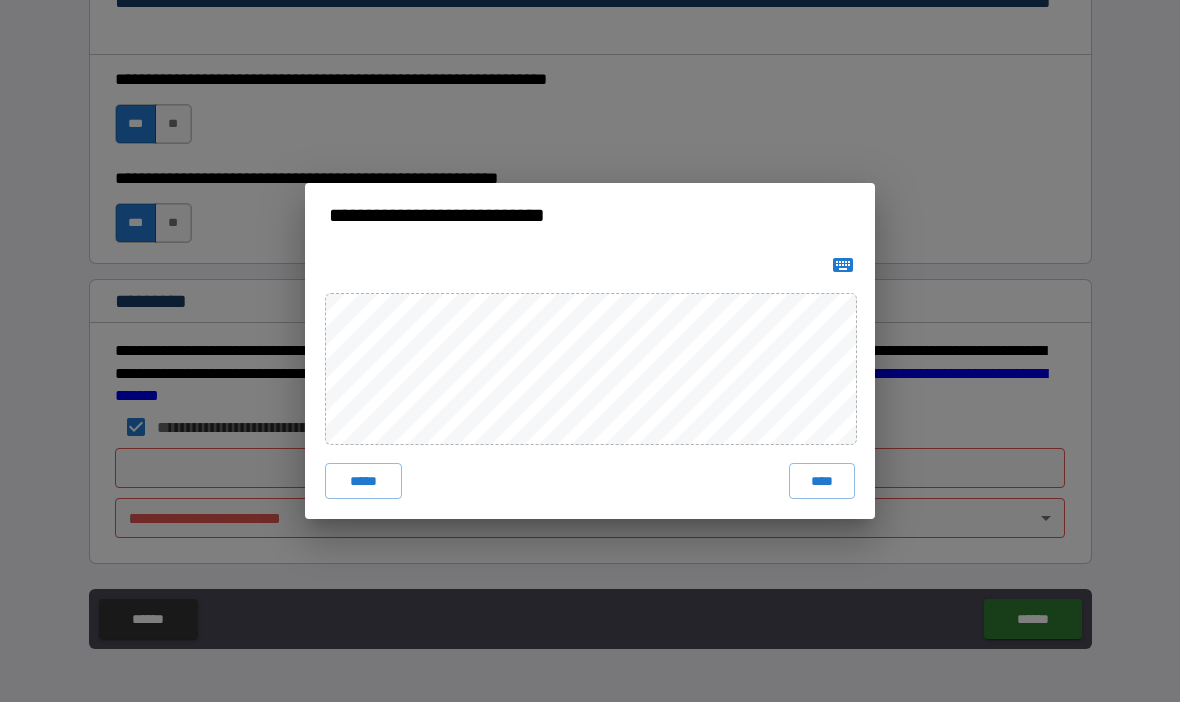 click on "****" at bounding box center [822, 481] 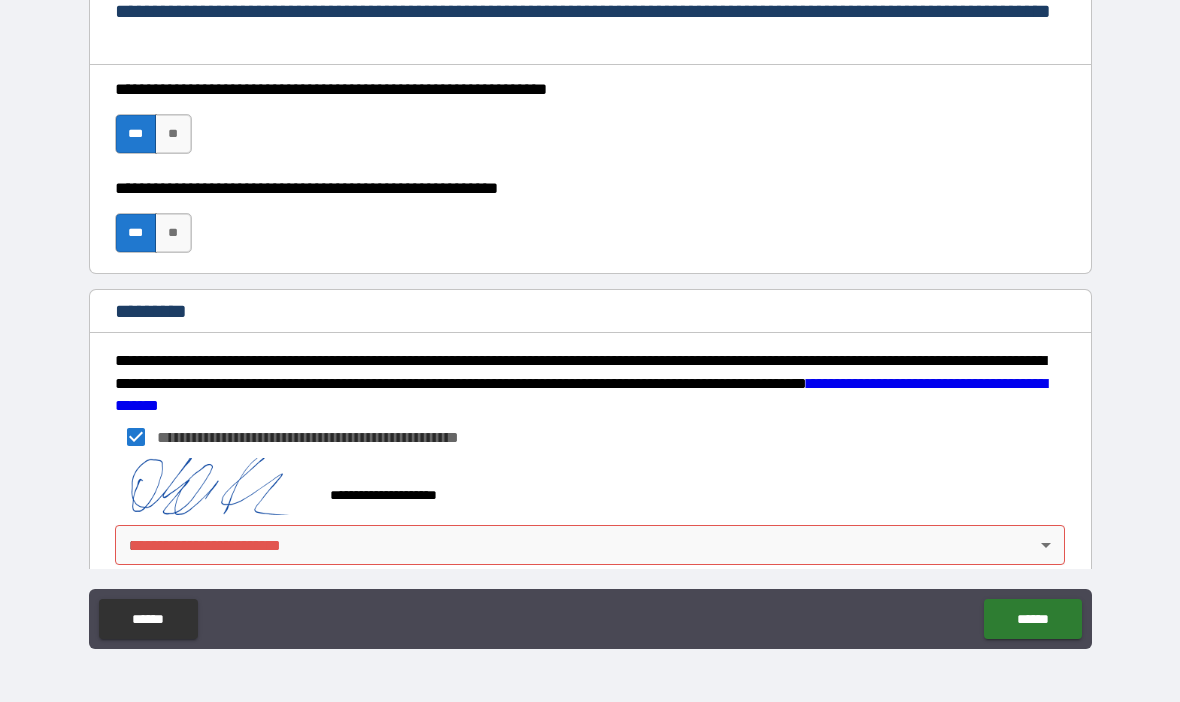 click on "**********" at bounding box center (590, 316) 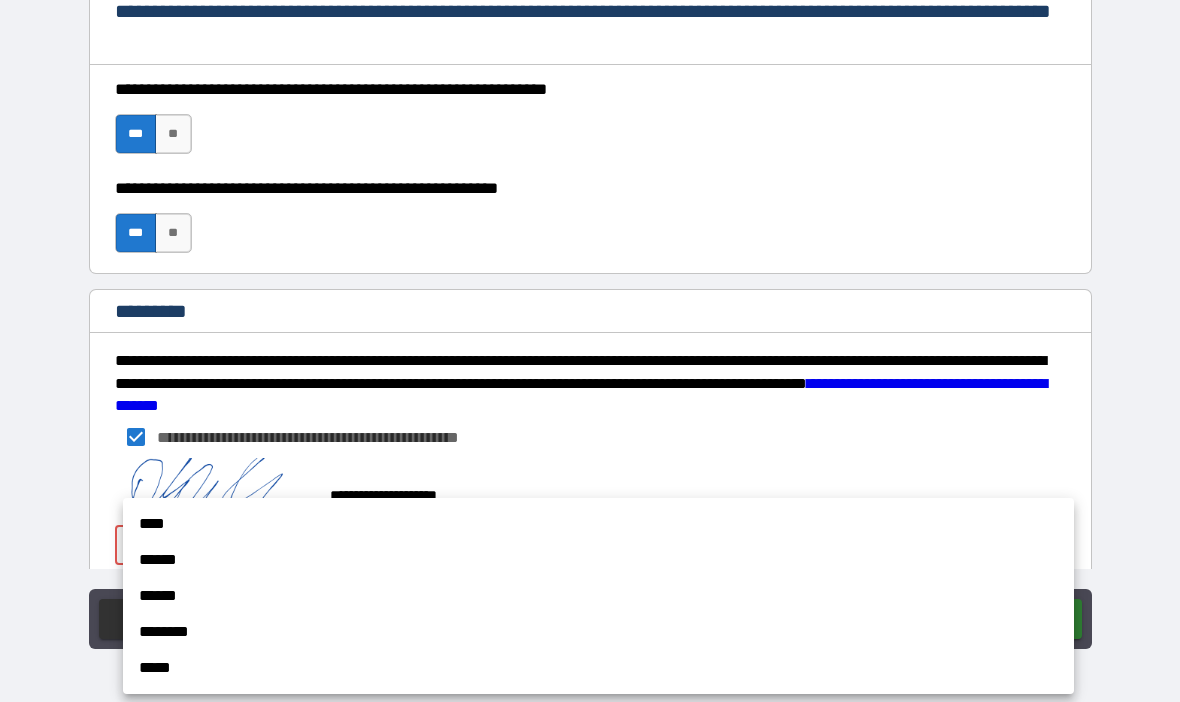 click on "******" at bounding box center [598, 560] 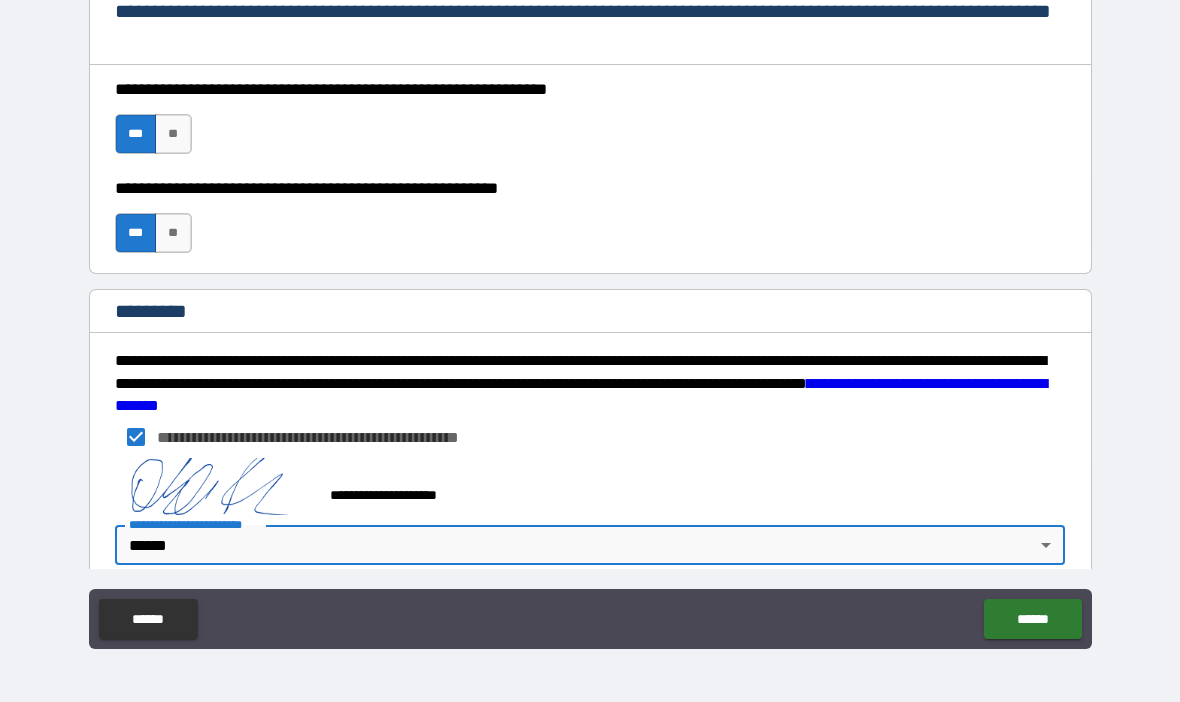 click on "******" at bounding box center [1032, 619] 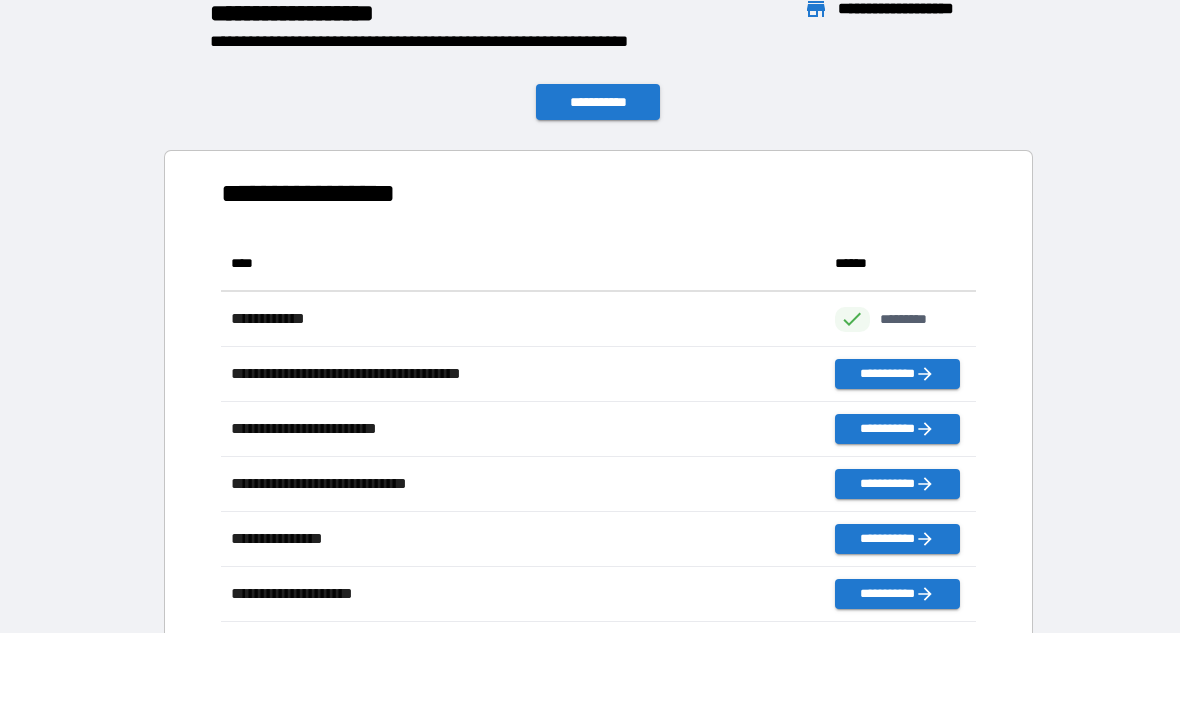 scroll, scrollTop: 1, scrollLeft: 1, axis: both 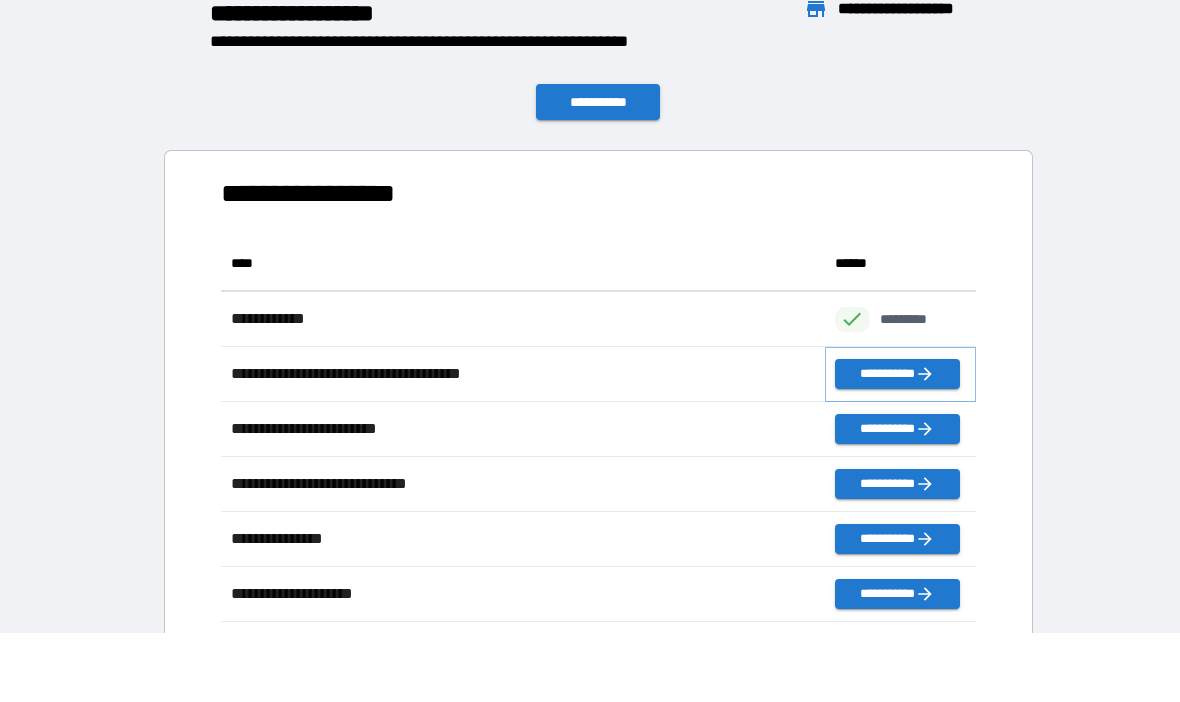 click on "**********" at bounding box center (897, 374) 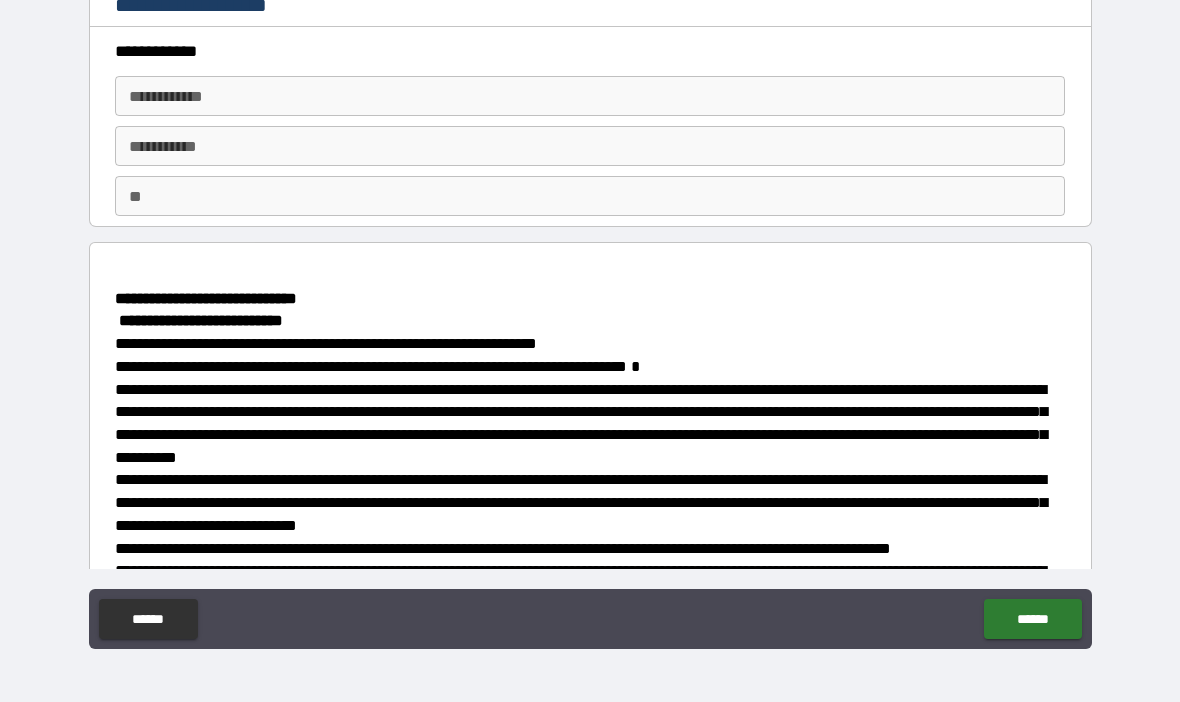 scroll, scrollTop: 0, scrollLeft: 0, axis: both 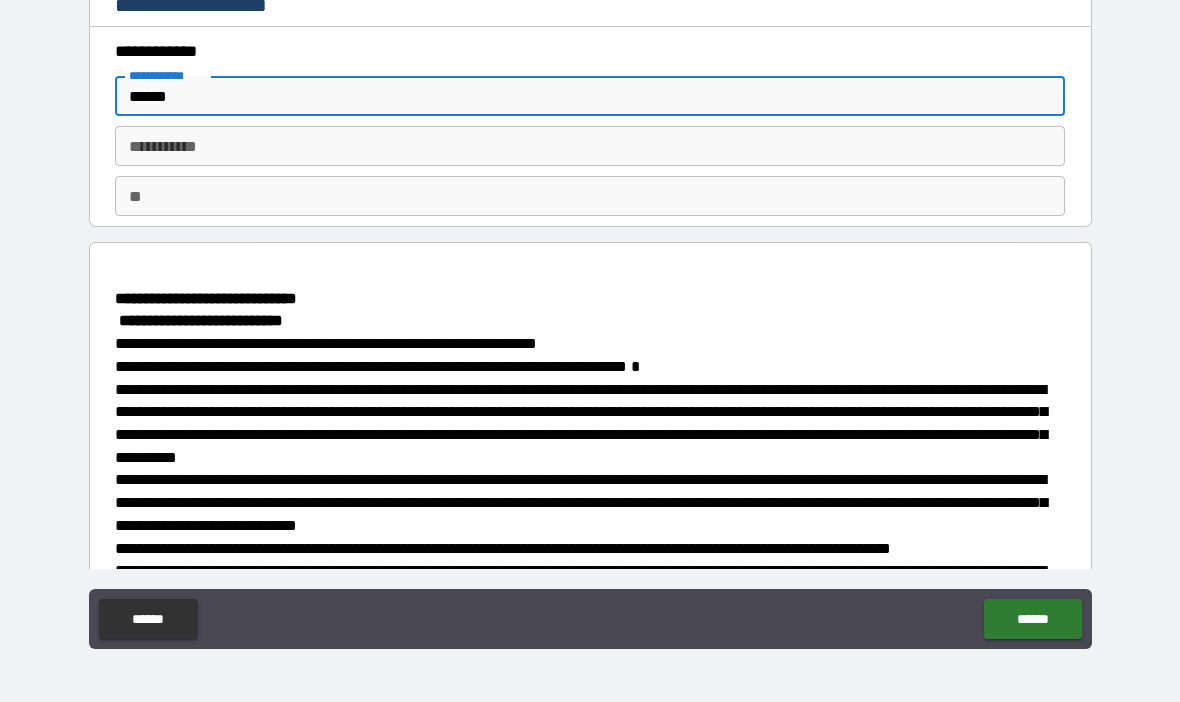 type on "******" 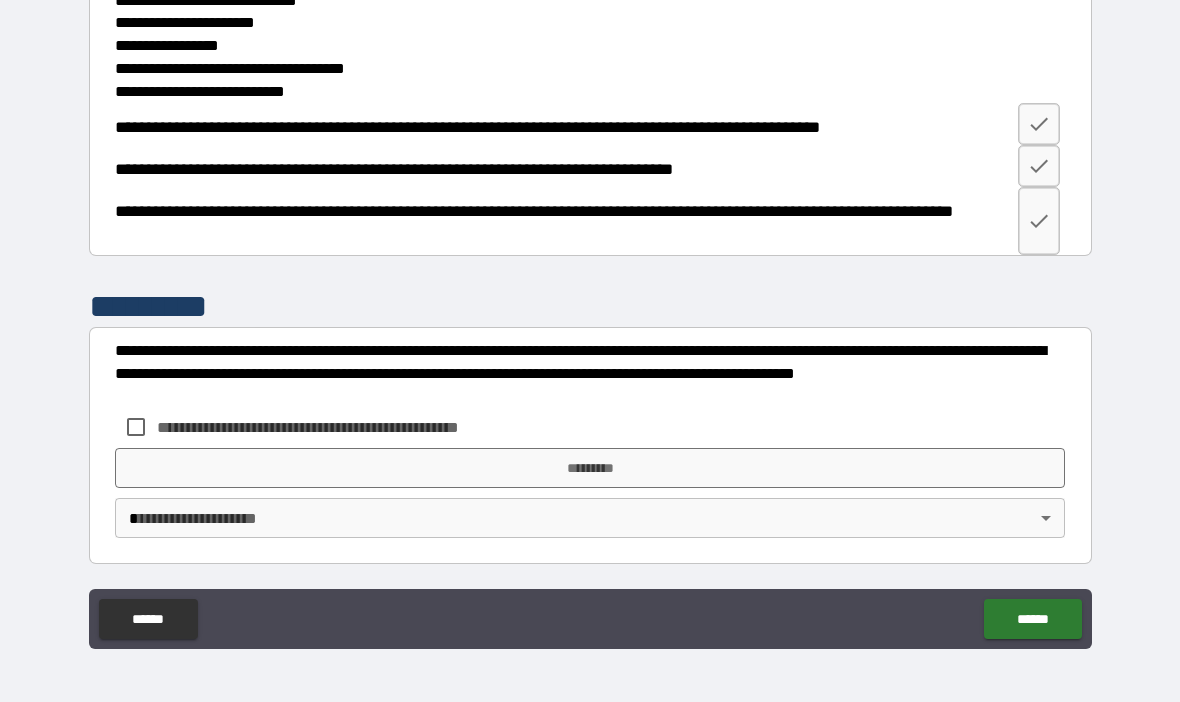 scroll, scrollTop: 2802, scrollLeft: 0, axis: vertical 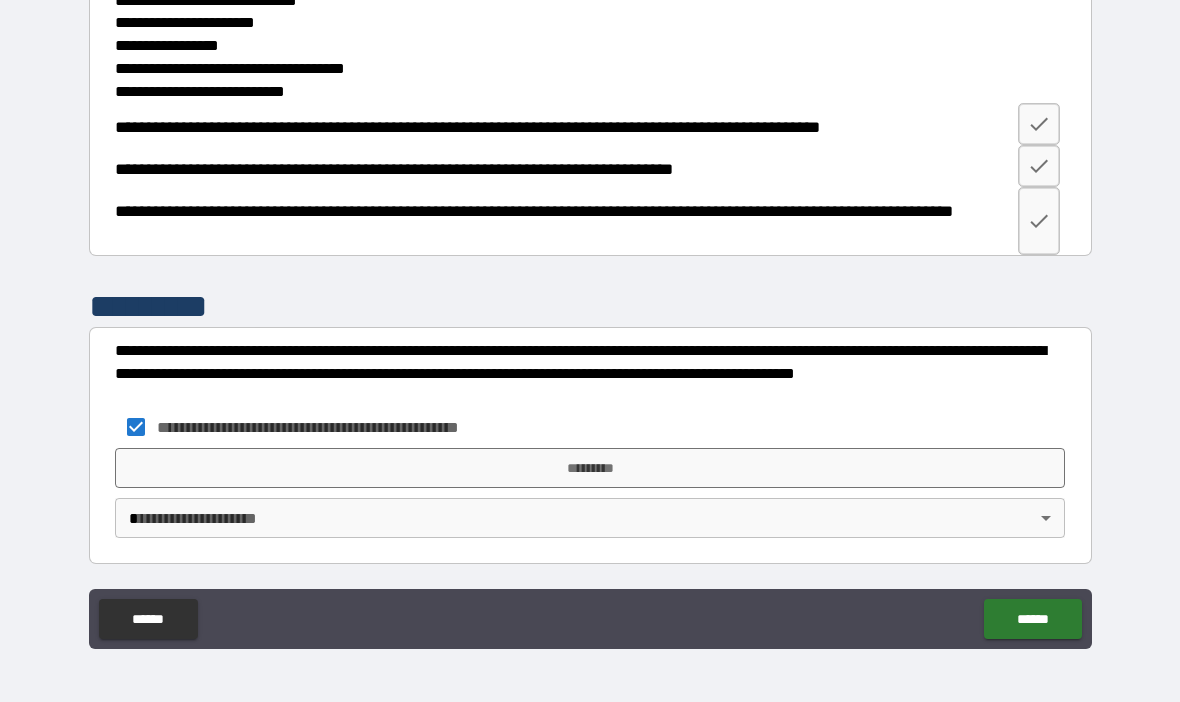 click on "*********" at bounding box center (590, 468) 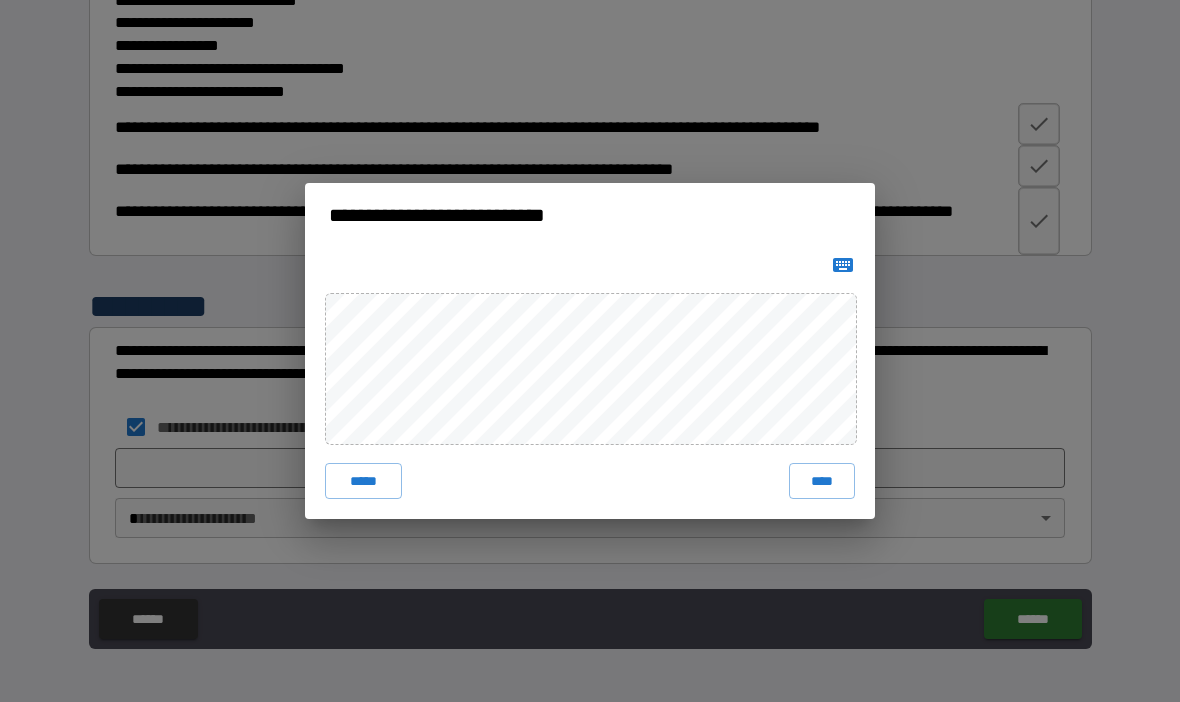 click on "****" at bounding box center (822, 481) 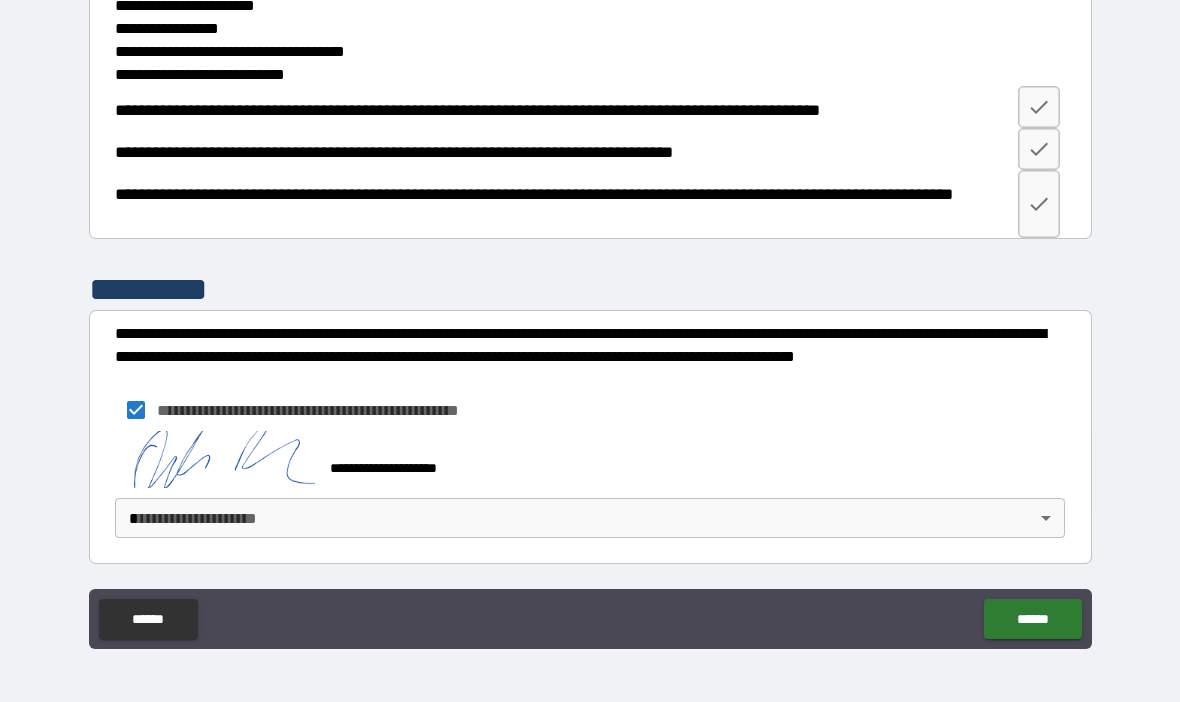 click on "**********" at bounding box center [590, 316] 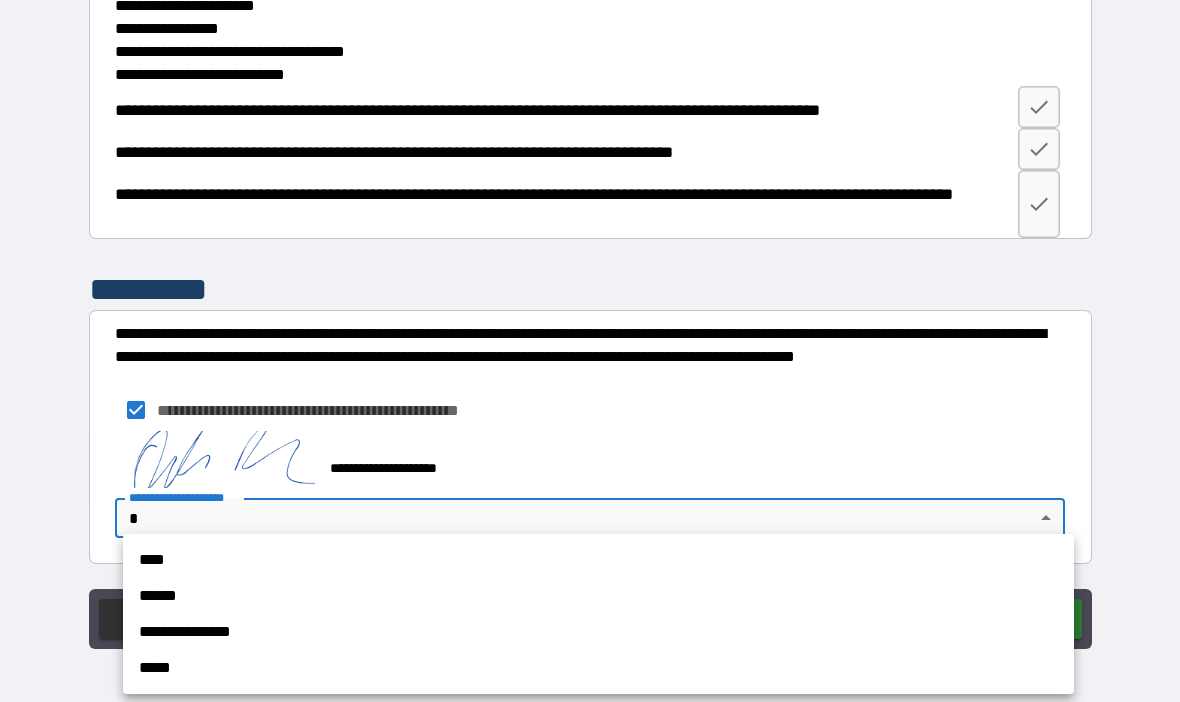 click on "**********" at bounding box center [598, 632] 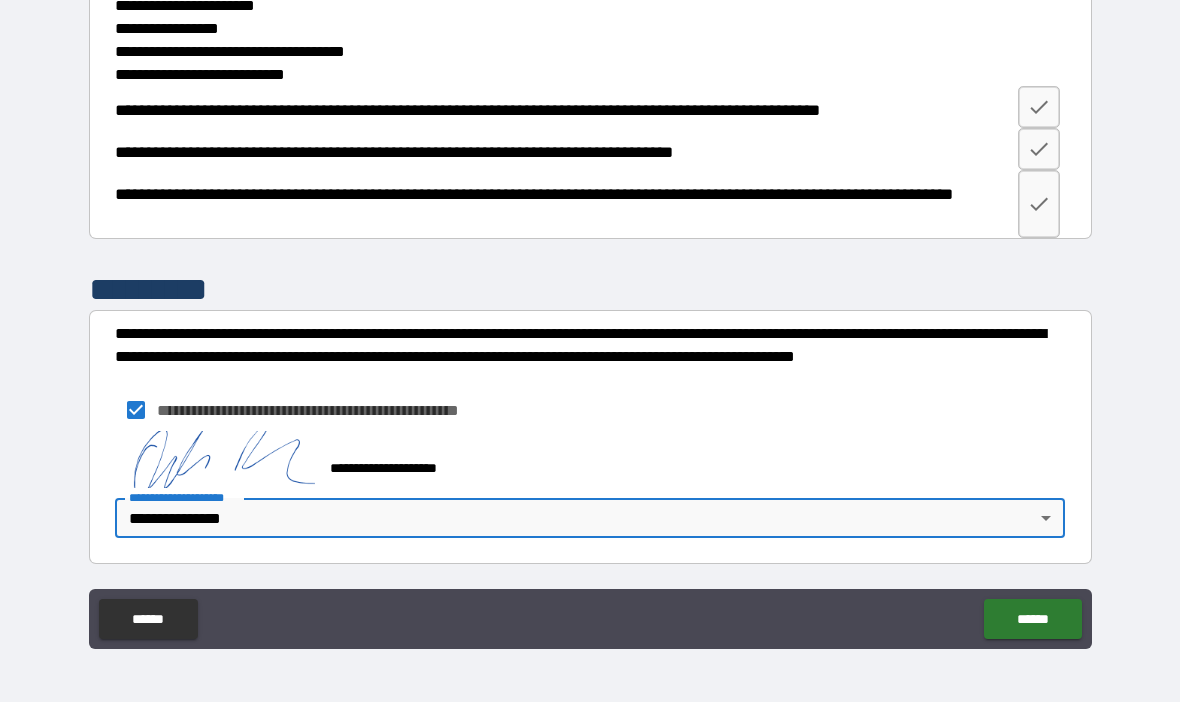 type on "**********" 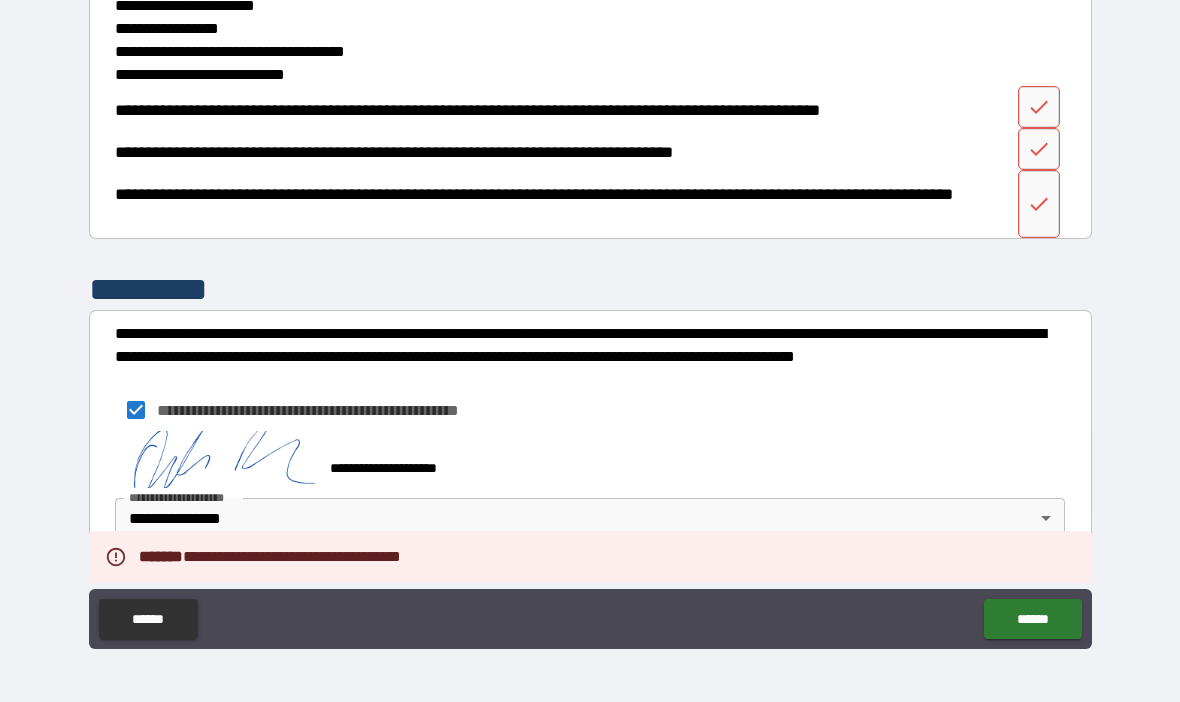 scroll, scrollTop: 2701, scrollLeft: 0, axis: vertical 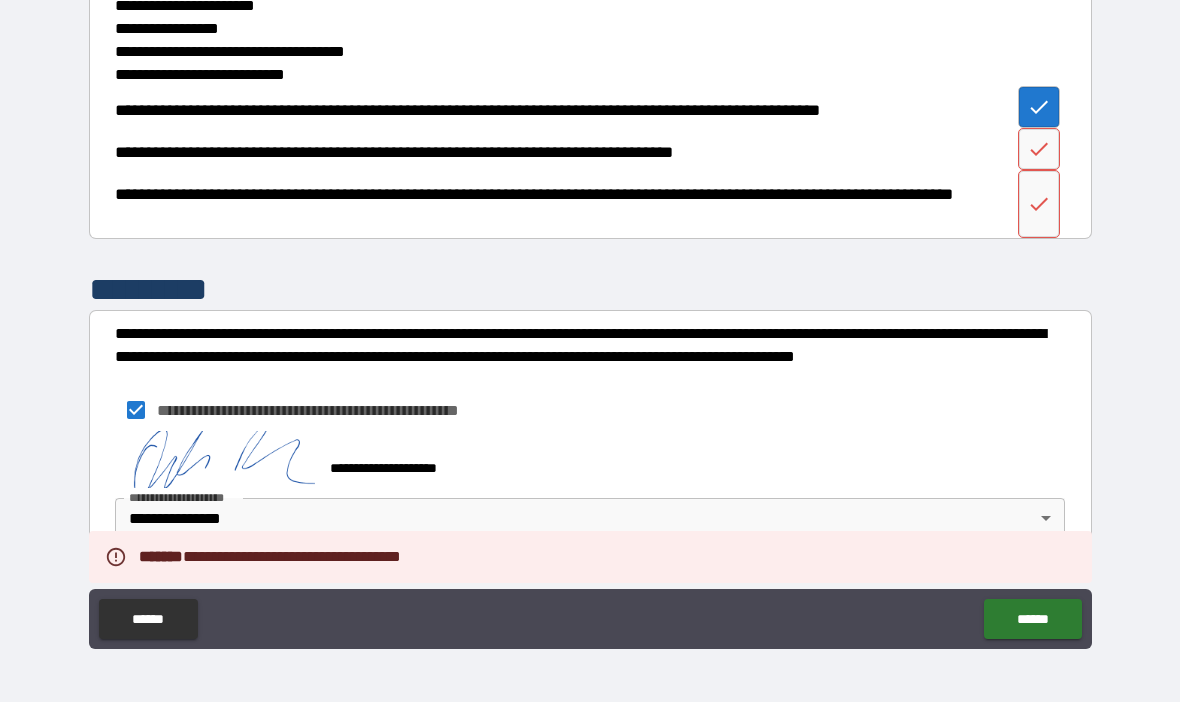 click 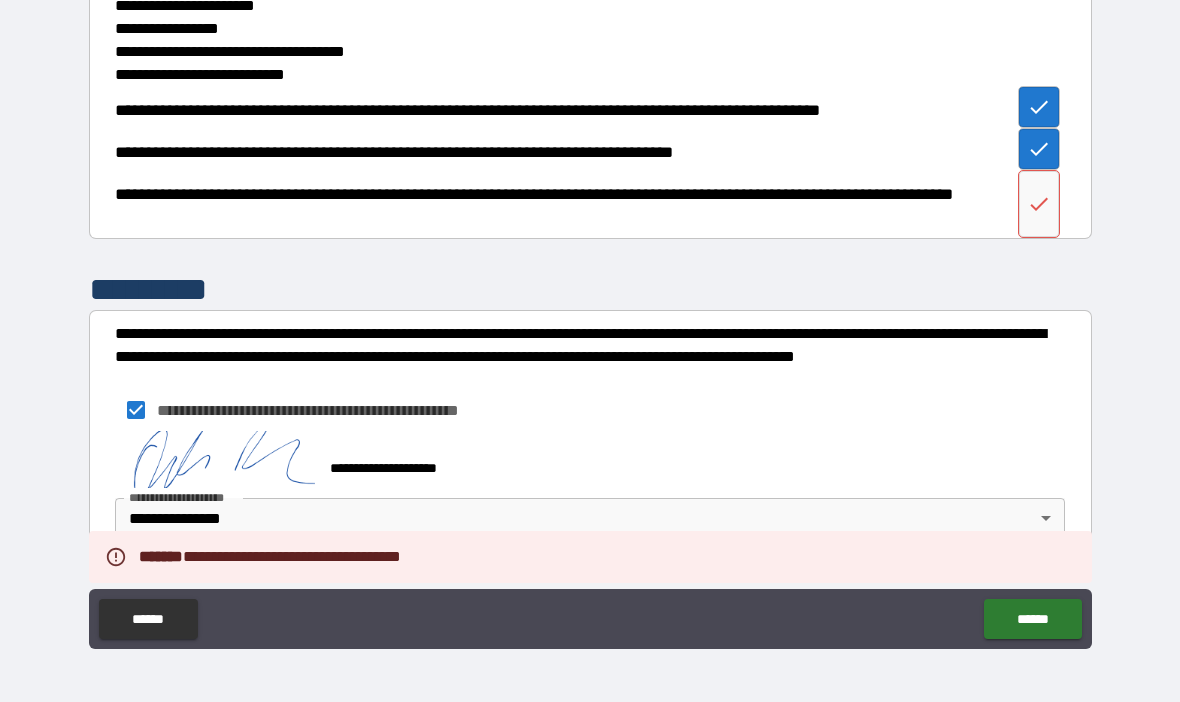 click 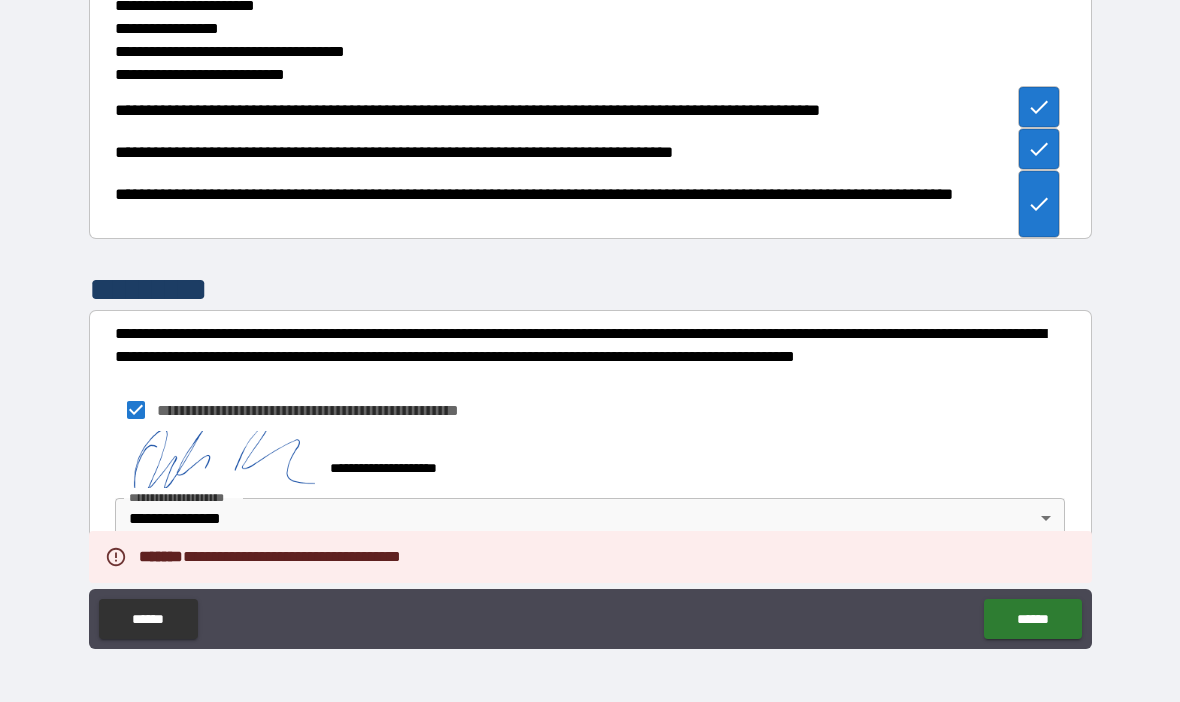 click on "******" at bounding box center [1032, 619] 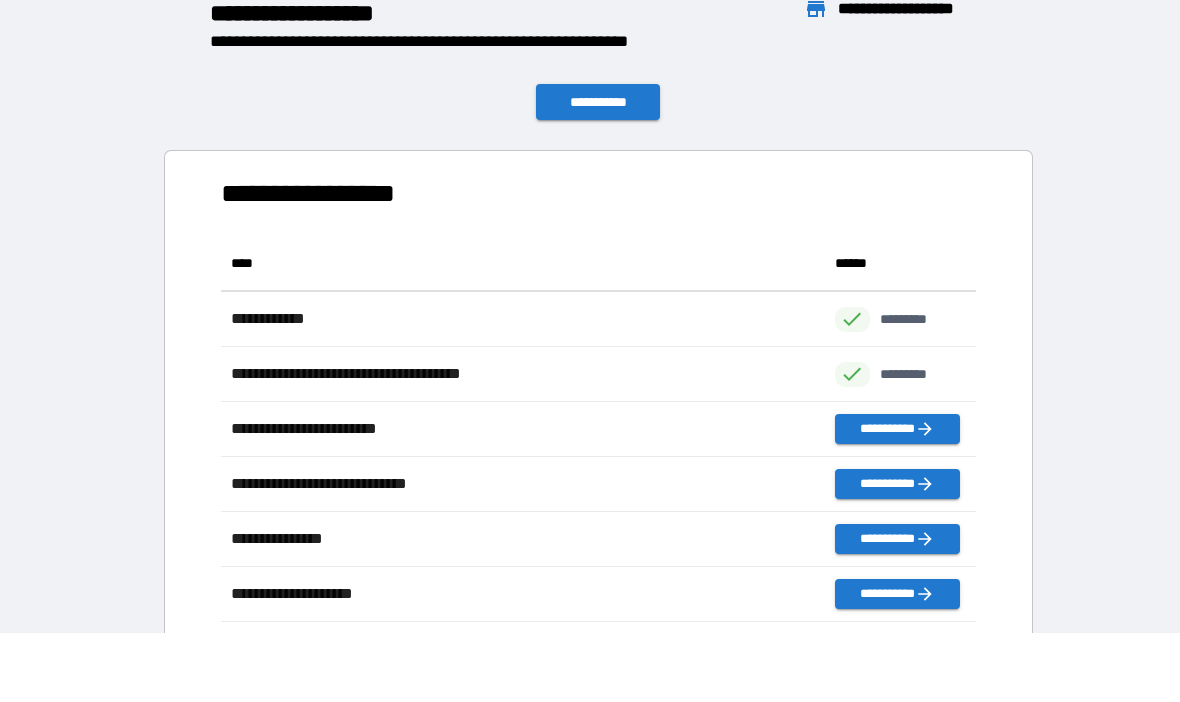 scroll, scrollTop: 1, scrollLeft: 1, axis: both 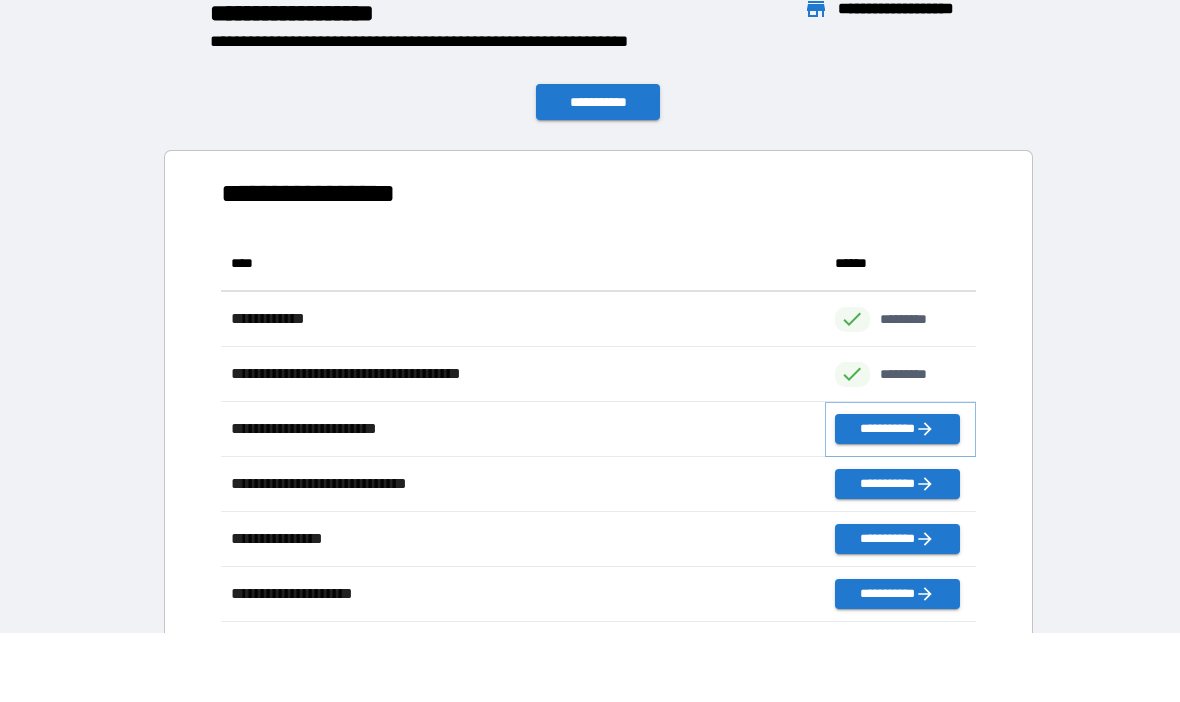 click 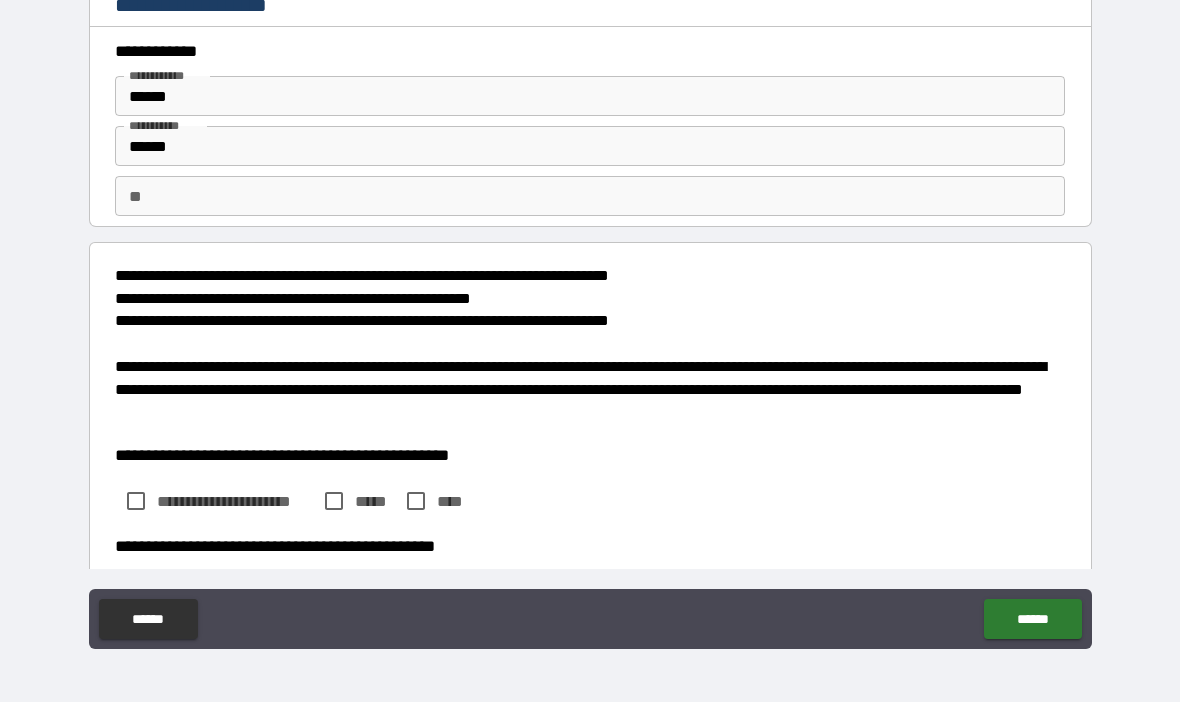 type on "*" 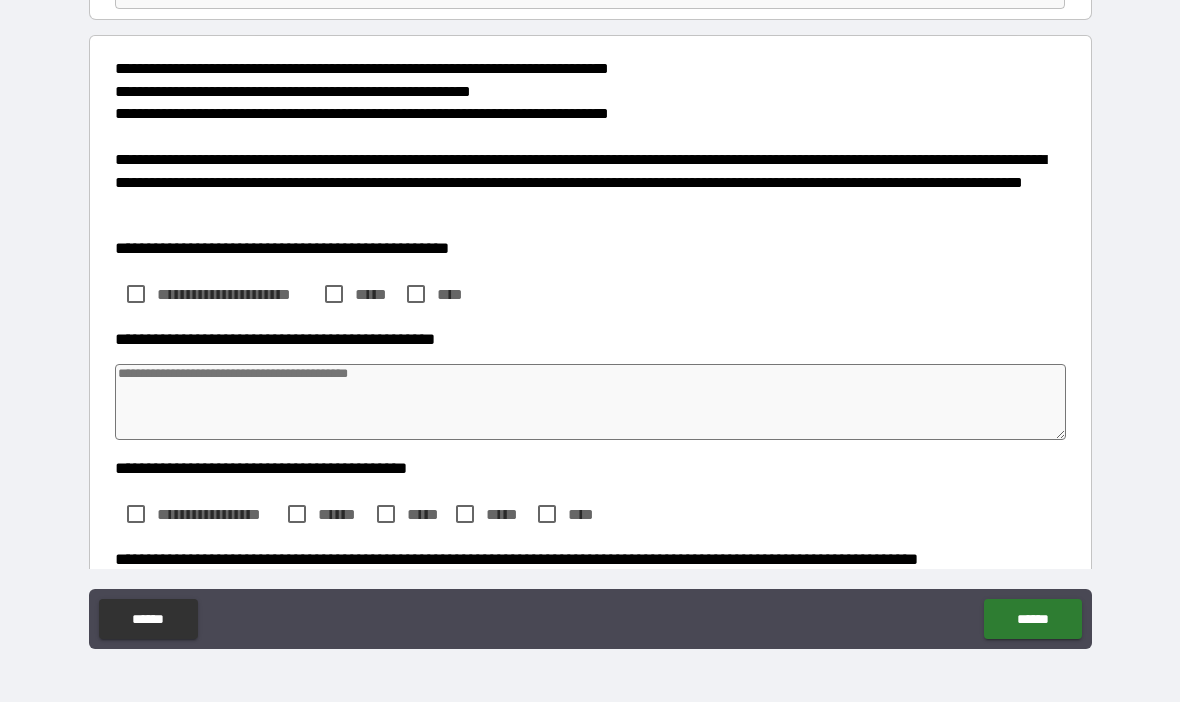 scroll, scrollTop: 206, scrollLeft: 0, axis: vertical 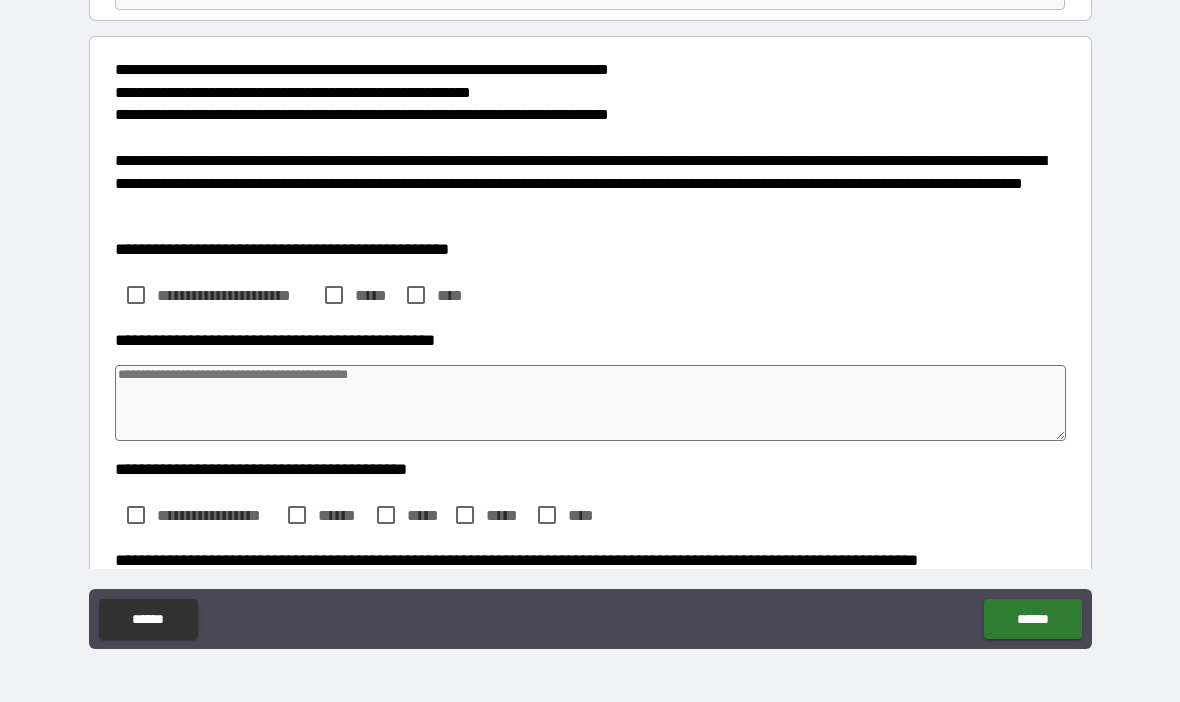 type on "*" 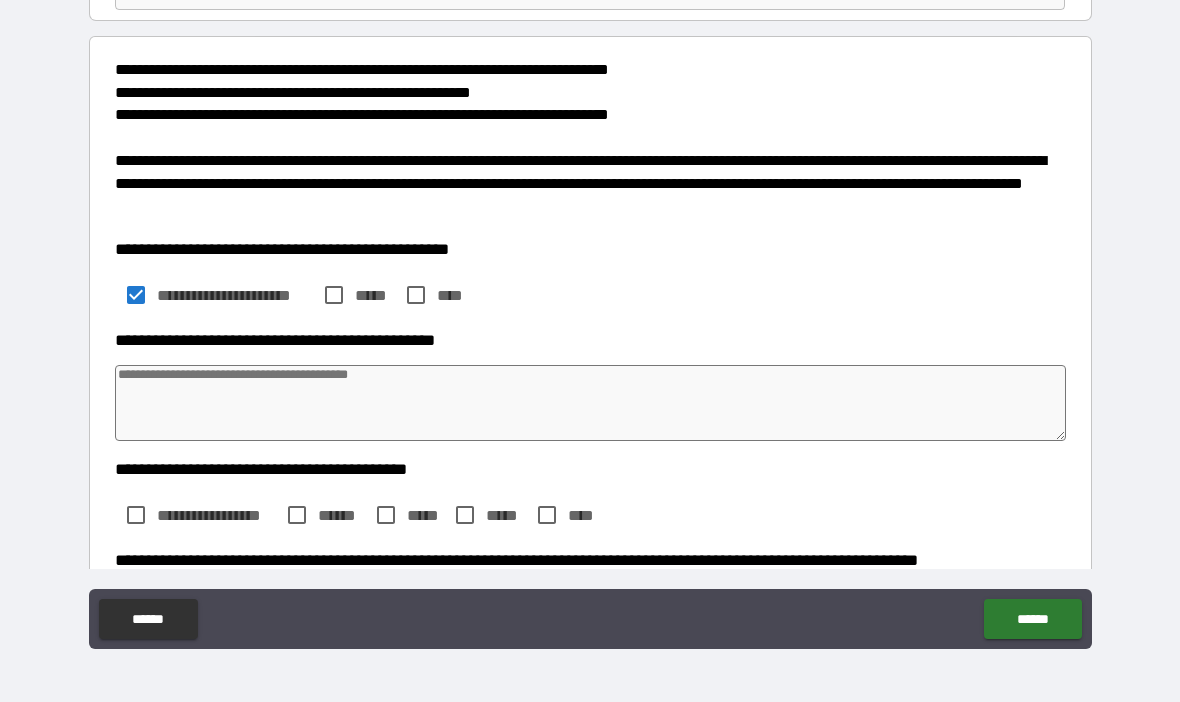 type on "*" 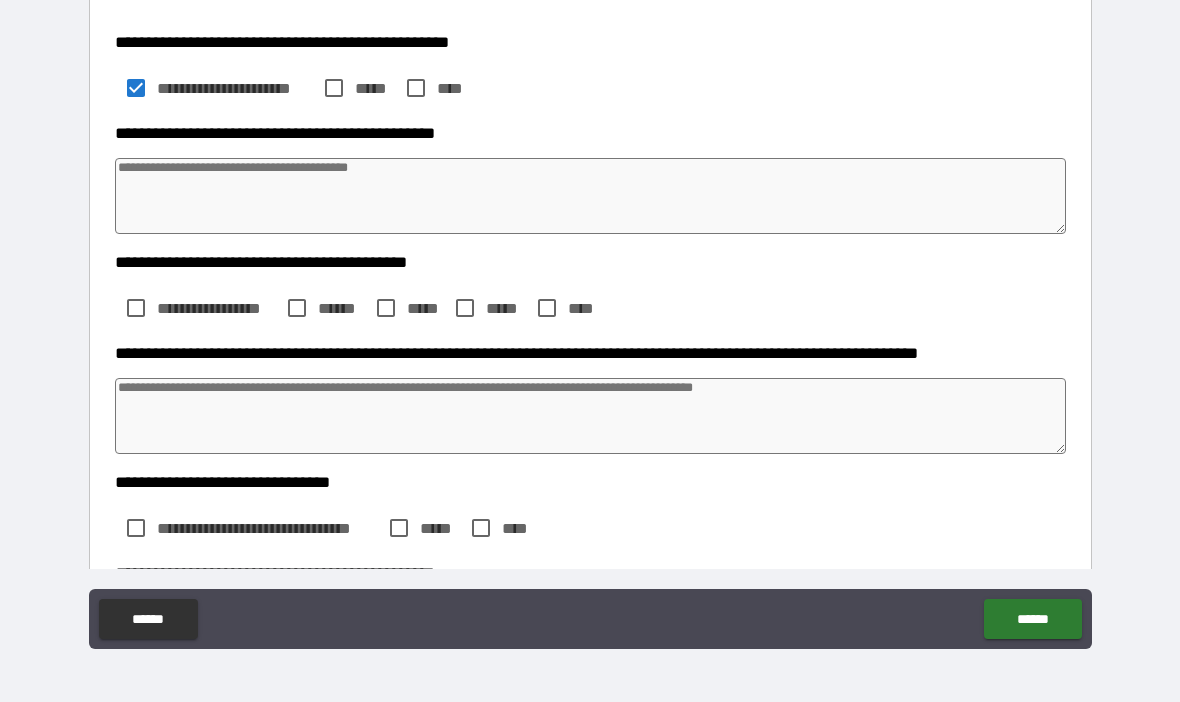 scroll, scrollTop: 422, scrollLeft: 0, axis: vertical 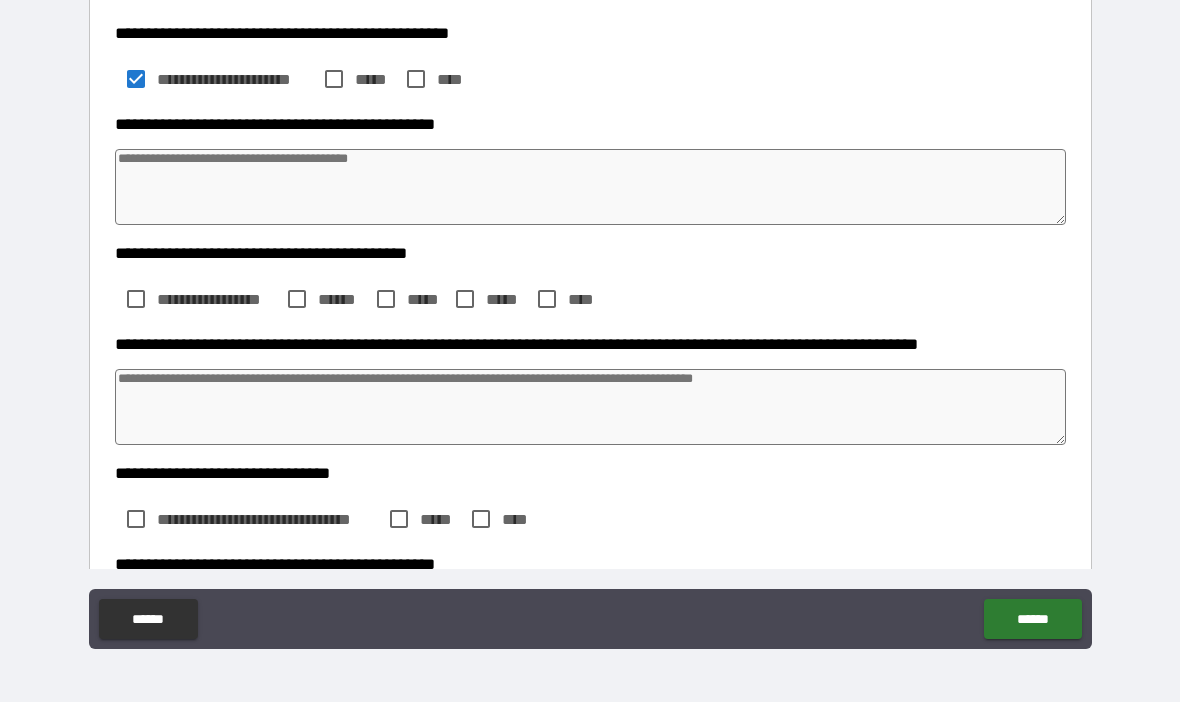 type on "*" 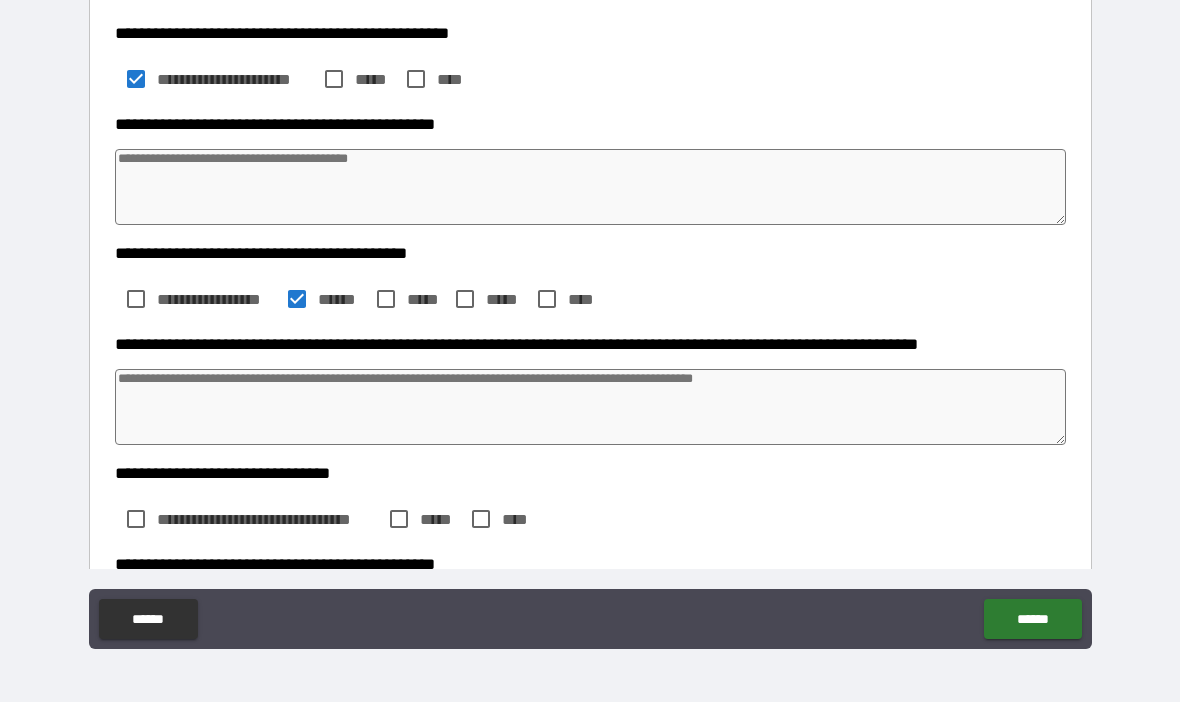 type on "*" 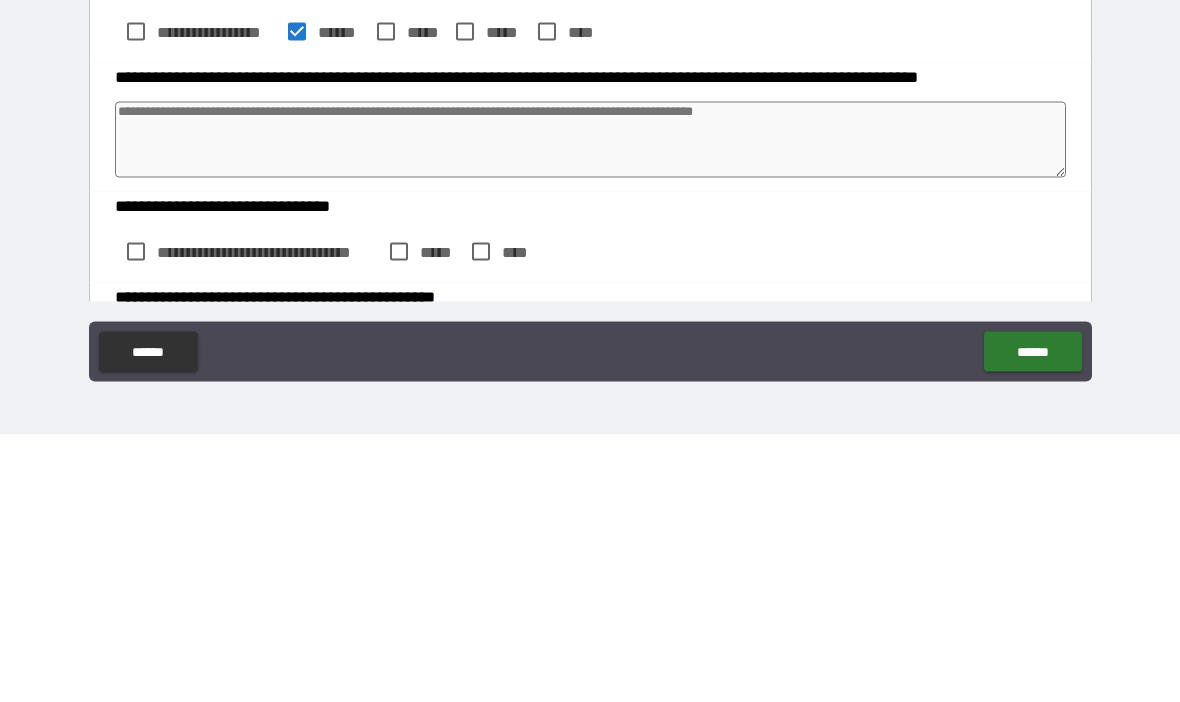 type on "*" 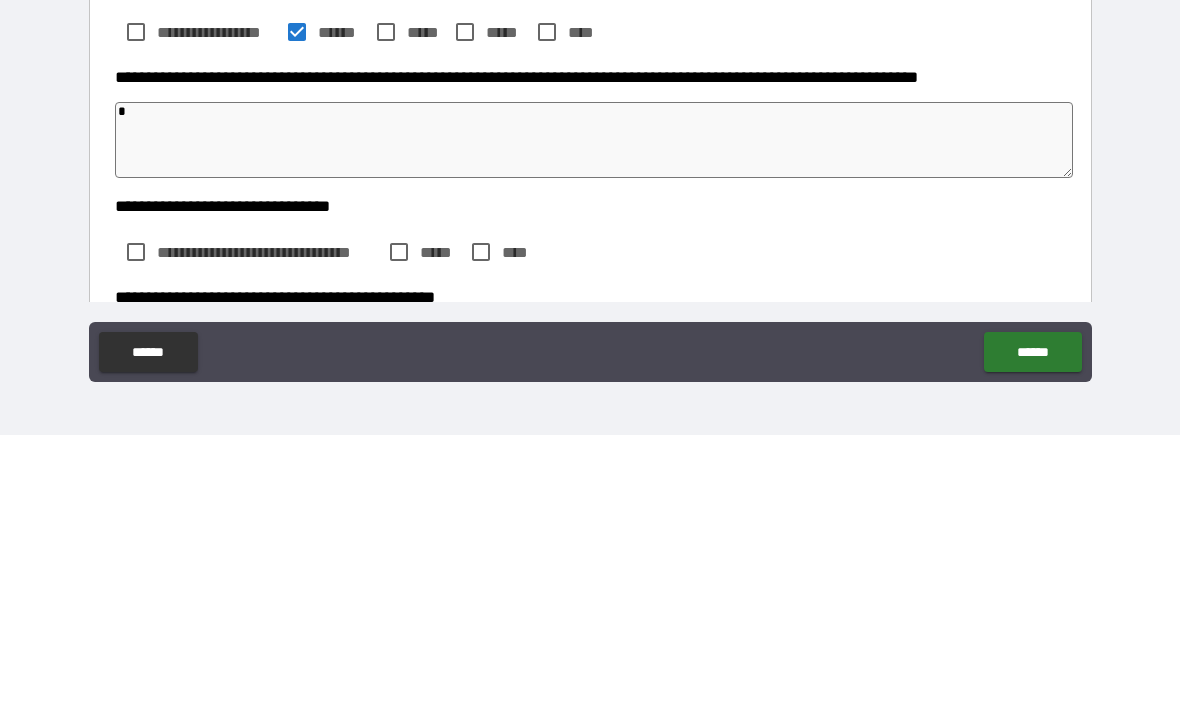 type on "**" 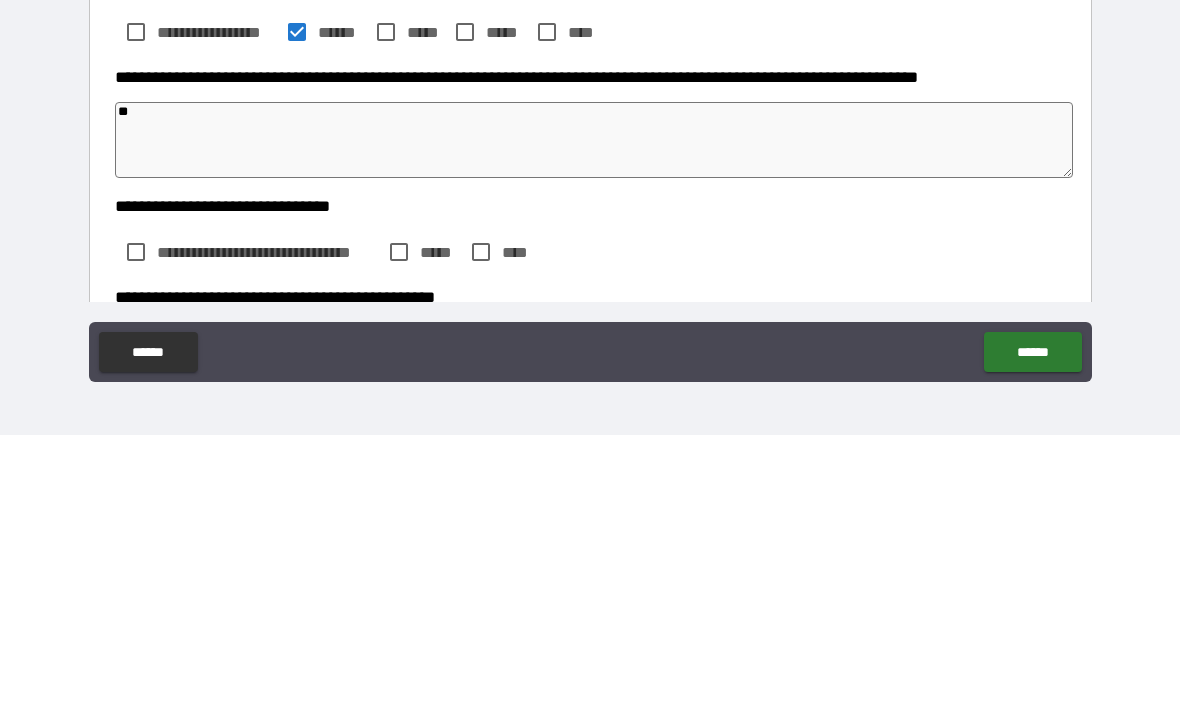 type on "*" 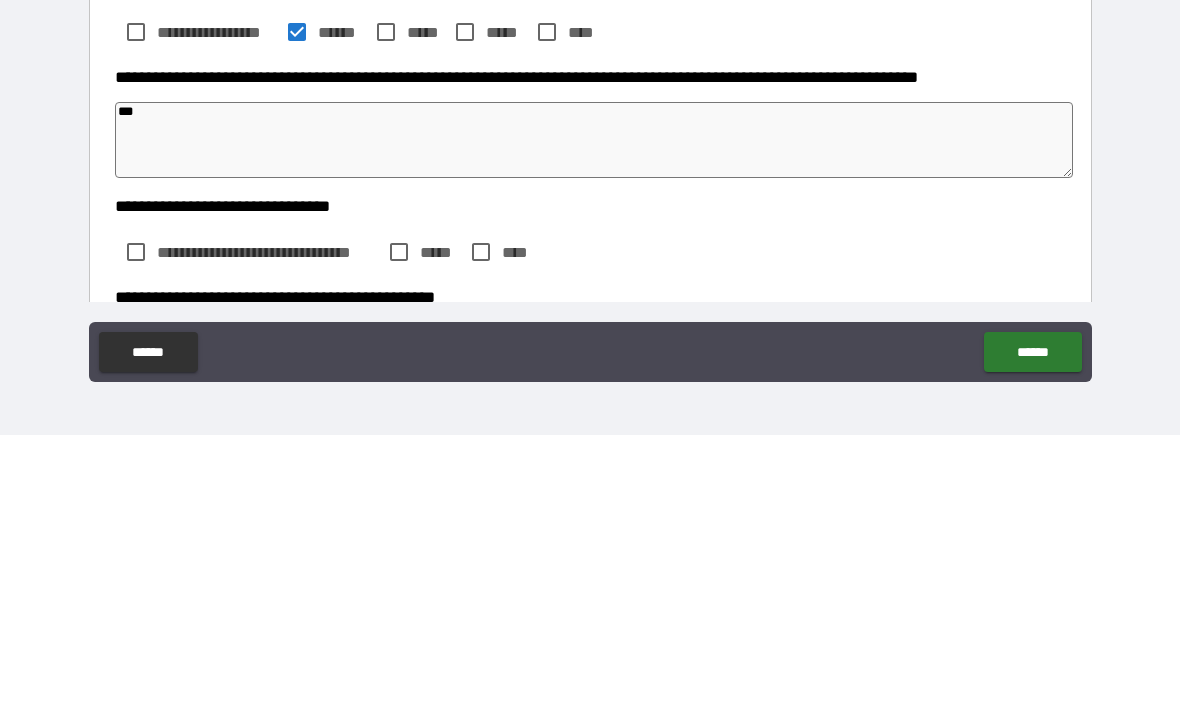 type on "*" 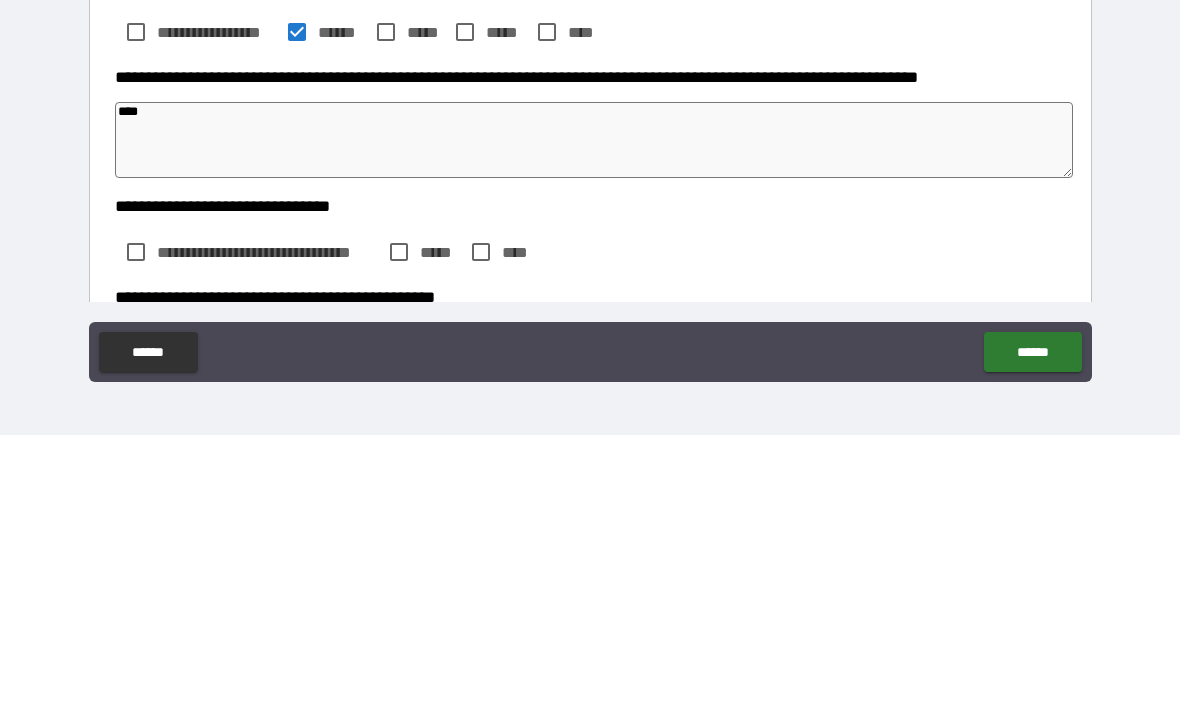 type on "*" 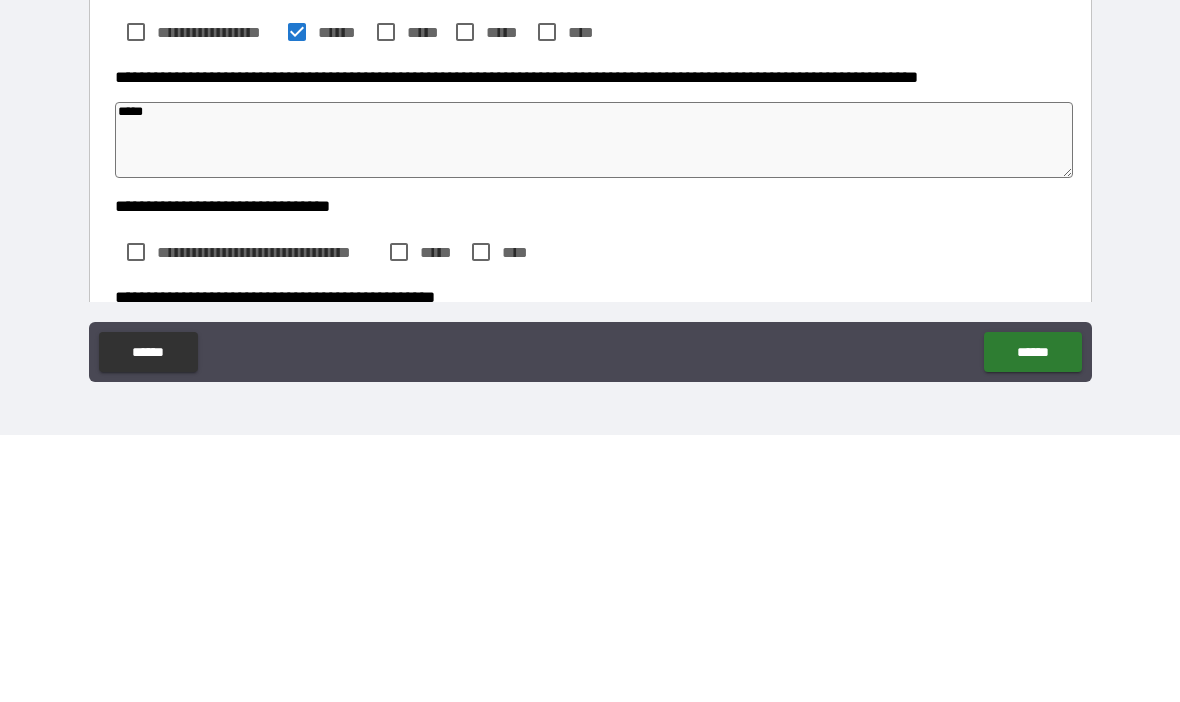 type on "*" 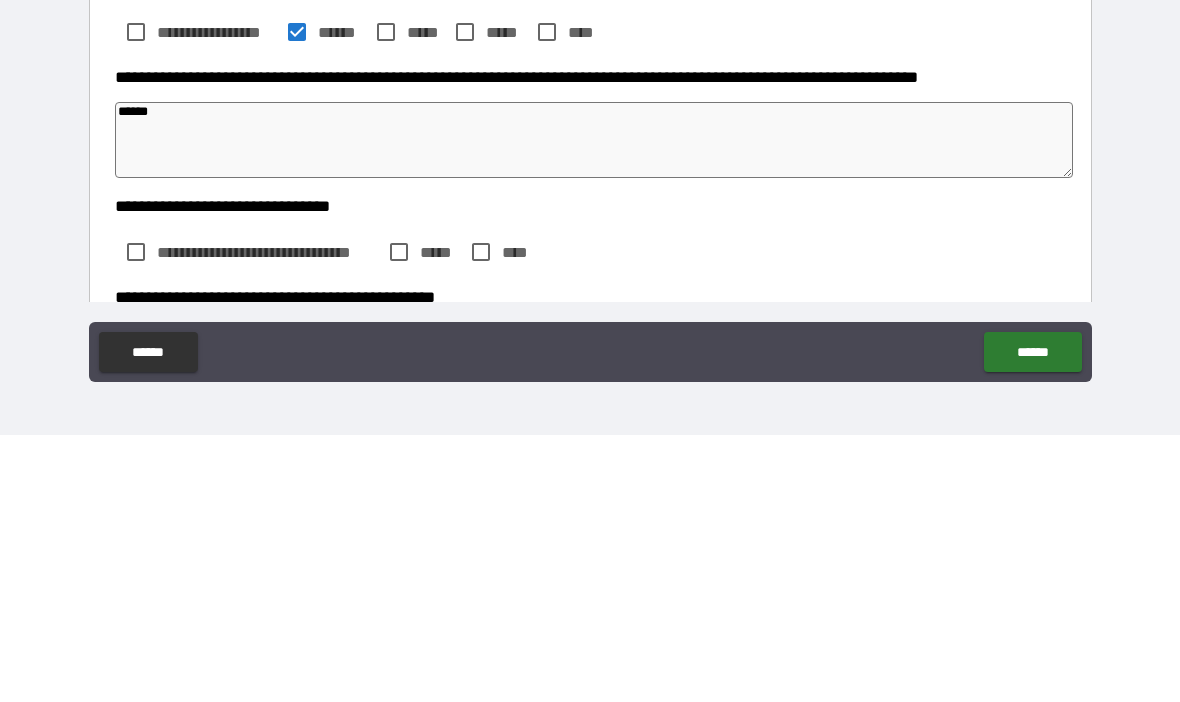 type on "*" 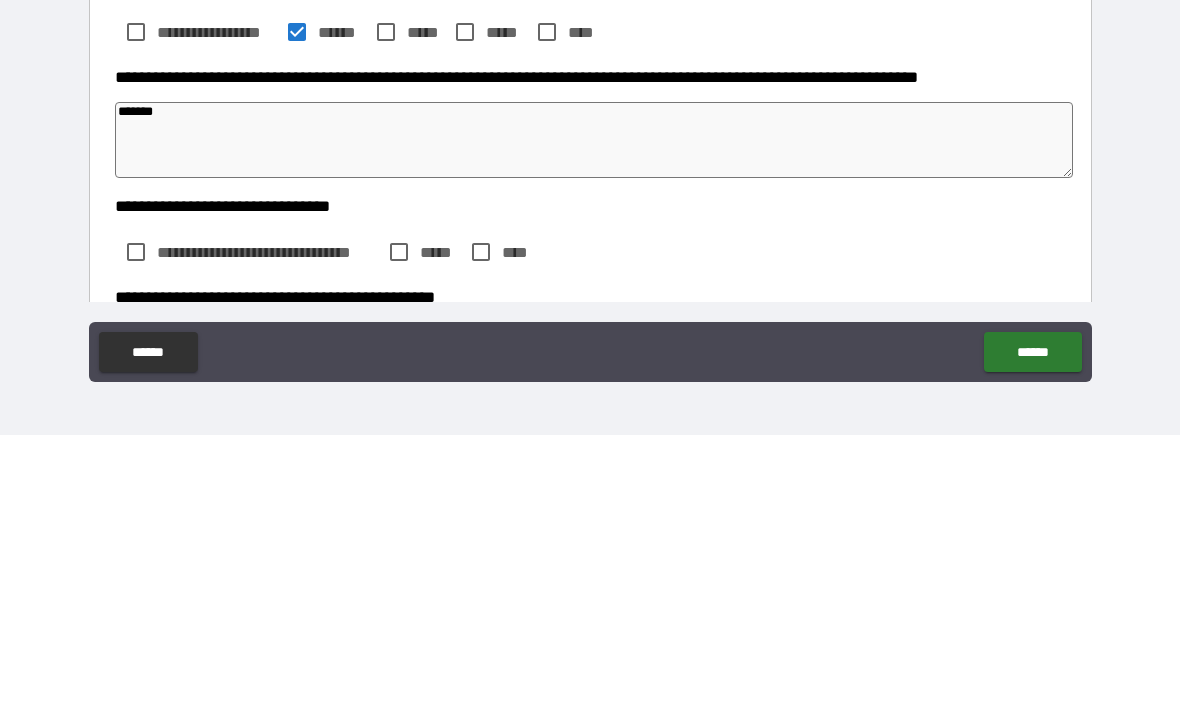 type on "*" 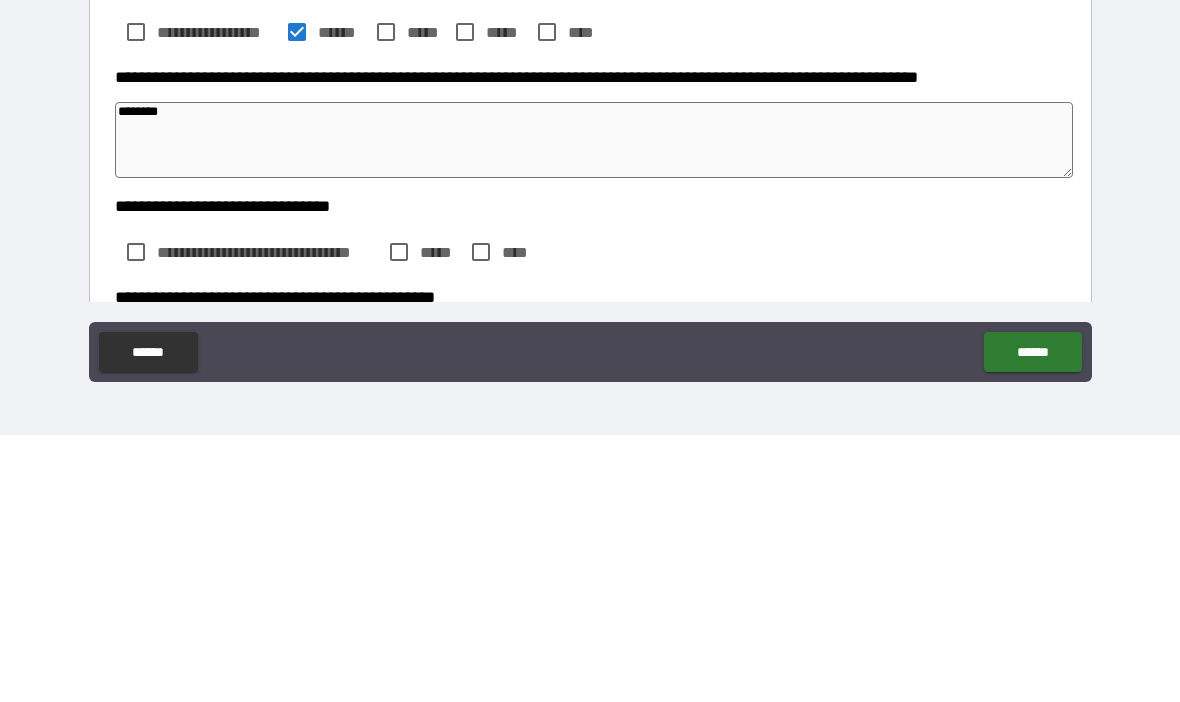 type on "*" 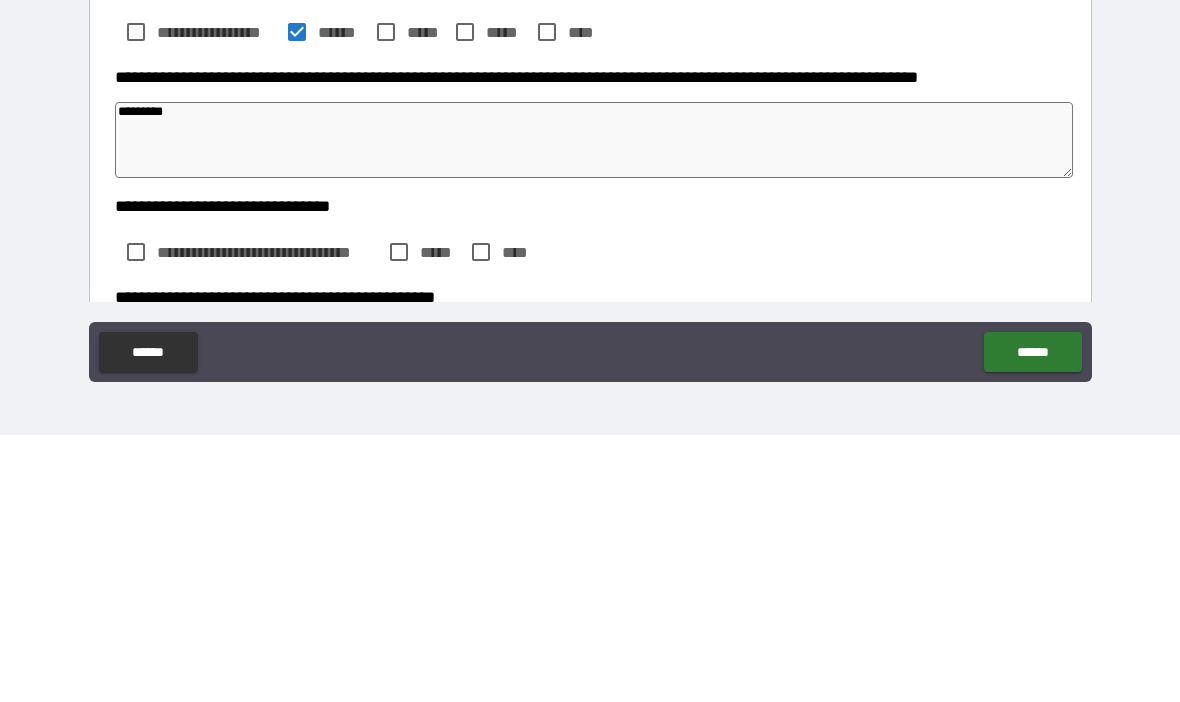 type on "*" 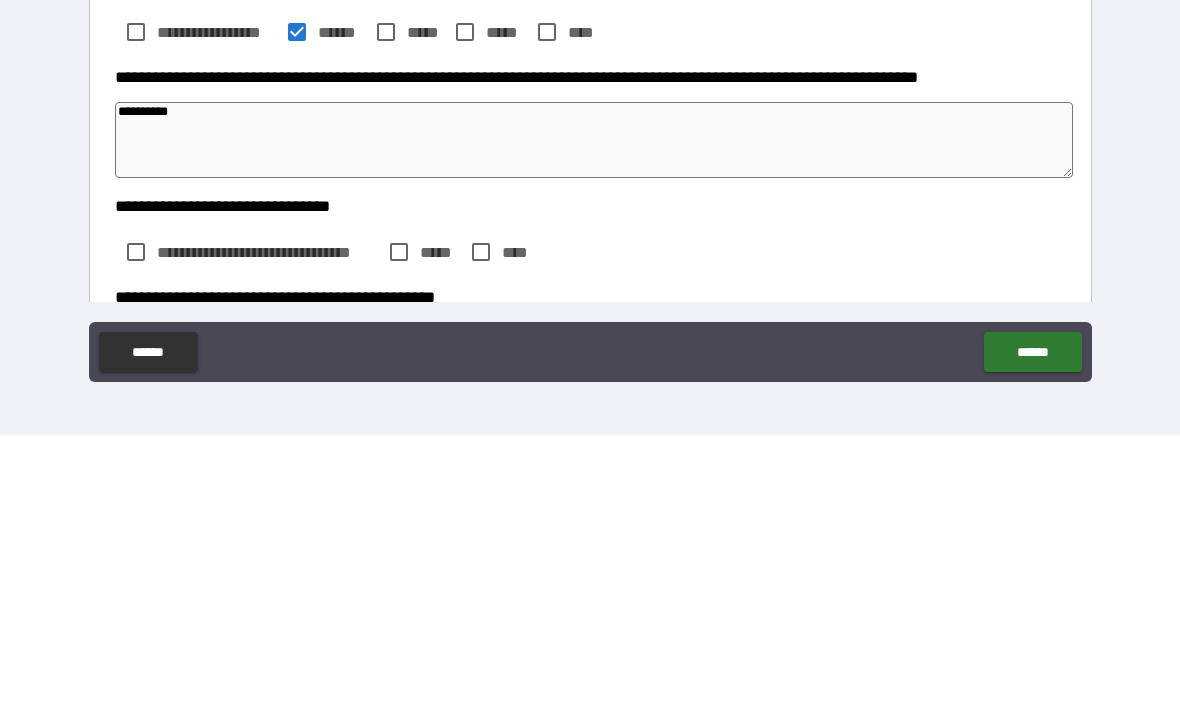 type on "*" 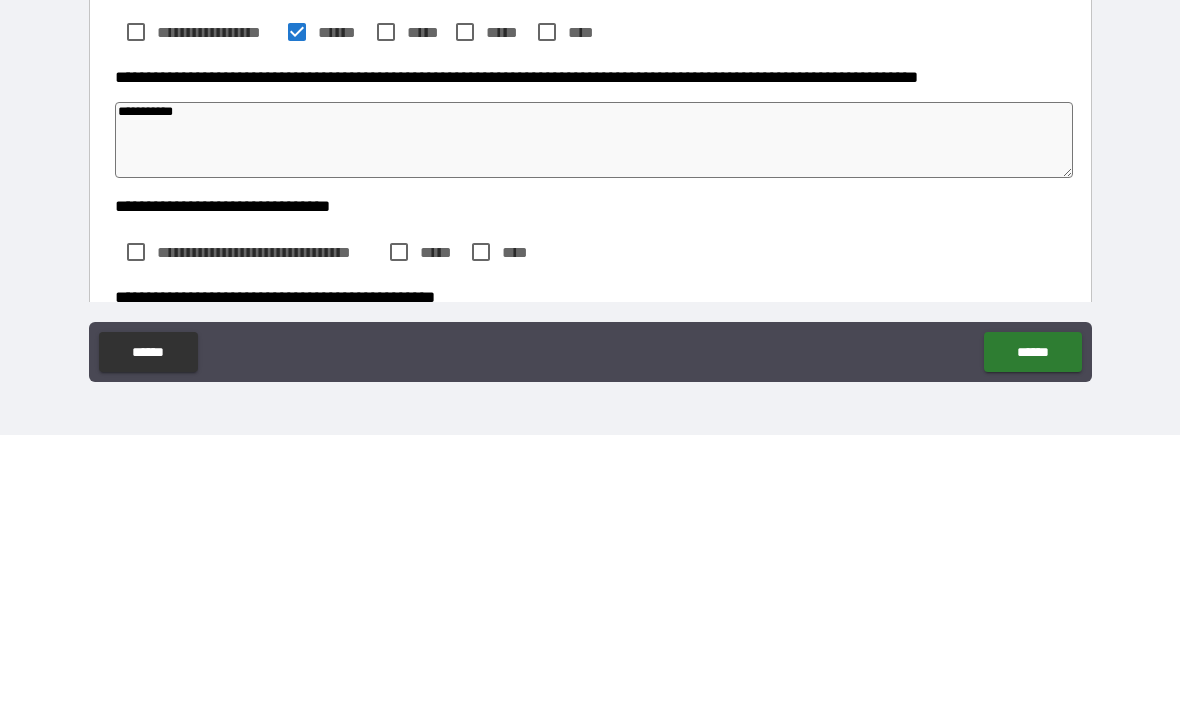 type on "*" 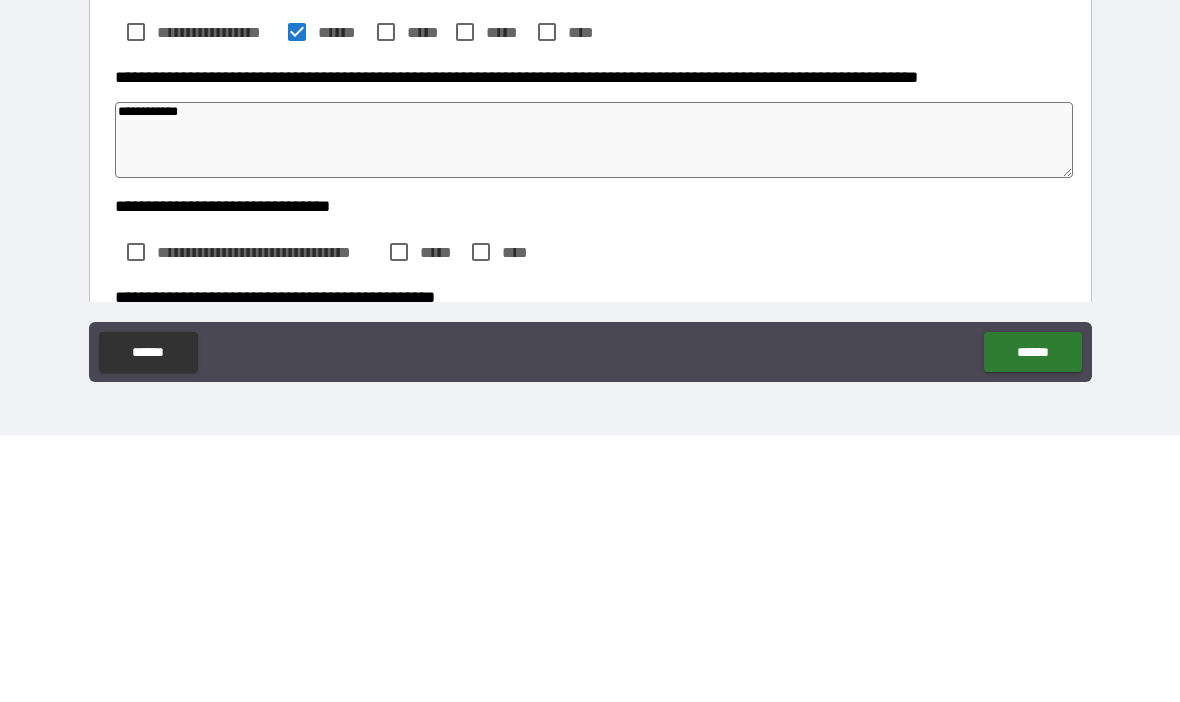 type on "*" 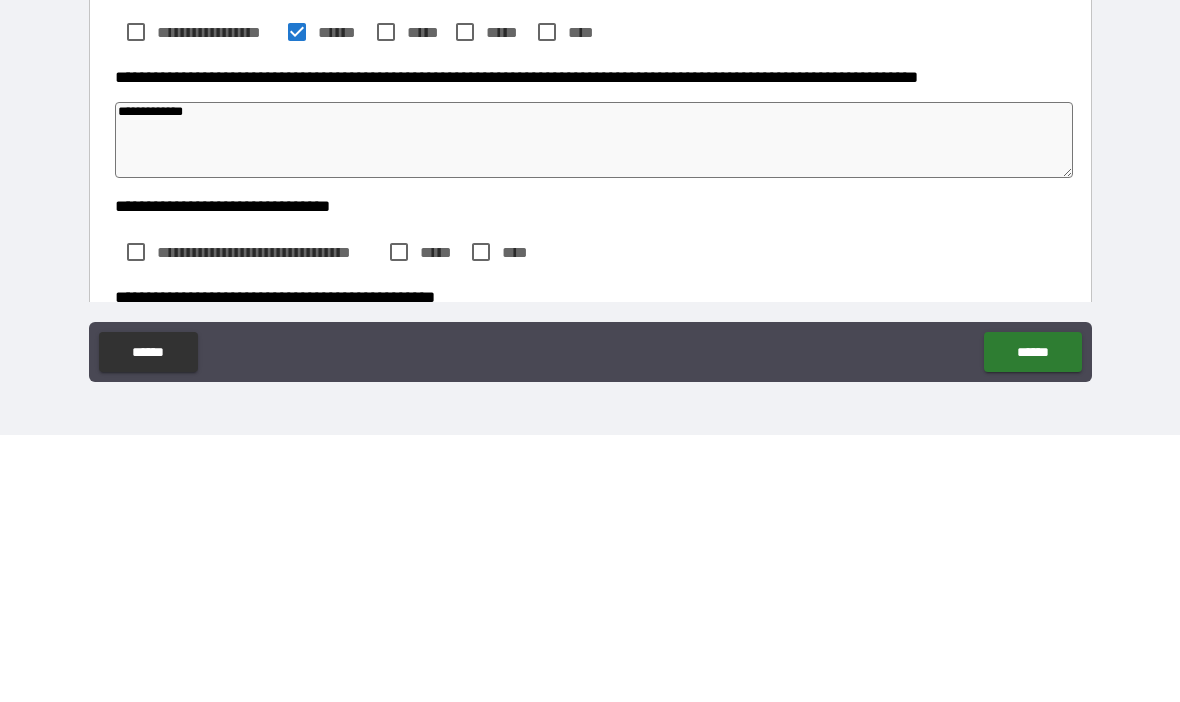 type on "*" 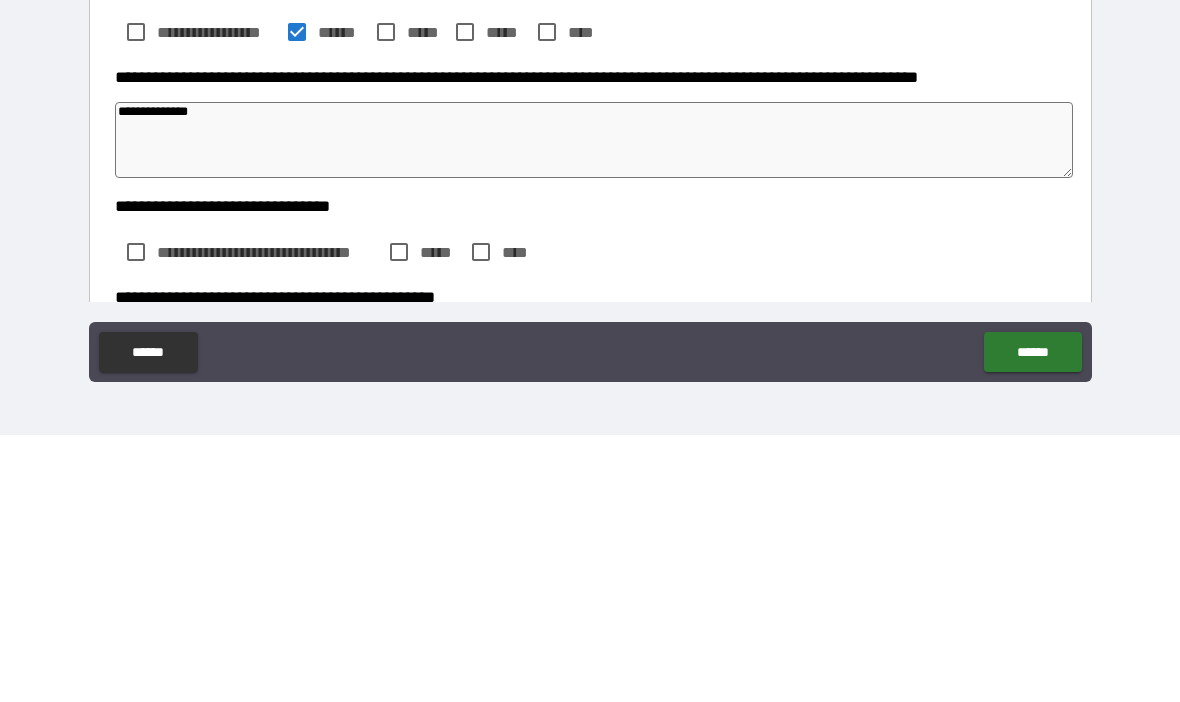 type on "*" 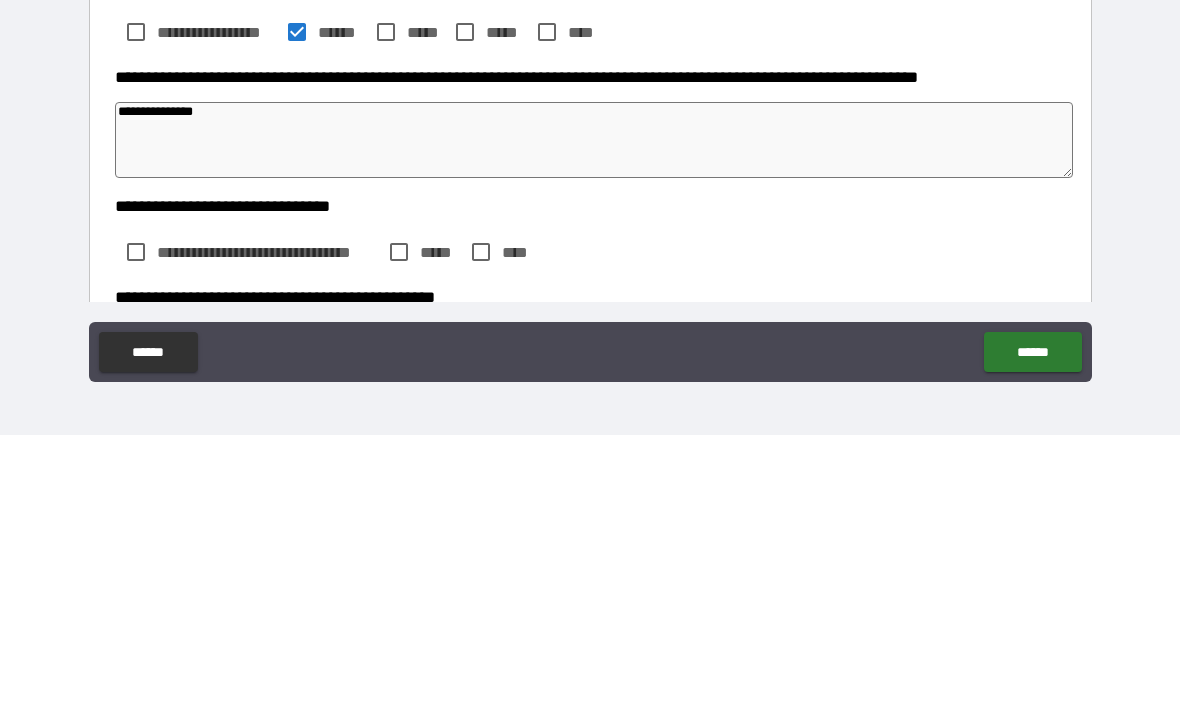 type on "*" 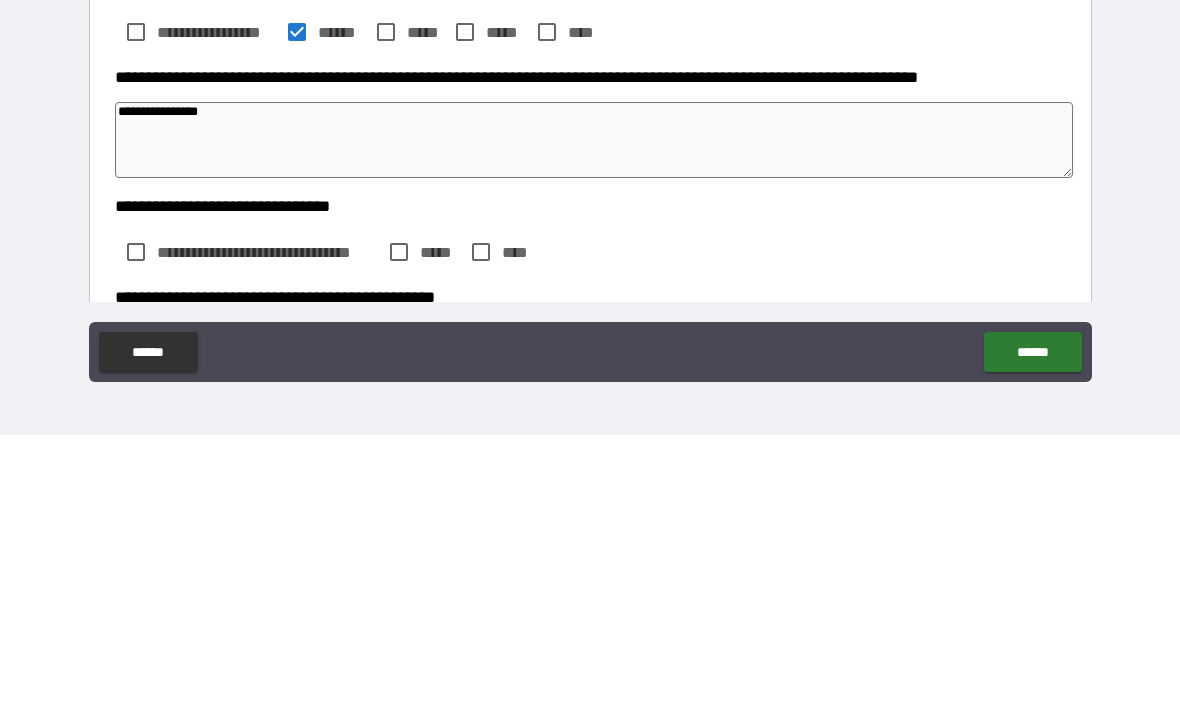 type on "*" 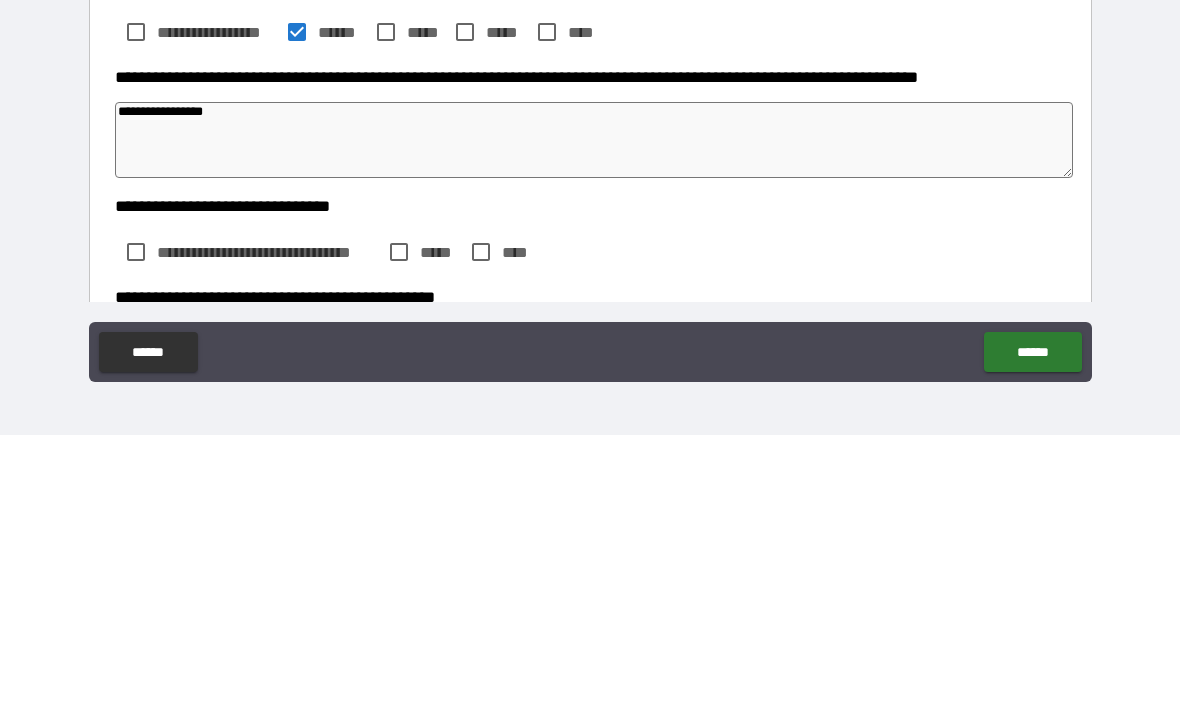 type on "*" 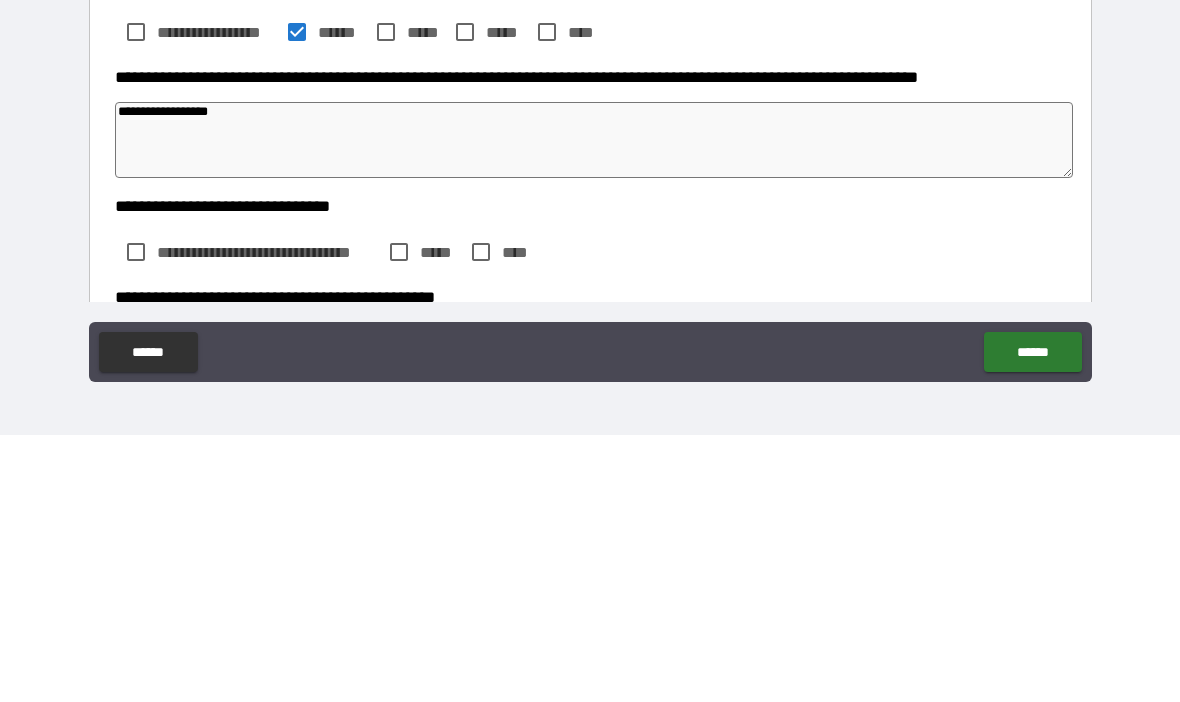 type on "*" 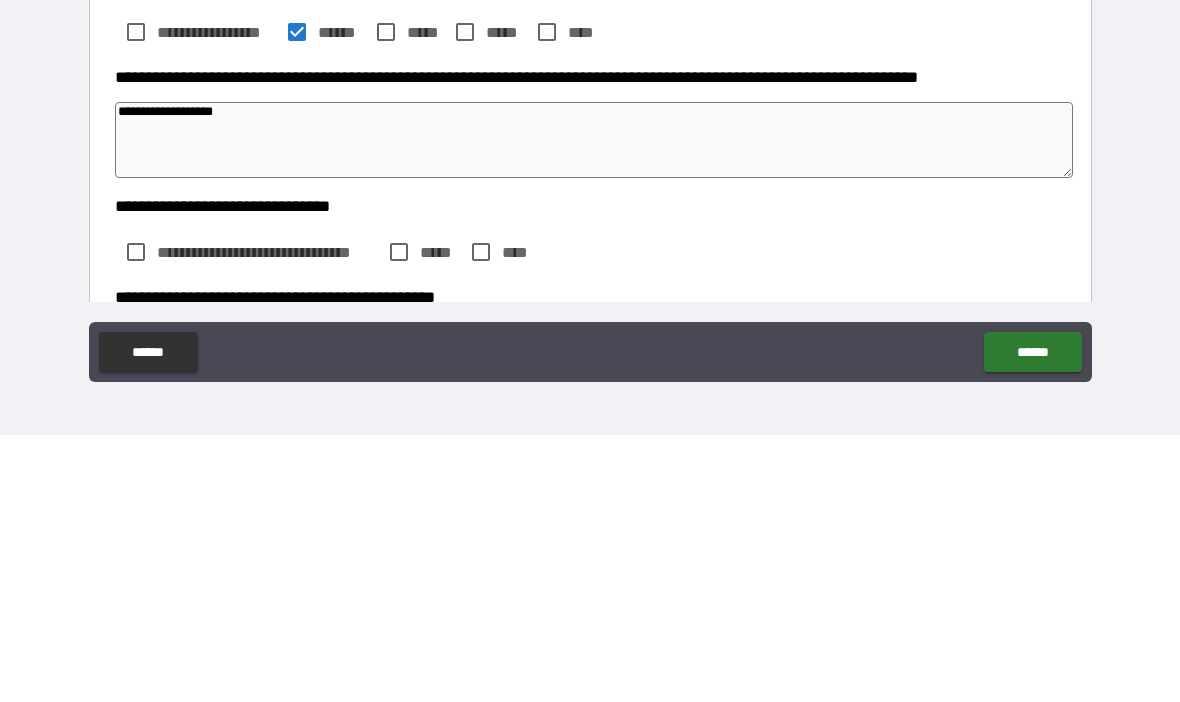 type on "*" 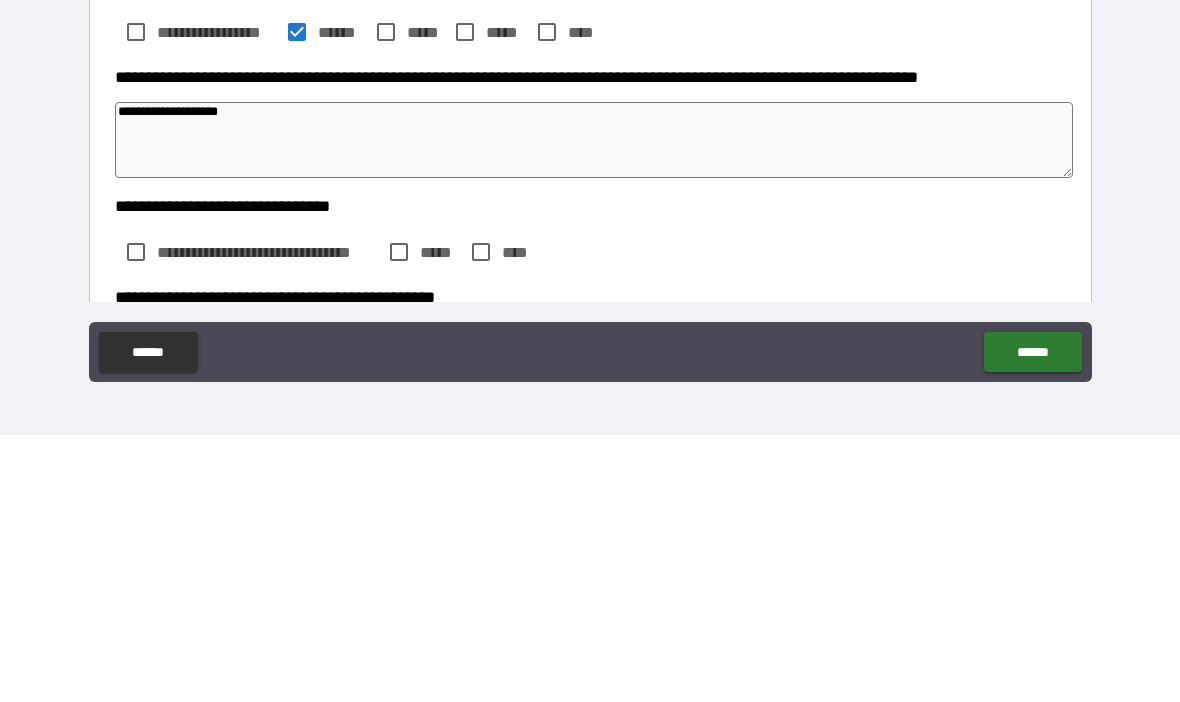 type on "*" 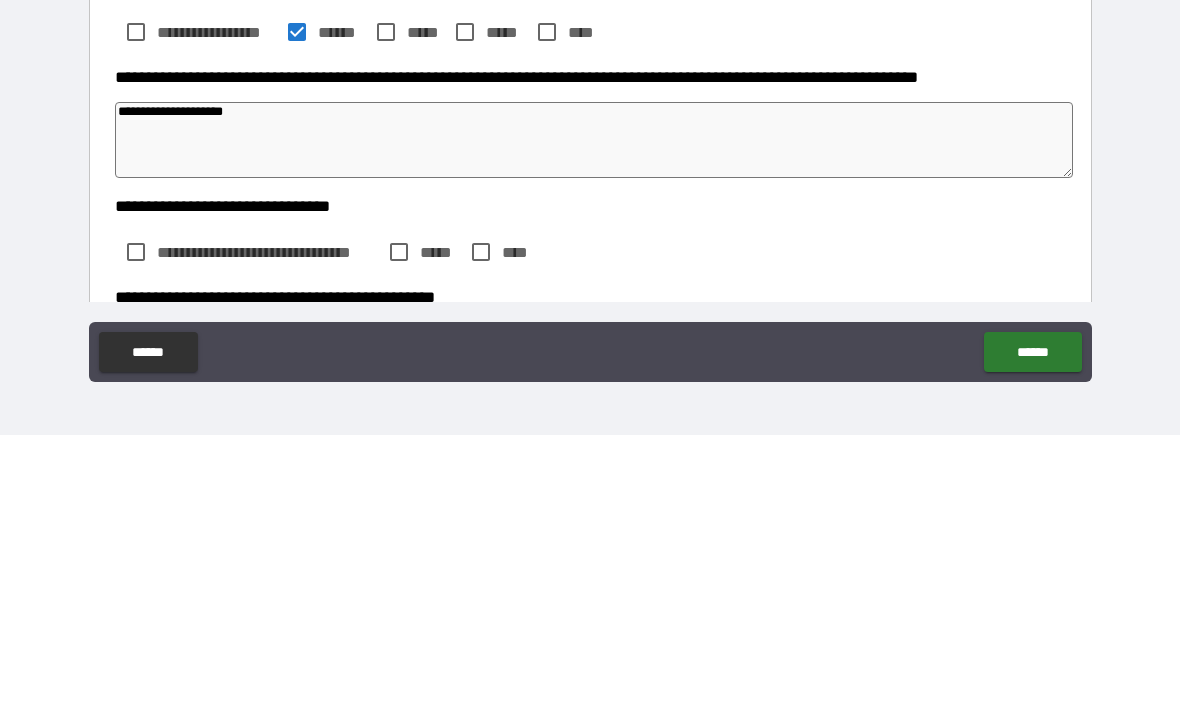 type on "*" 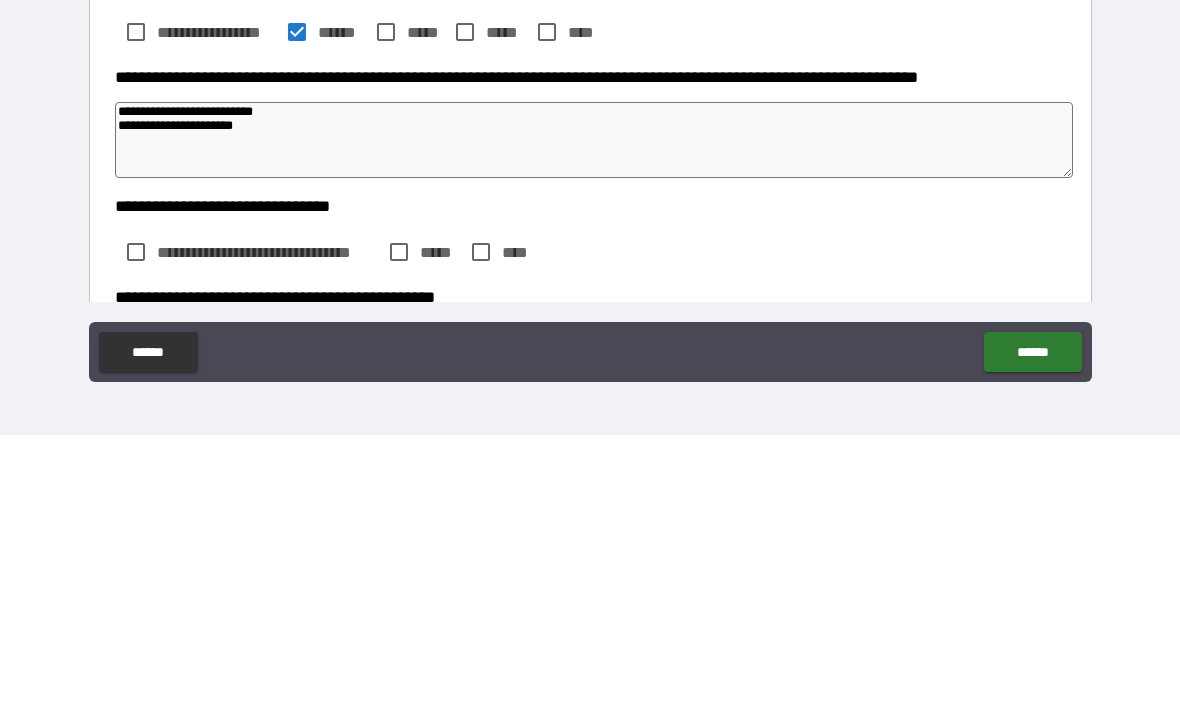 click on "**********" at bounding box center [594, 407] 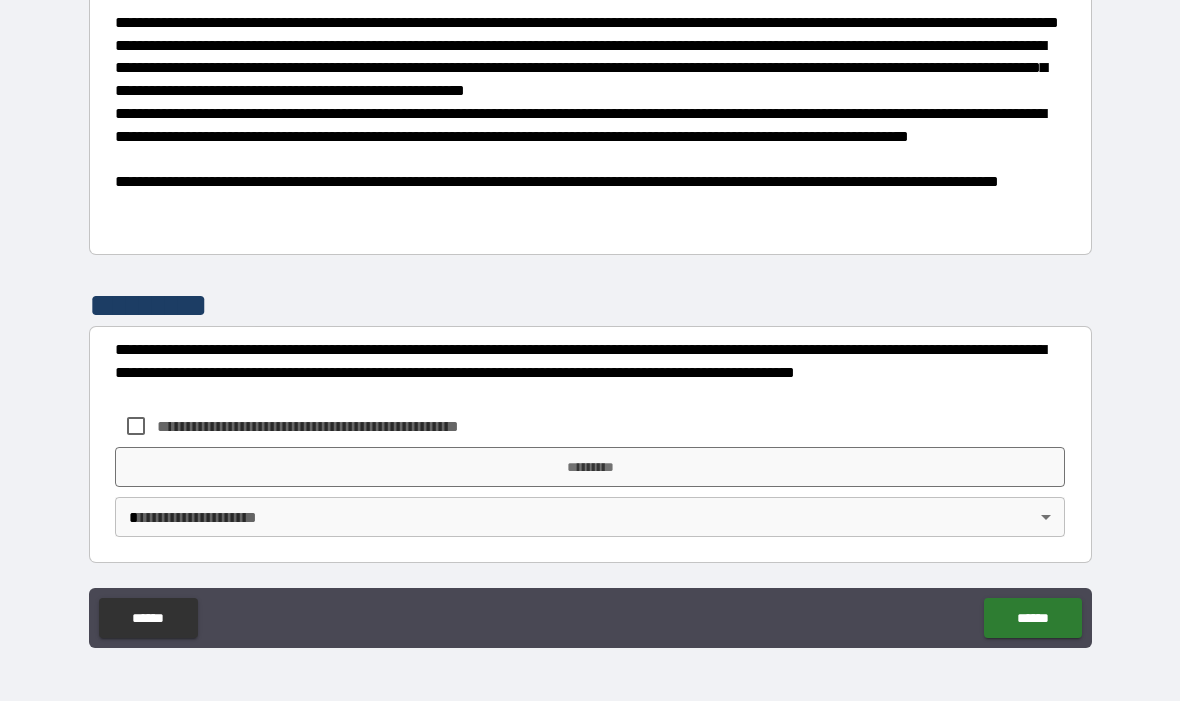 scroll, scrollTop: 1315, scrollLeft: 0, axis: vertical 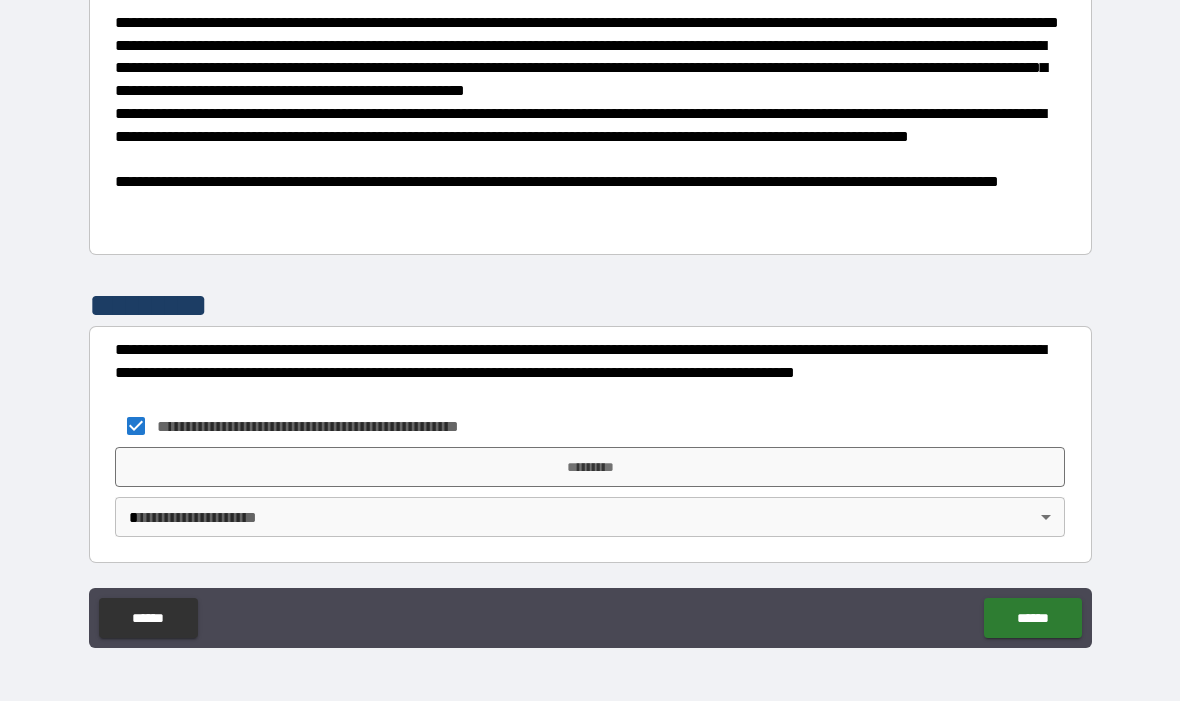 click on "*********" at bounding box center [590, 468] 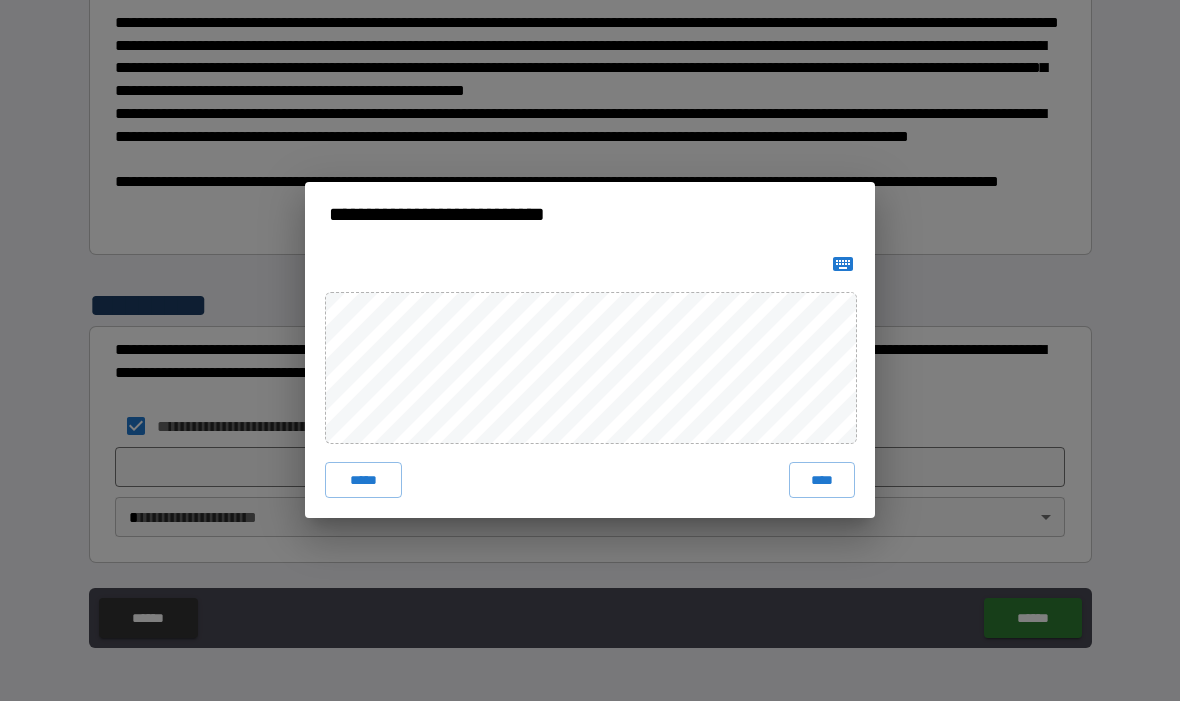click on "****" at bounding box center [822, 481] 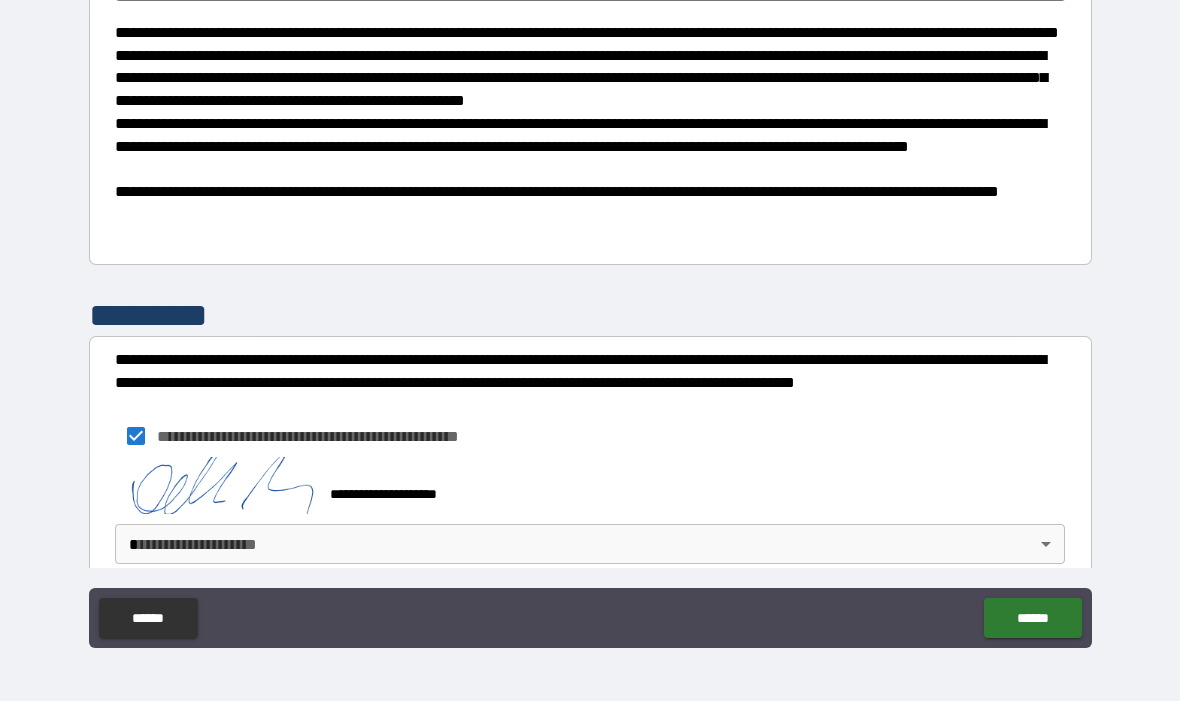 click on "**********" at bounding box center [590, 316] 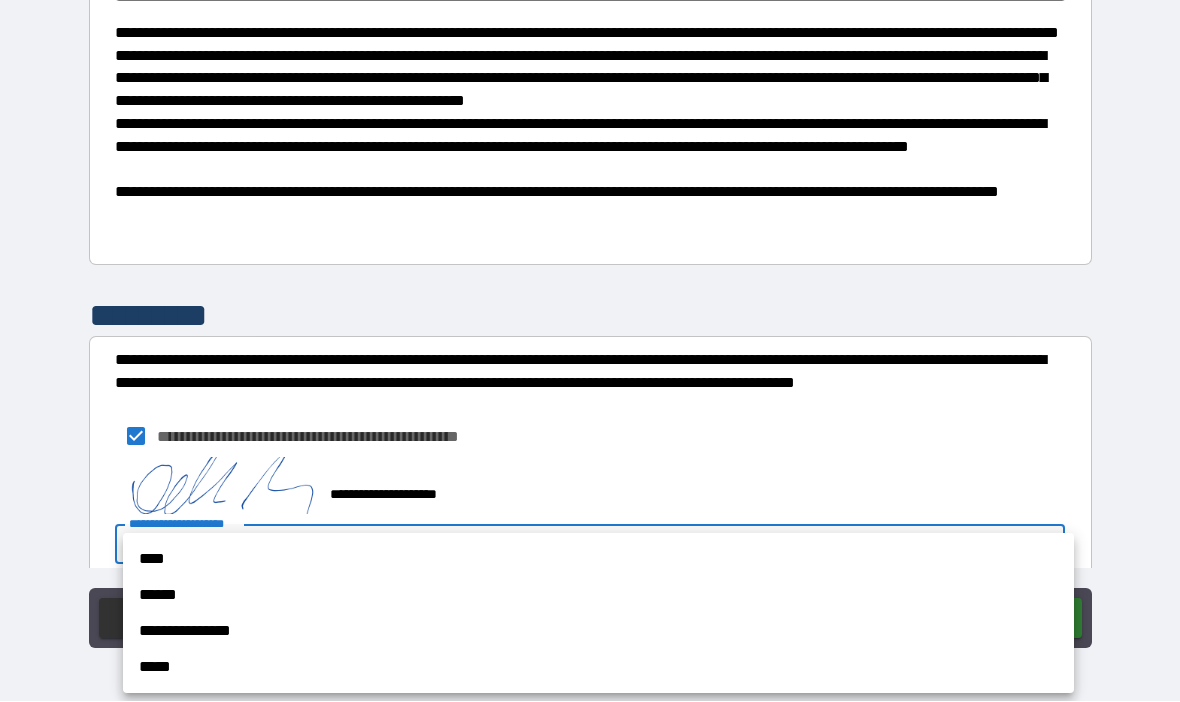 click on "**********" at bounding box center (598, 632) 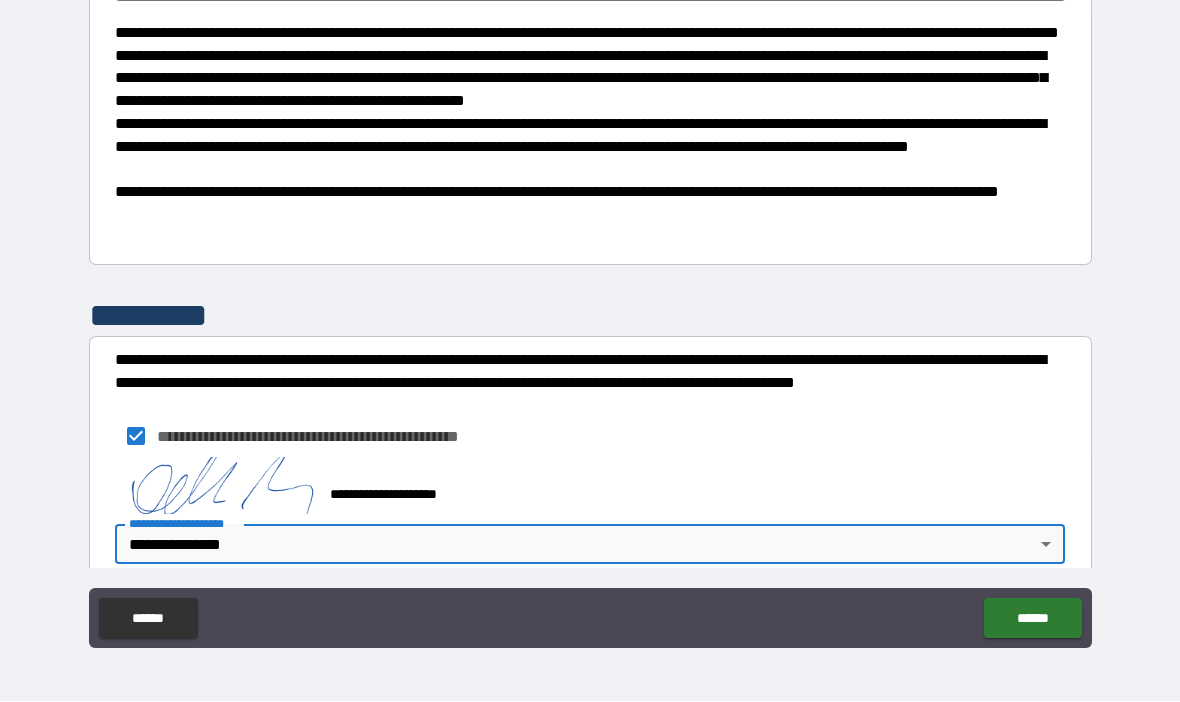 click on "******" at bounding box center [1032, 619] 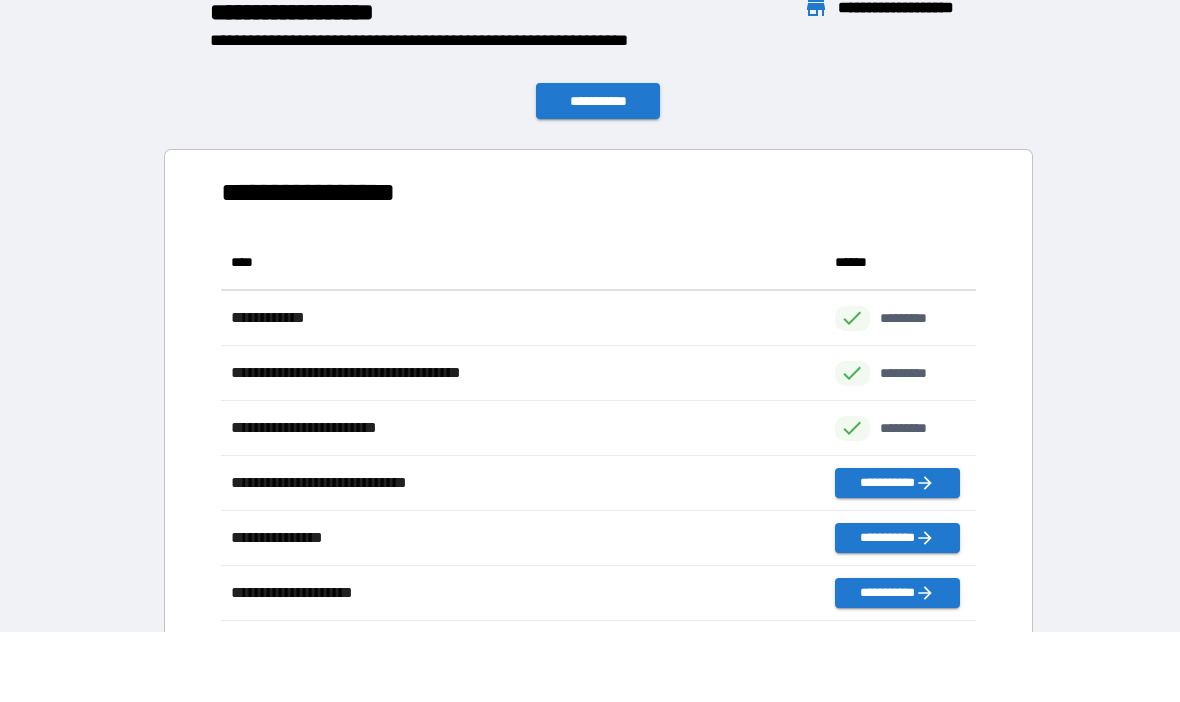 scroll, scrollTop: 1, scrollLeft: 1, axis: both 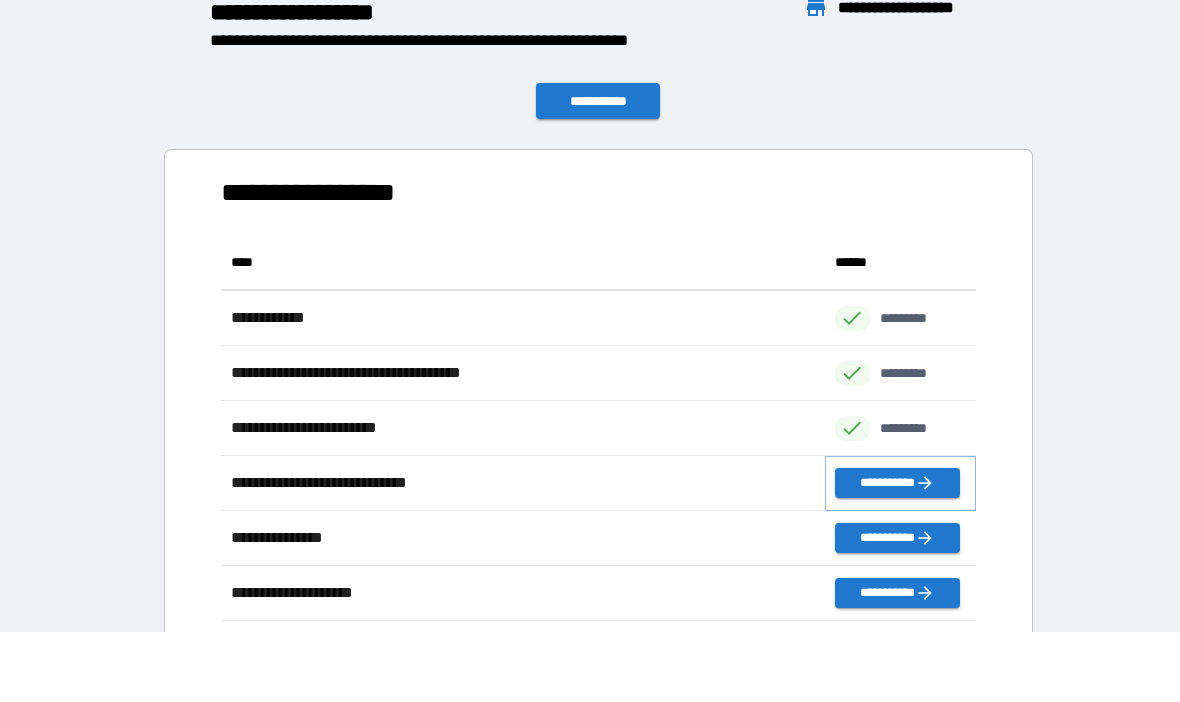 click 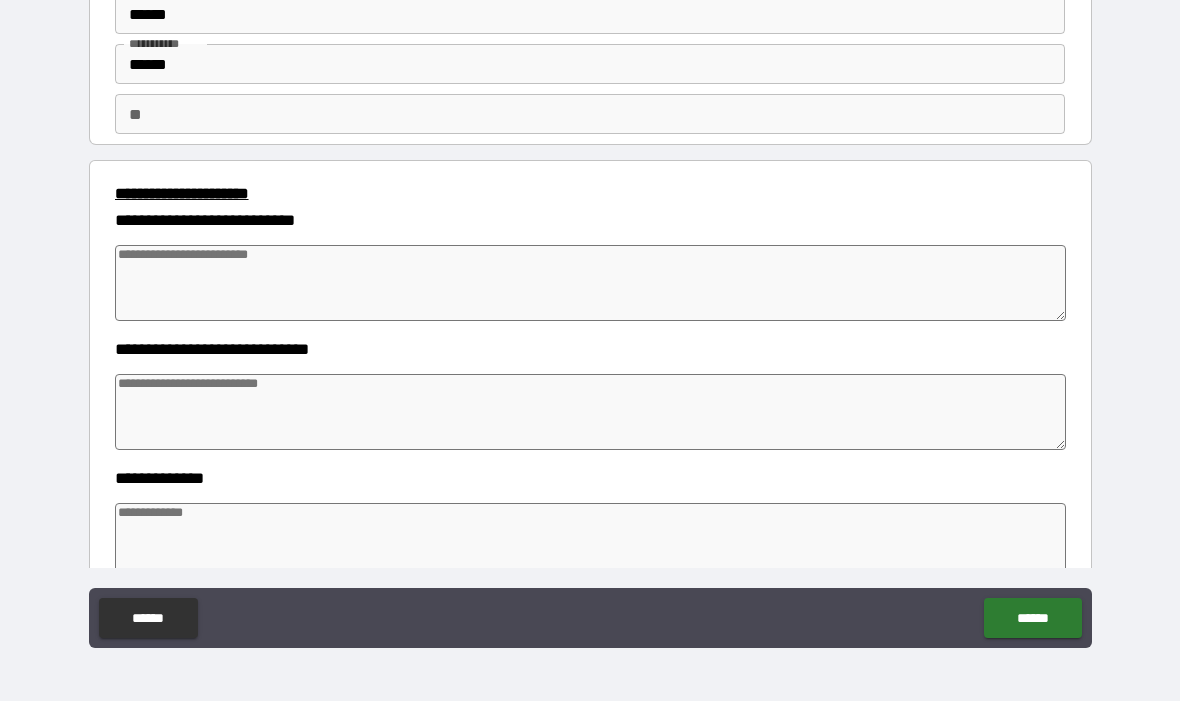 scroll, scrollTop: 78, scrollLeft: 0, axis: vertical 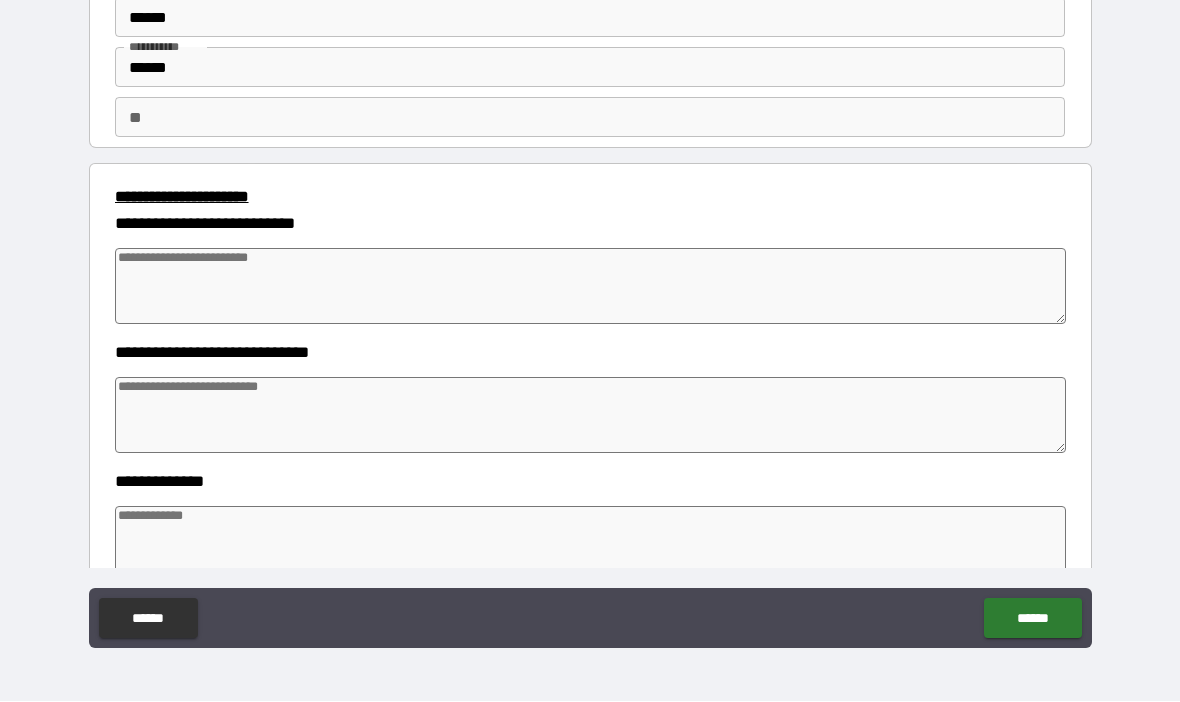 click at bounding box center [591, 287] 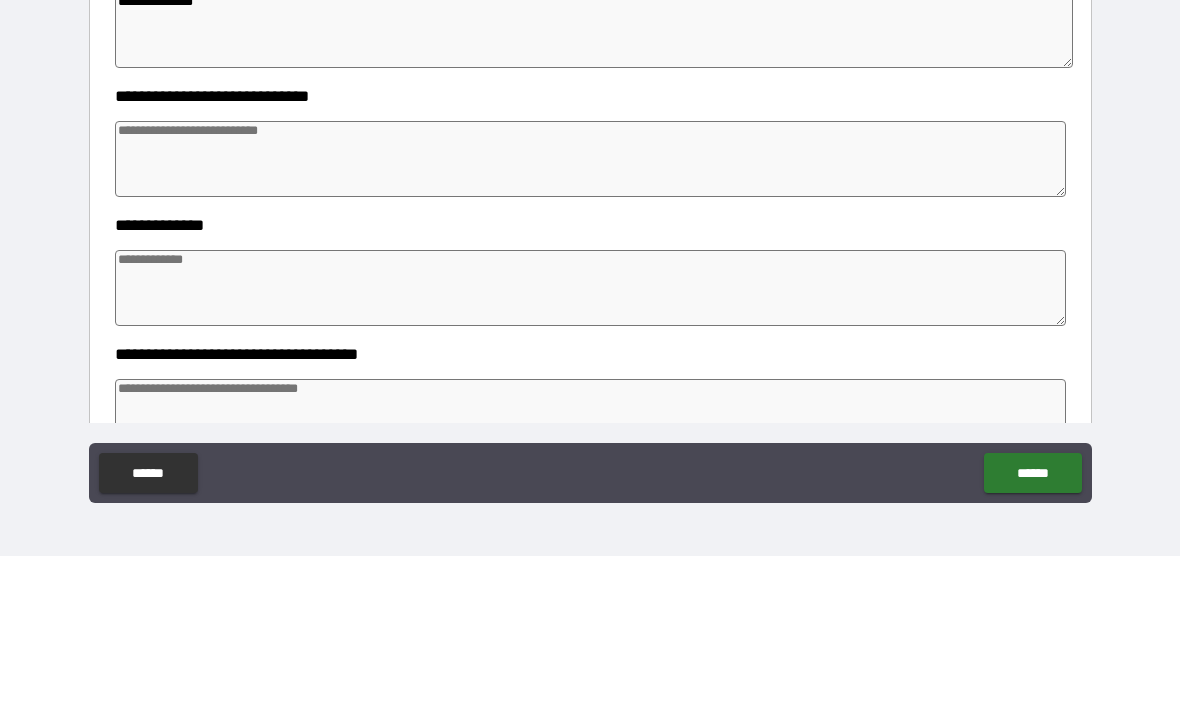 scroll, scrollTop: 191, scrollLeft: 0, axis: vertical 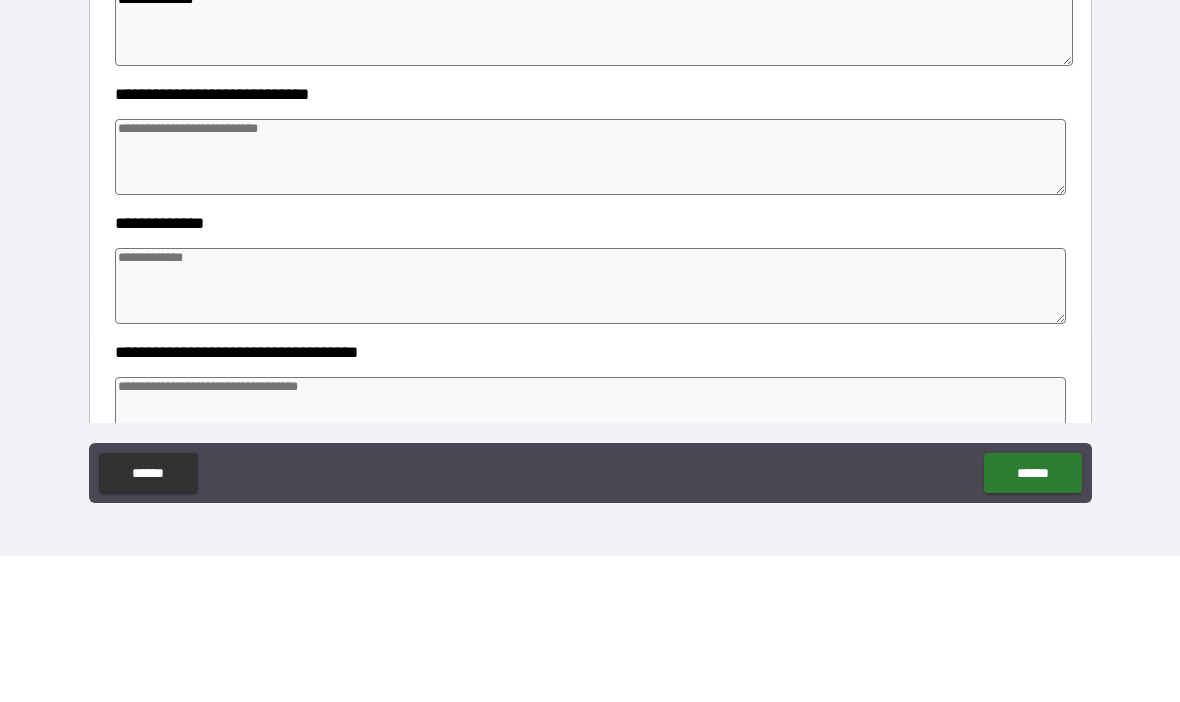 click at bounding box center (591, 303) 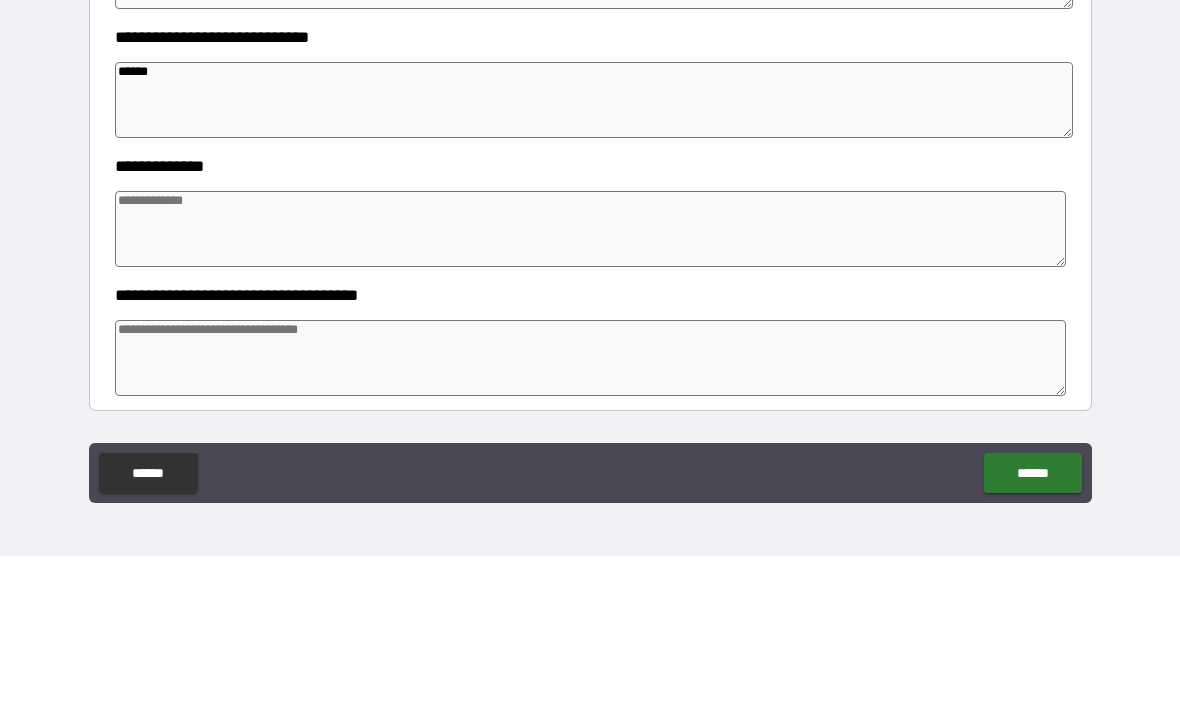 scroll, scrollTop: 312, scrollLeft: 0, axis: vertical 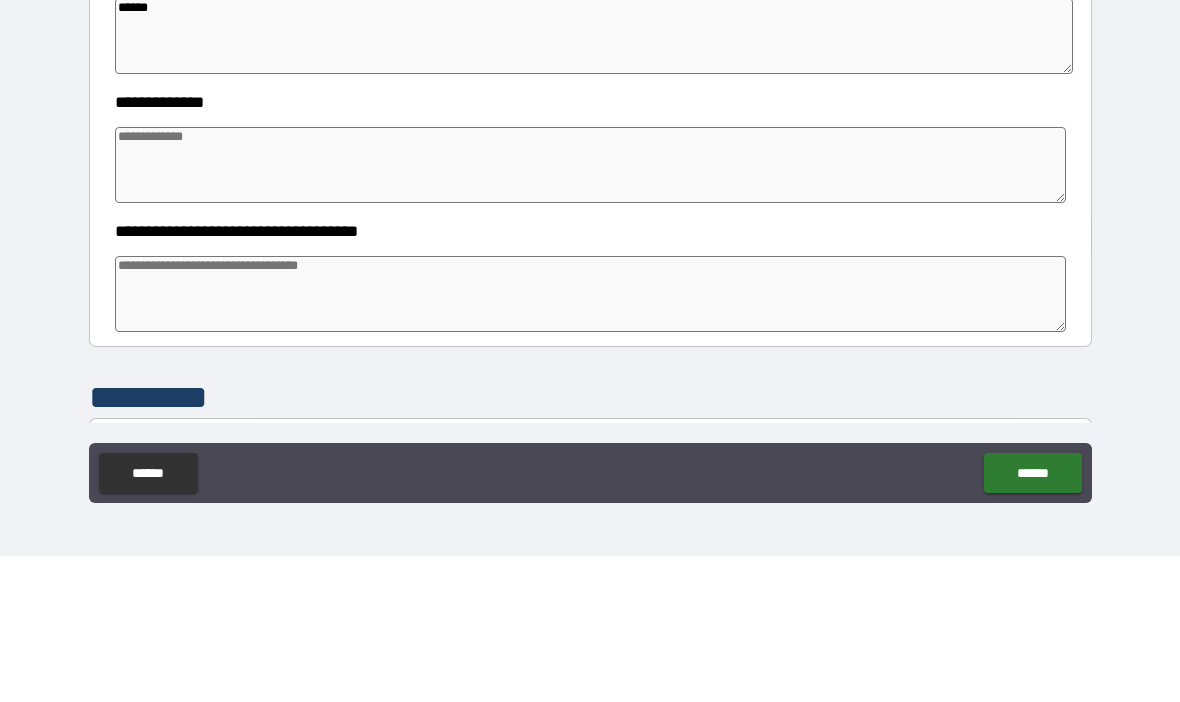 click at bounding box center (591, 311) 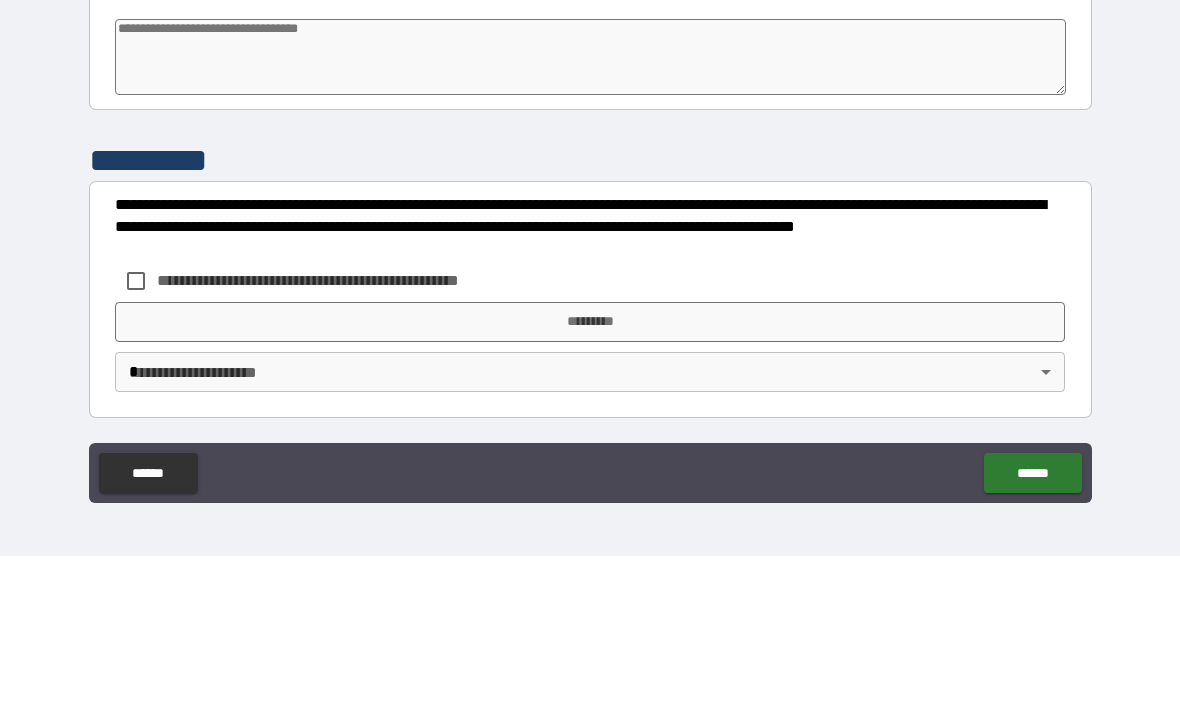 scroll, scrollTop: 548, scrollLeft: 0, axis: vertical 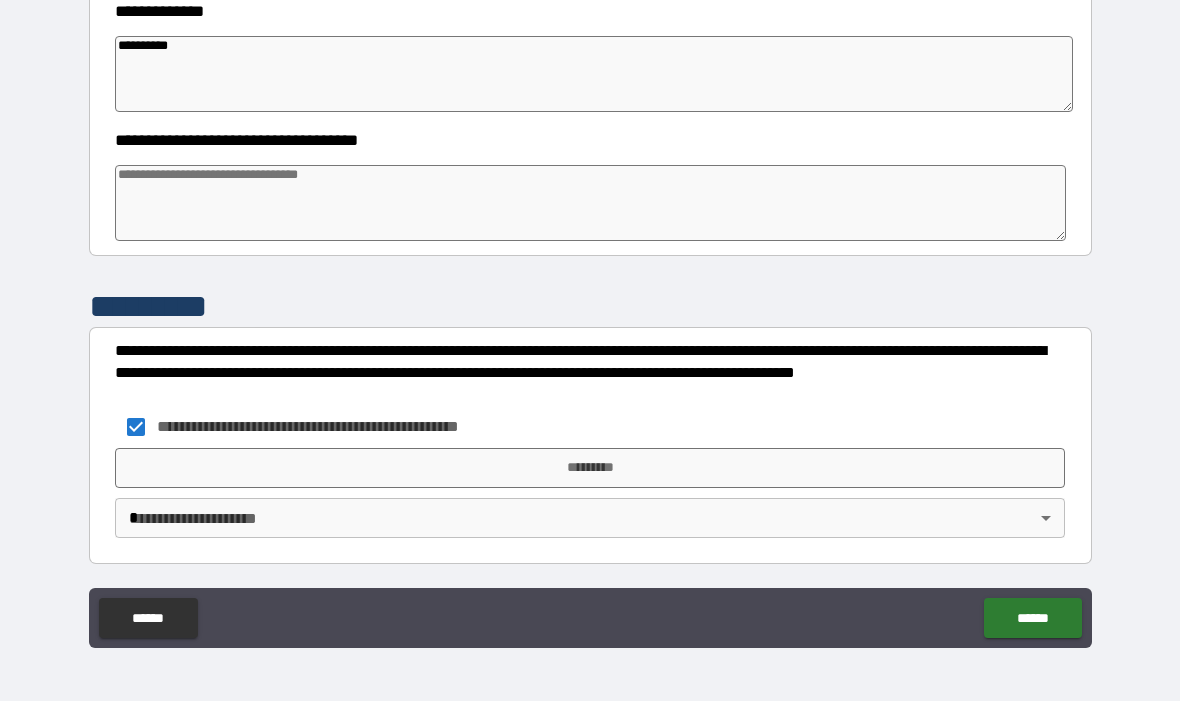 click on "*********" at bounding box center [590, 469] 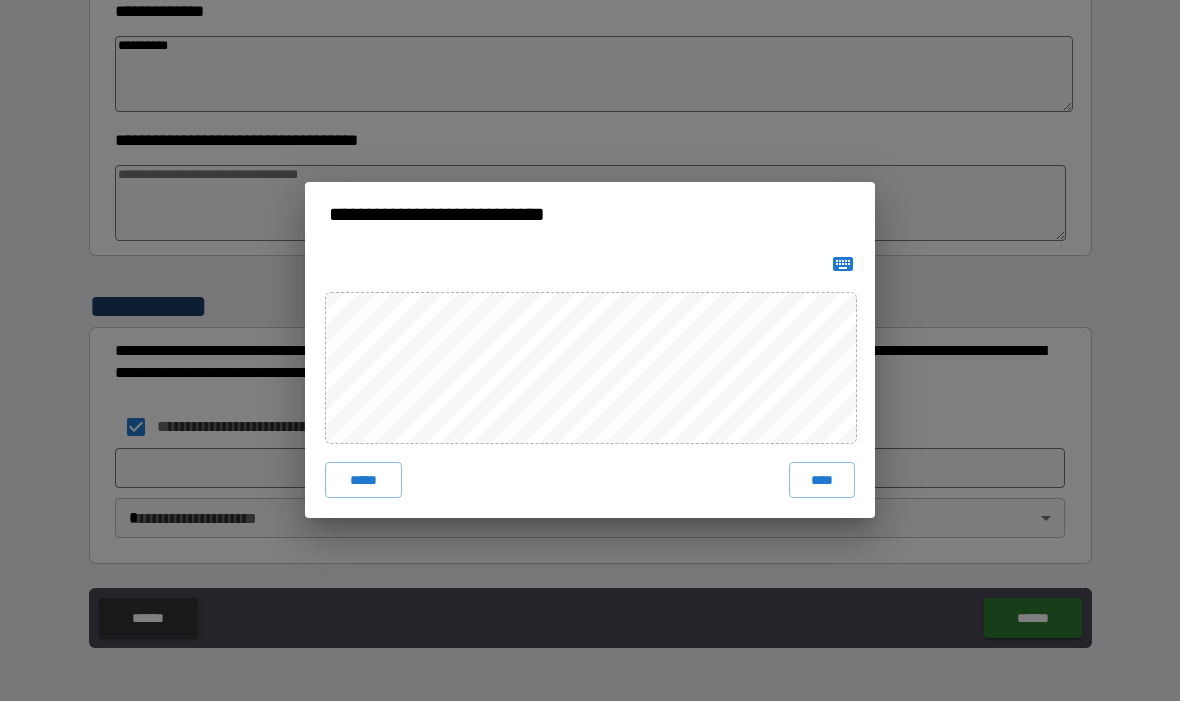 click on "****" at bounding box center (822, 481) 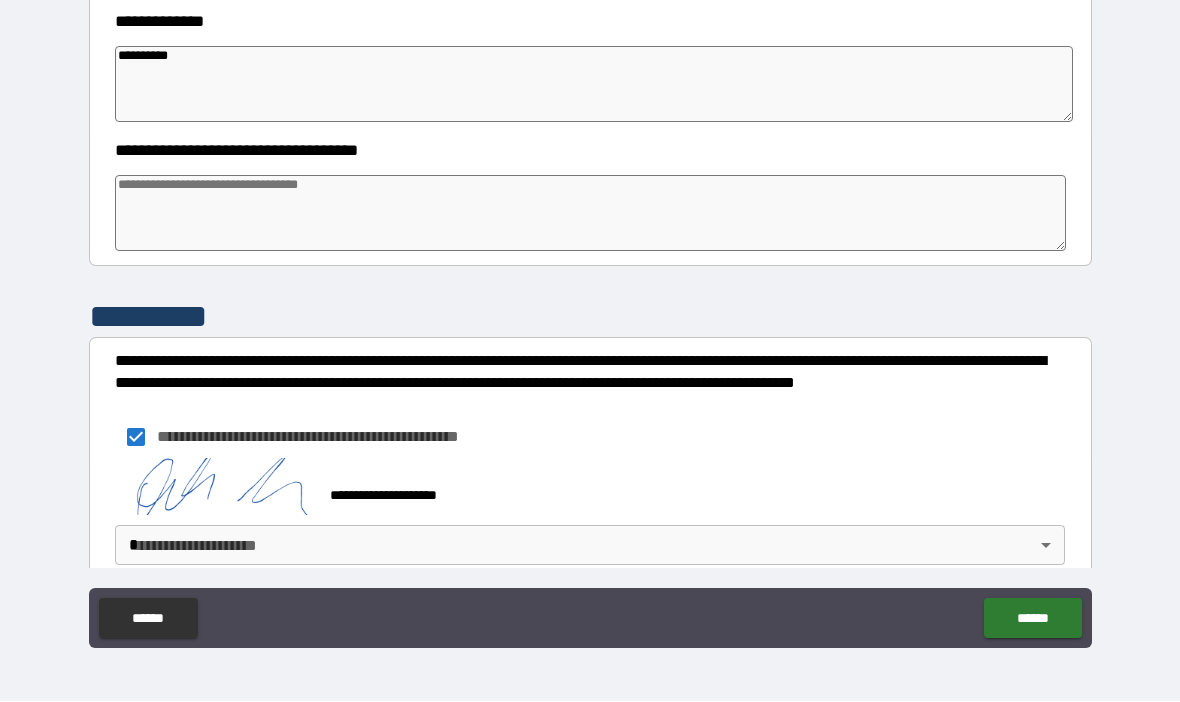 click on "**********" at bounding box center (590, 316) 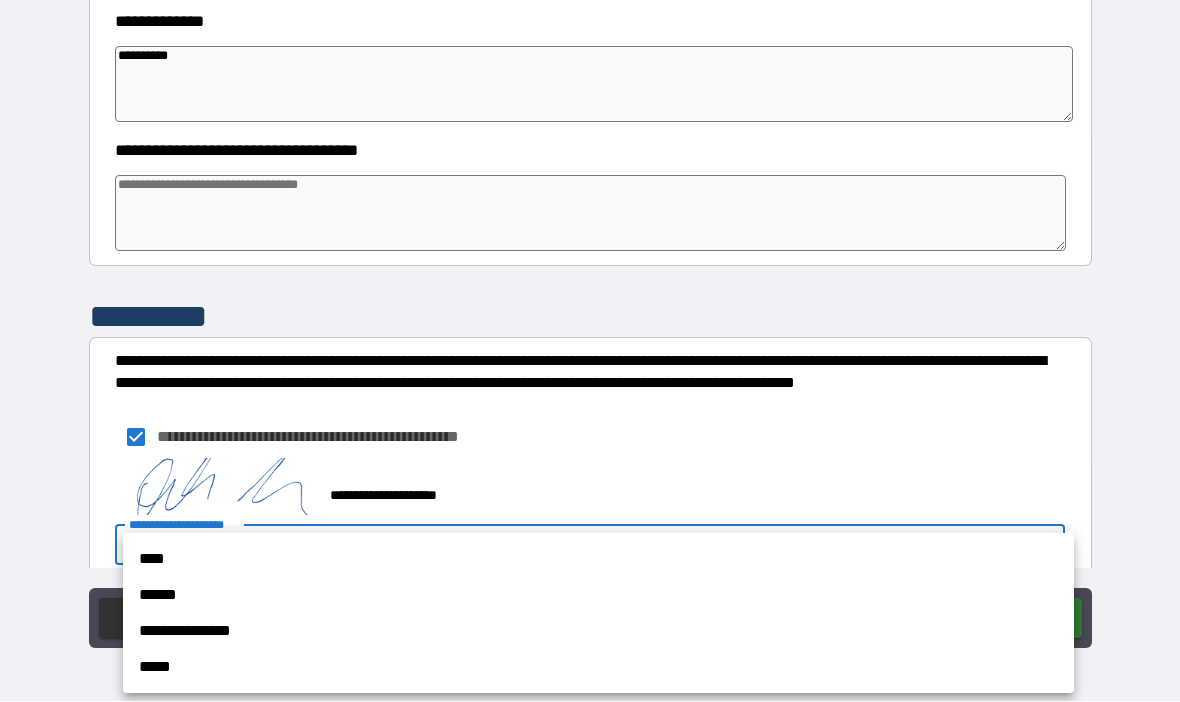 click on "**********" at bounding box center [598, 632] 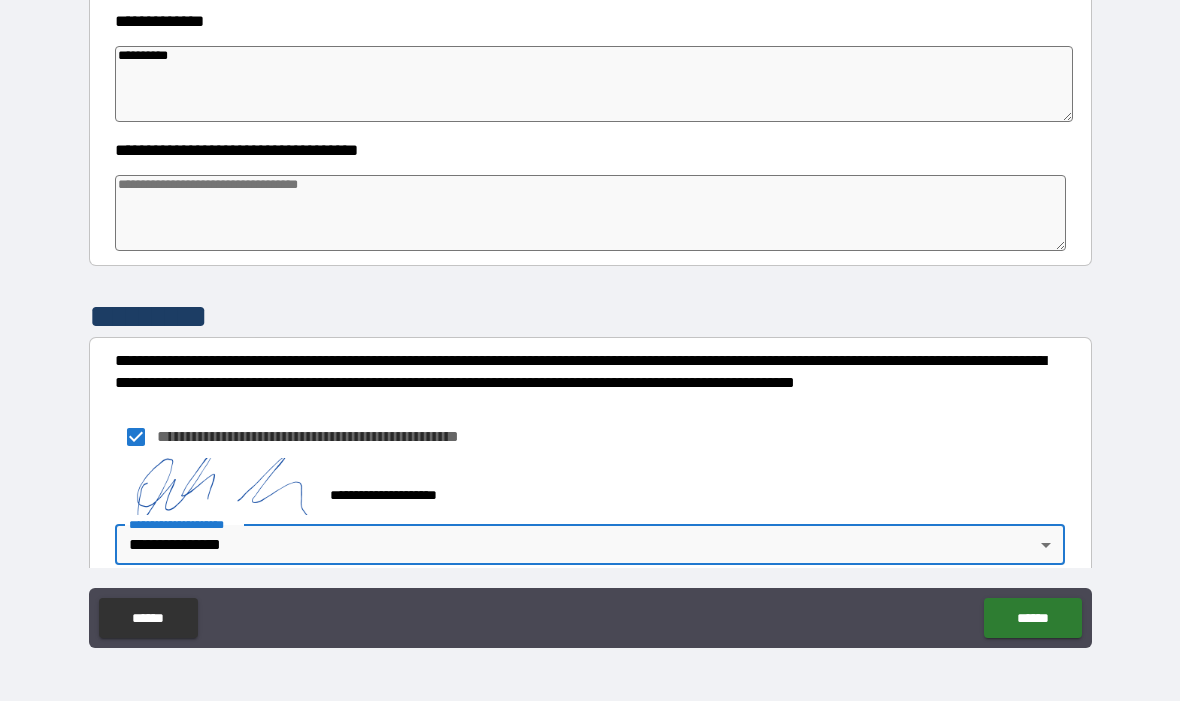click on "******" at bounding box center (1032, 619) 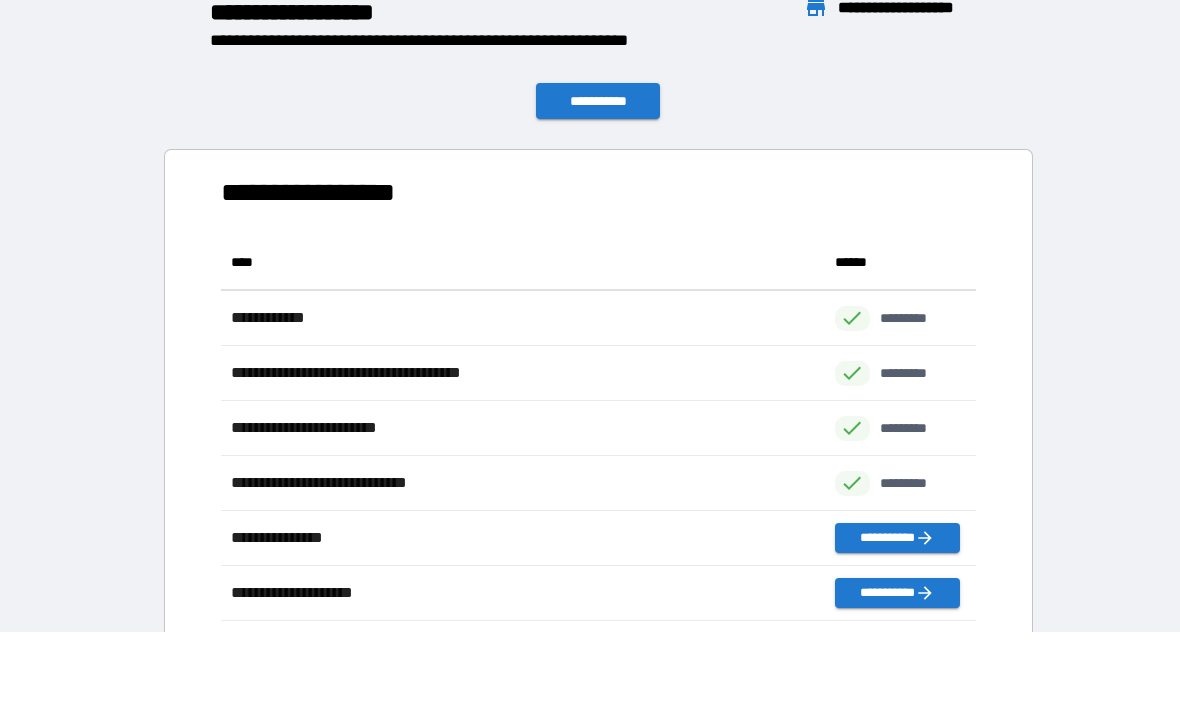 scroll, scrollTop: 1, scrollLeft: 1, axis: both 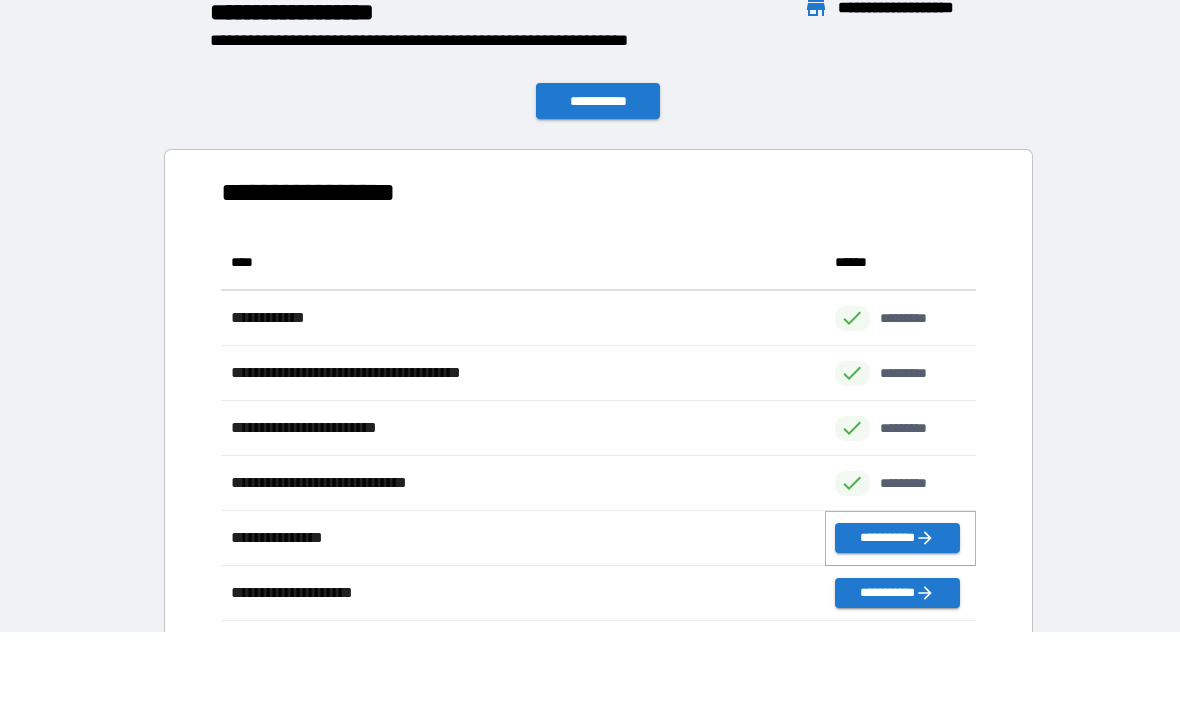 click on "**********" at bounding box center (897, 539) 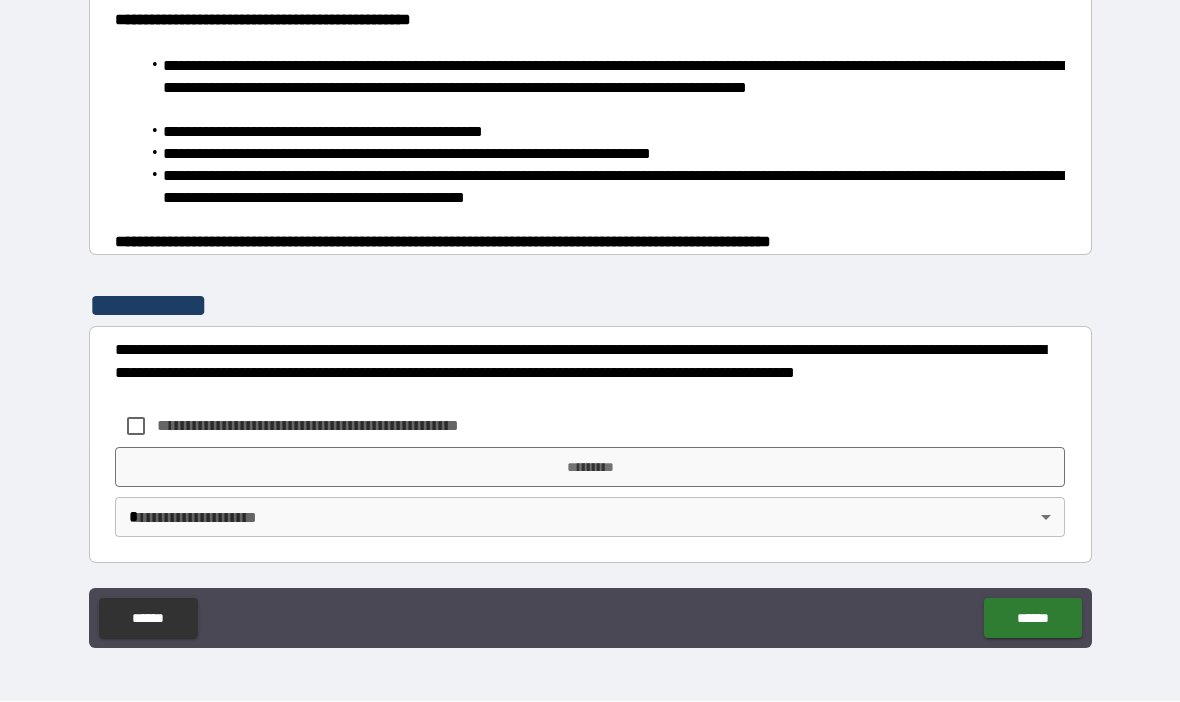 scroll, scrollTop: 1308, scrollLeft: 0, axis: vertical 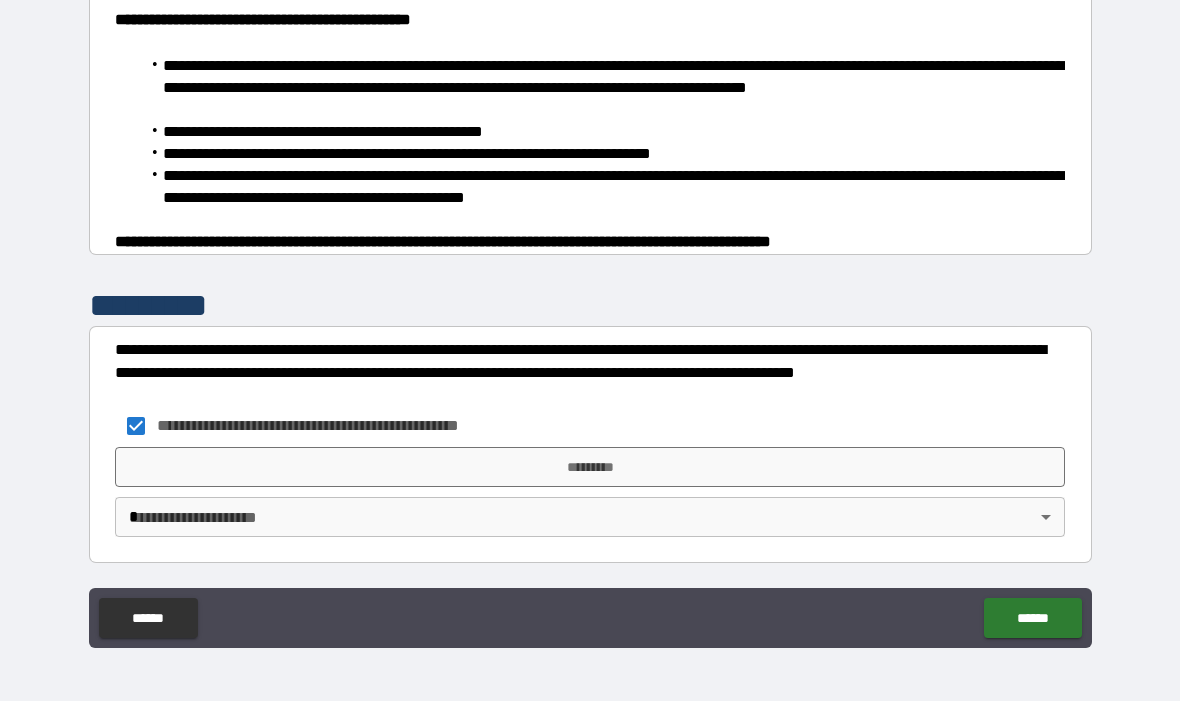 click on "*********" at bounding box center (590, 468) 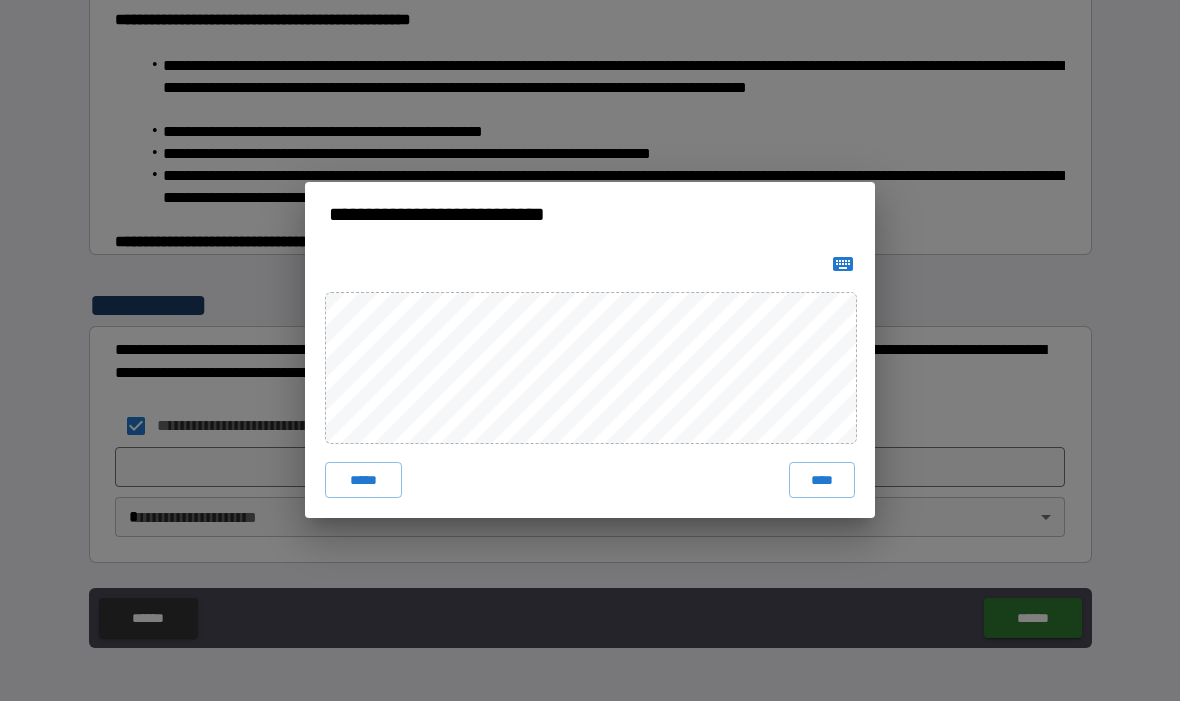 click on "****" at bounding box center [822, 481] 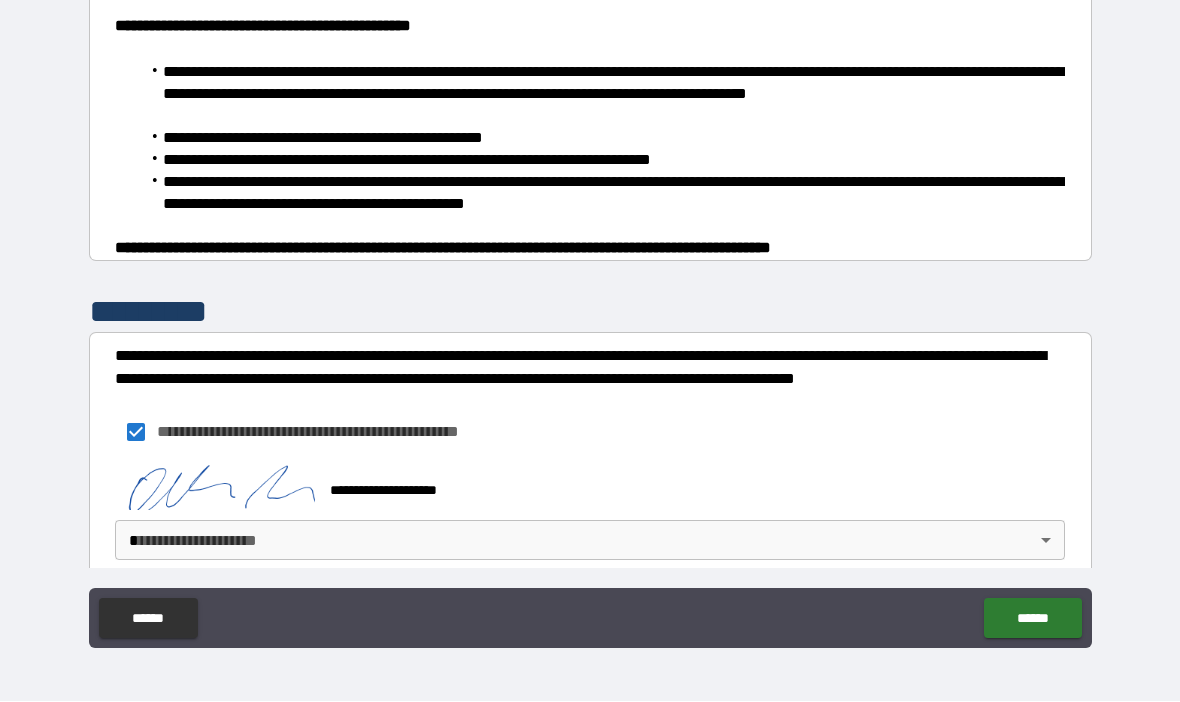 click on "**********" at bounding box center [590, 316] 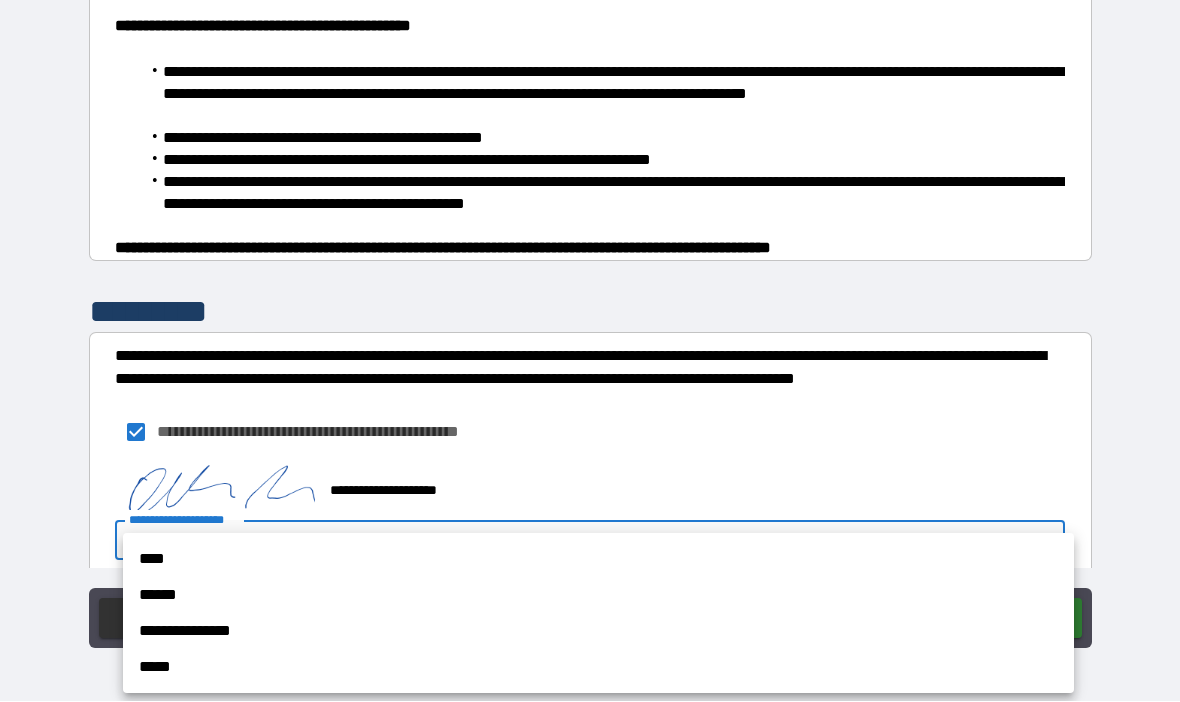 click on "**********" at bounding box center (598, 632) 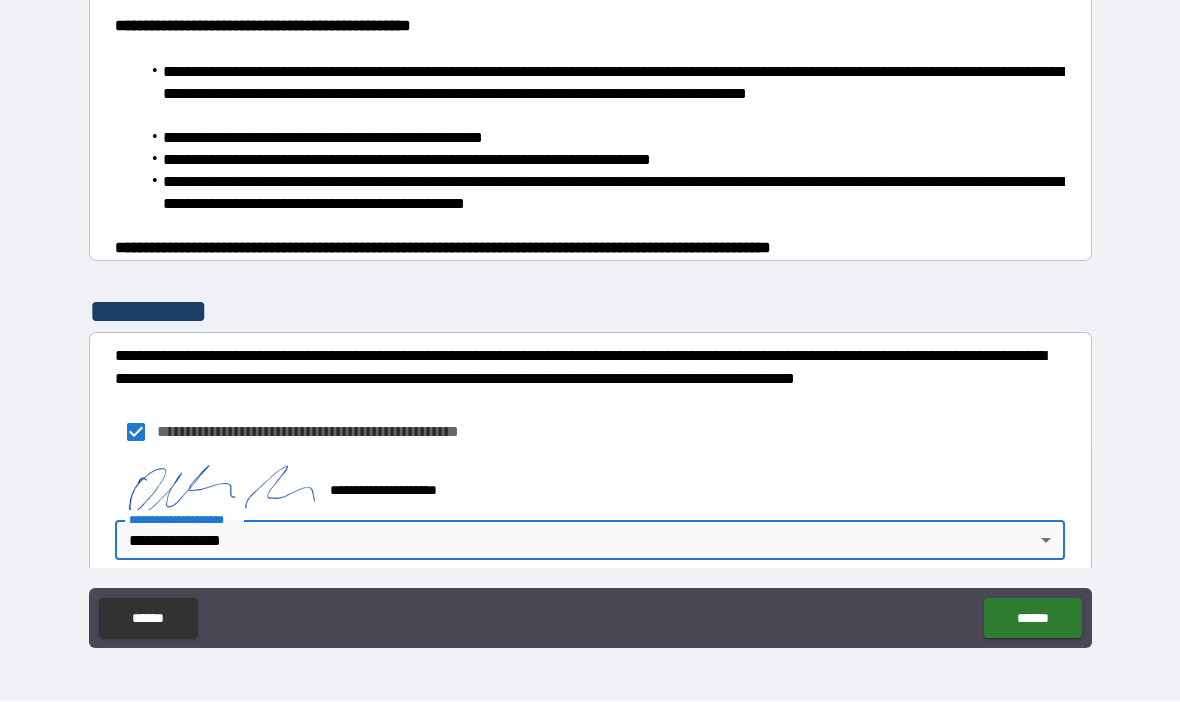 click on "******" at bounding box center (1032, 619) 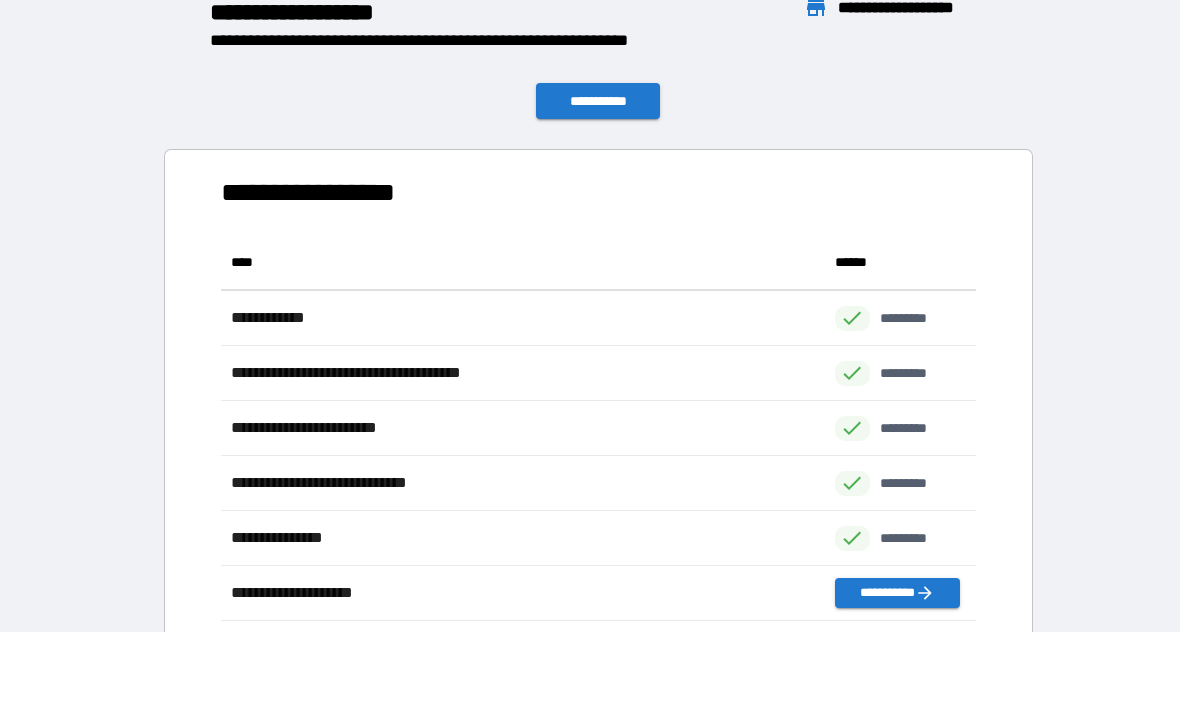 scroll, scrollTop: 1, scrollLeft: 1, axis: both 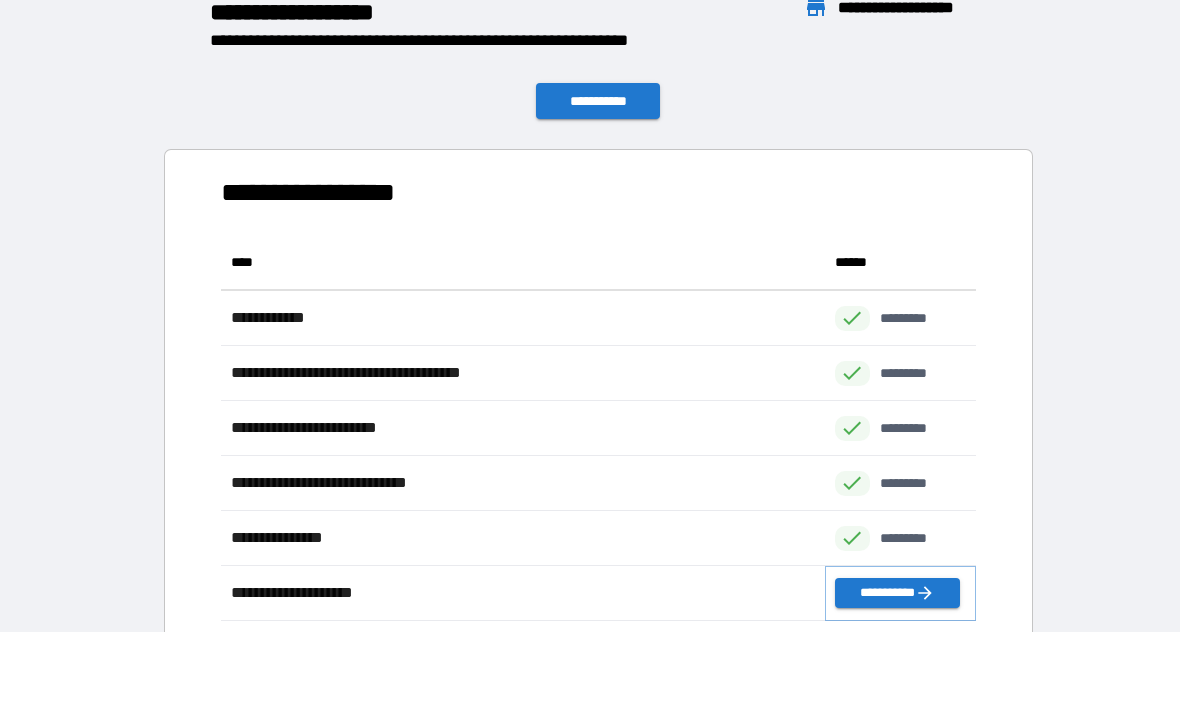click 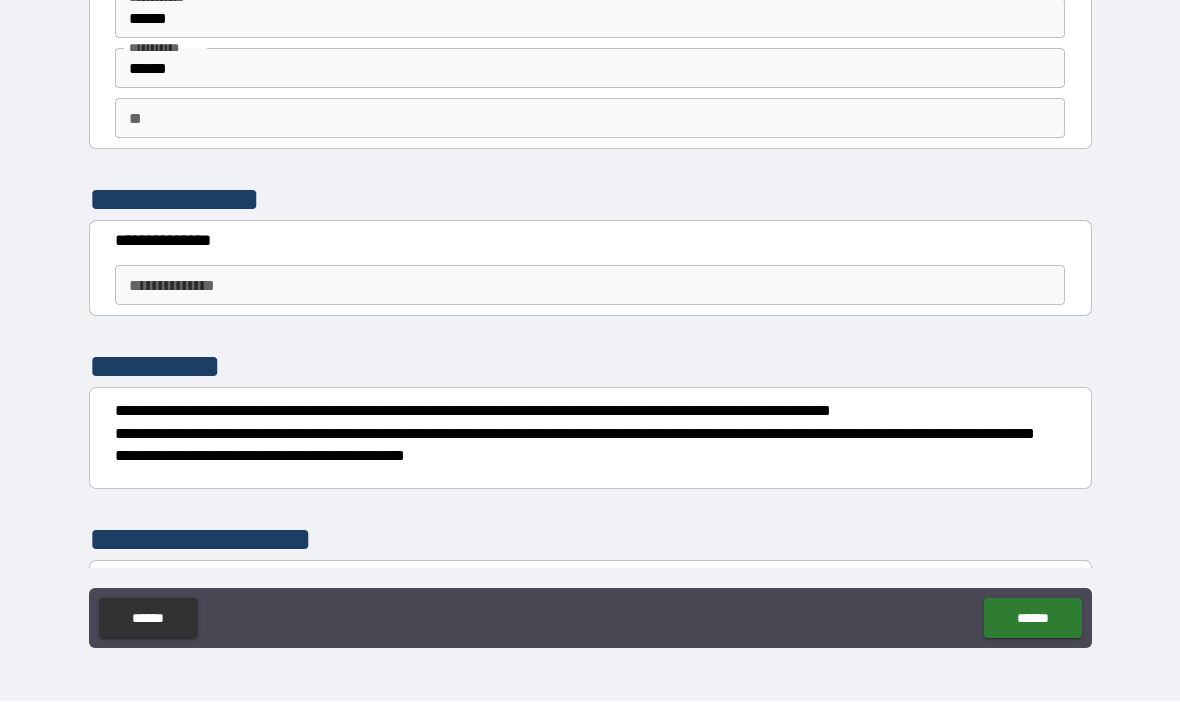 scroll, scrollTop: 76, scrollLeft: 0, axis: vertical 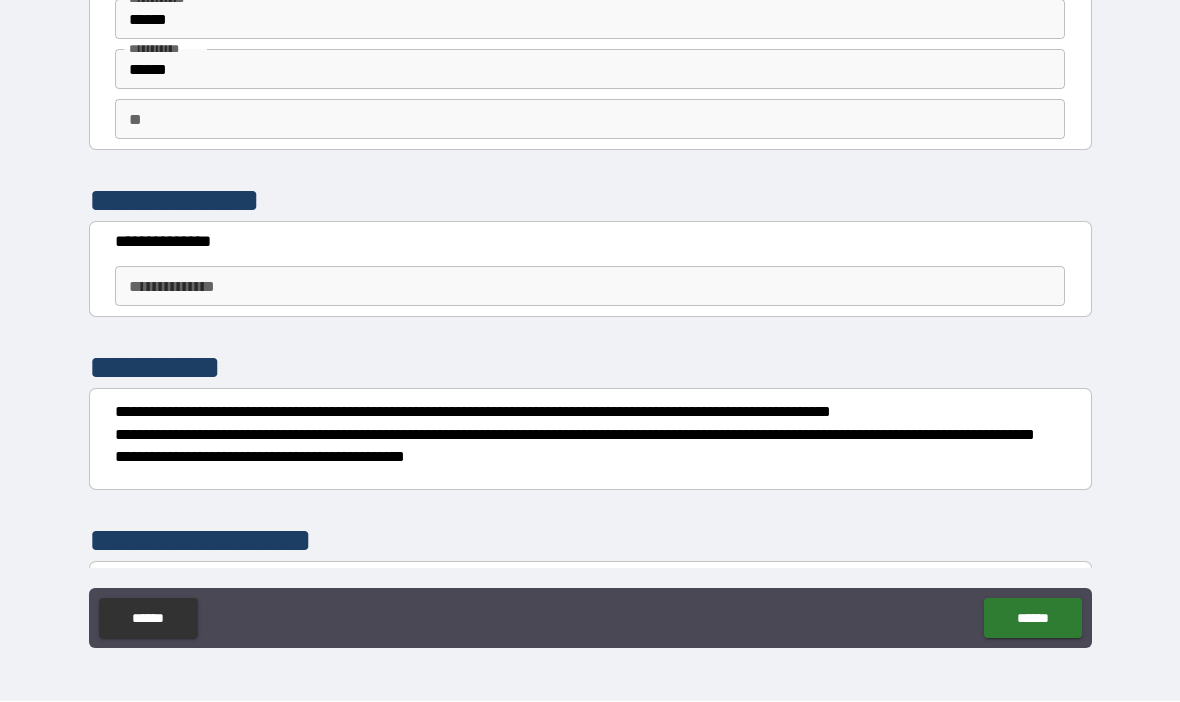 click on "**********" at bounding box center (590, 287) 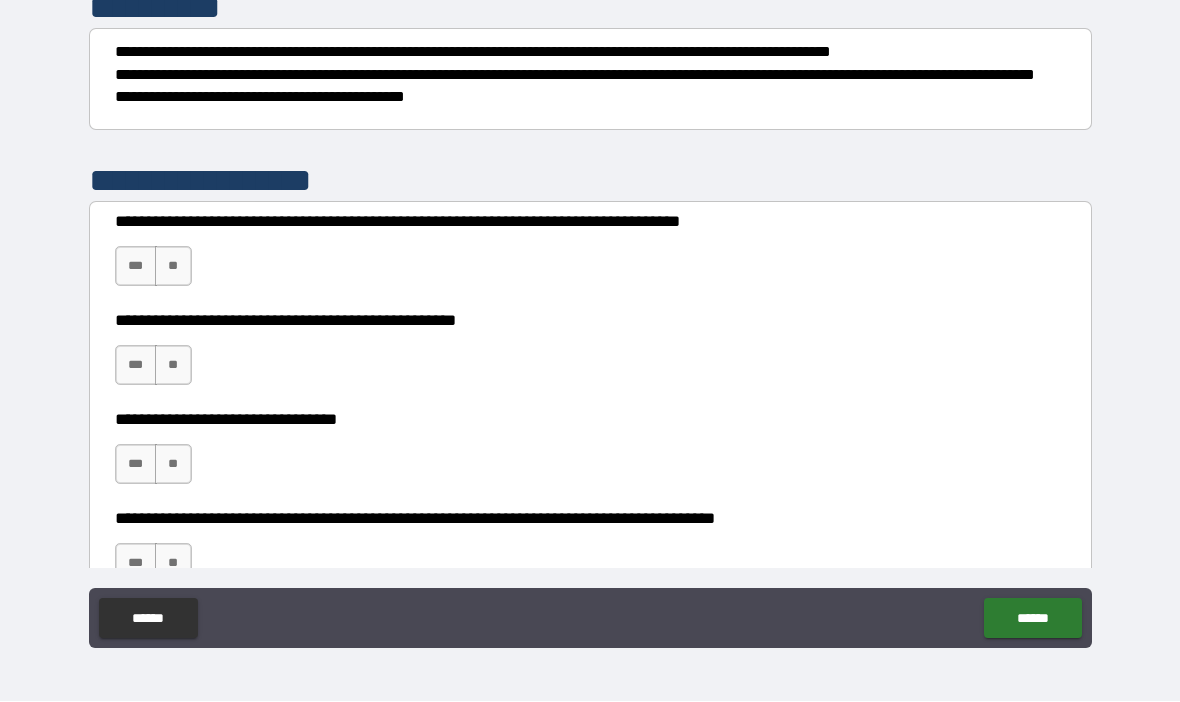 scroll, scrollTop: 432, scrollLeft: 0, axis: vertical 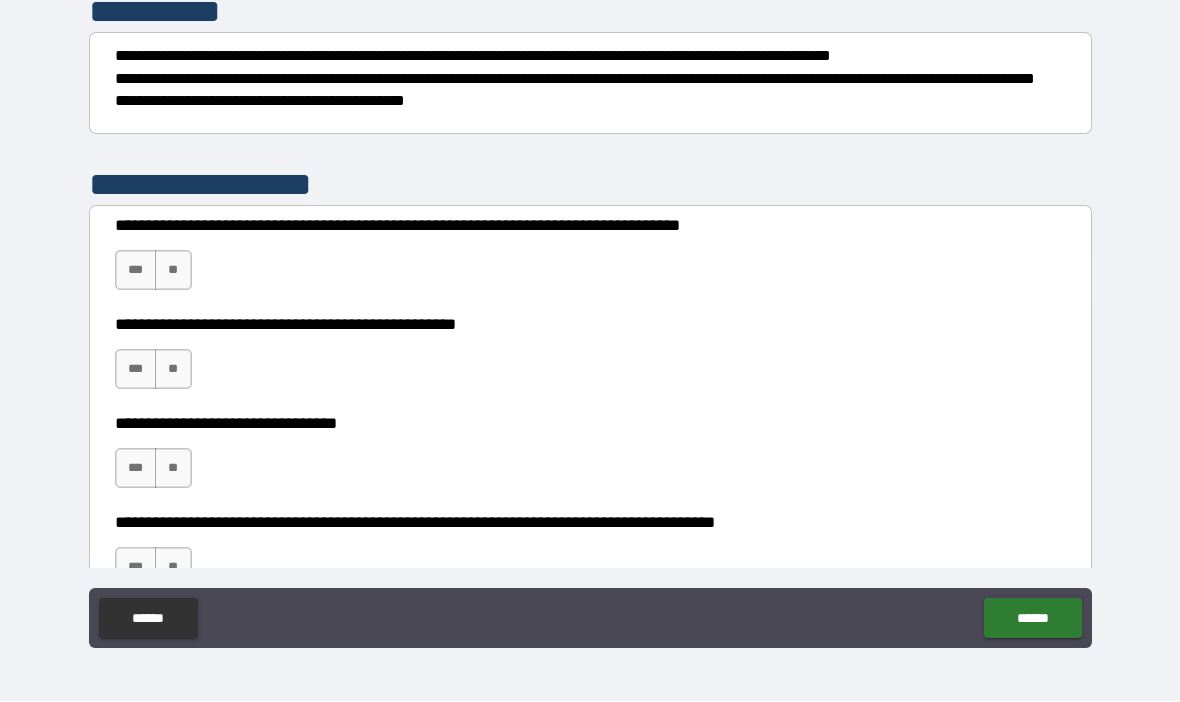 click on "***" at bounding box center [136, 271] 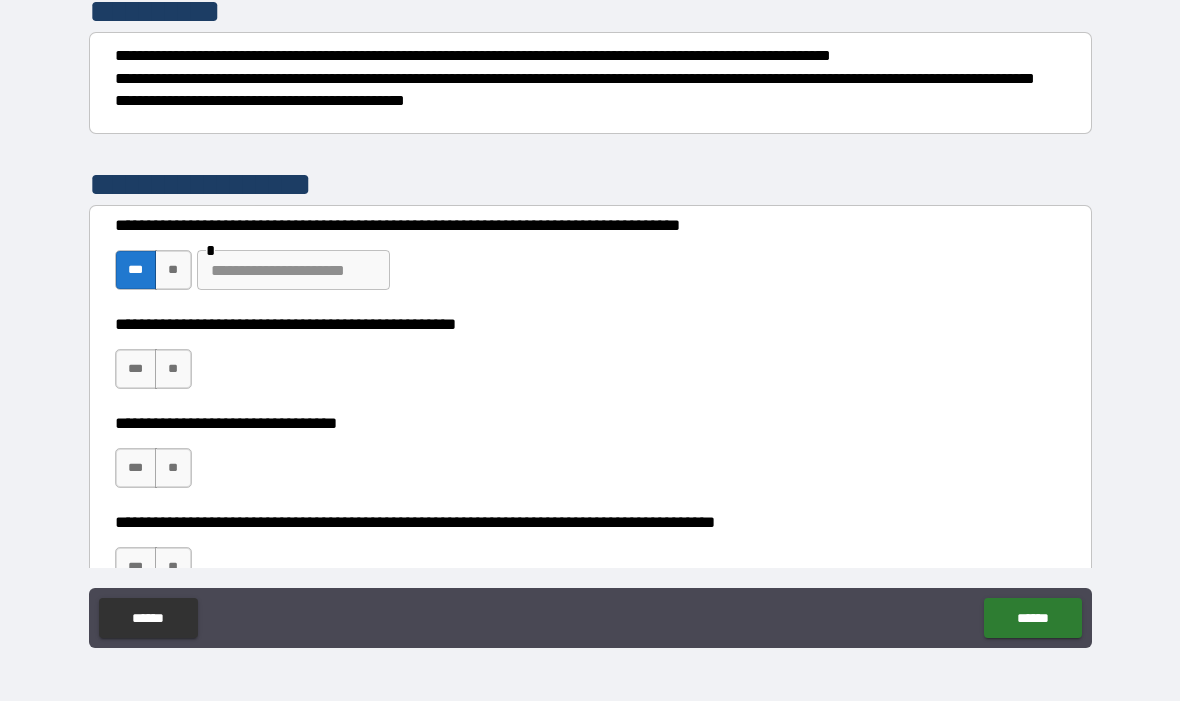 click at bounding box center (293, 271) 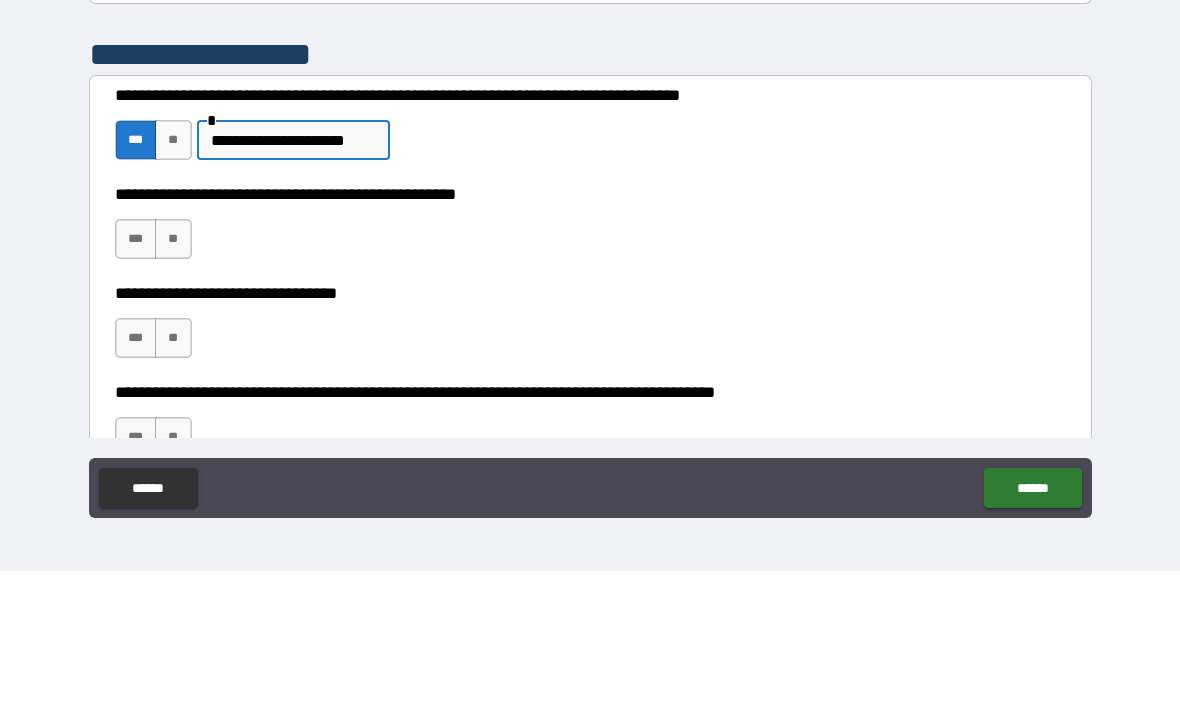 click on "**" at bounding box center (173, 370) 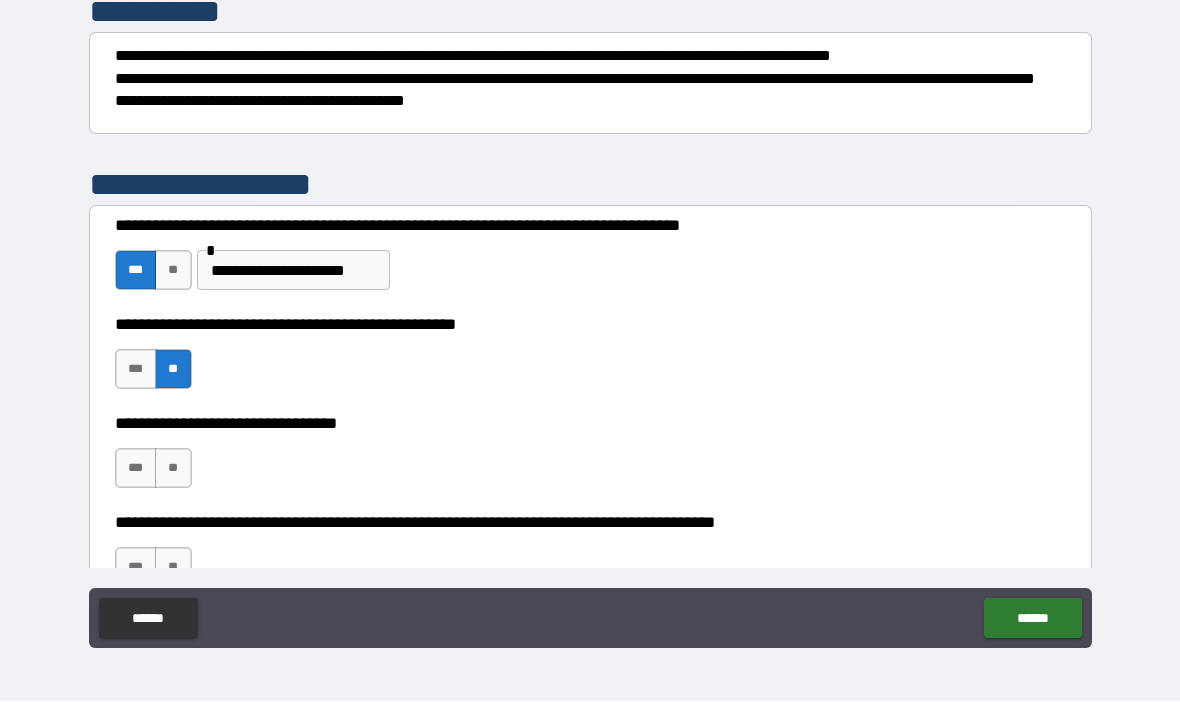 click on "**" at bounding box center [173, 469] 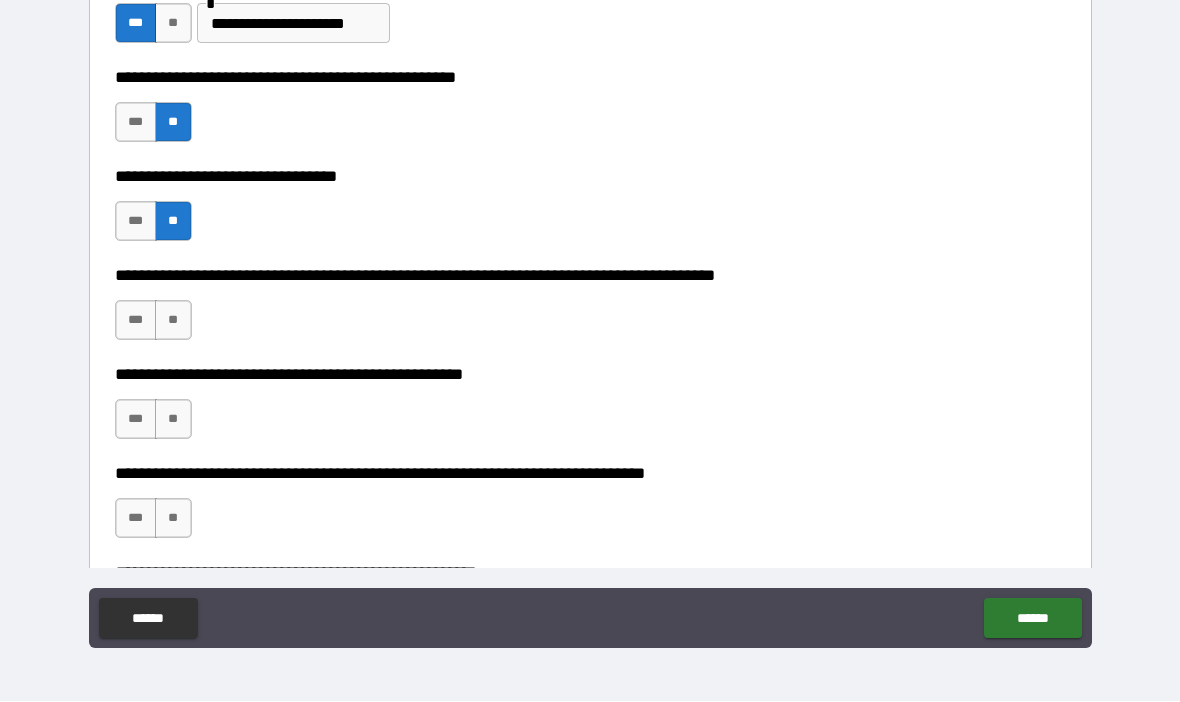 scroll, scrollTop: 684, scrollLeft: 0, axis: vertical 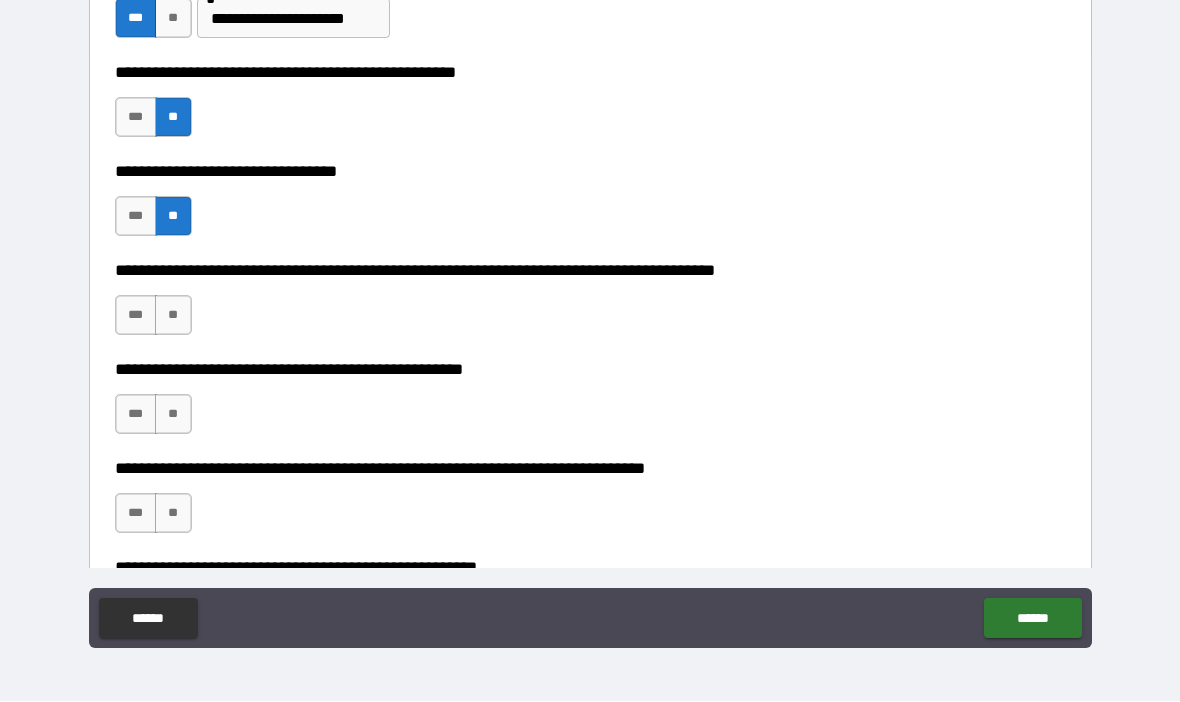 click on "**" at bounding box center (173, 316) 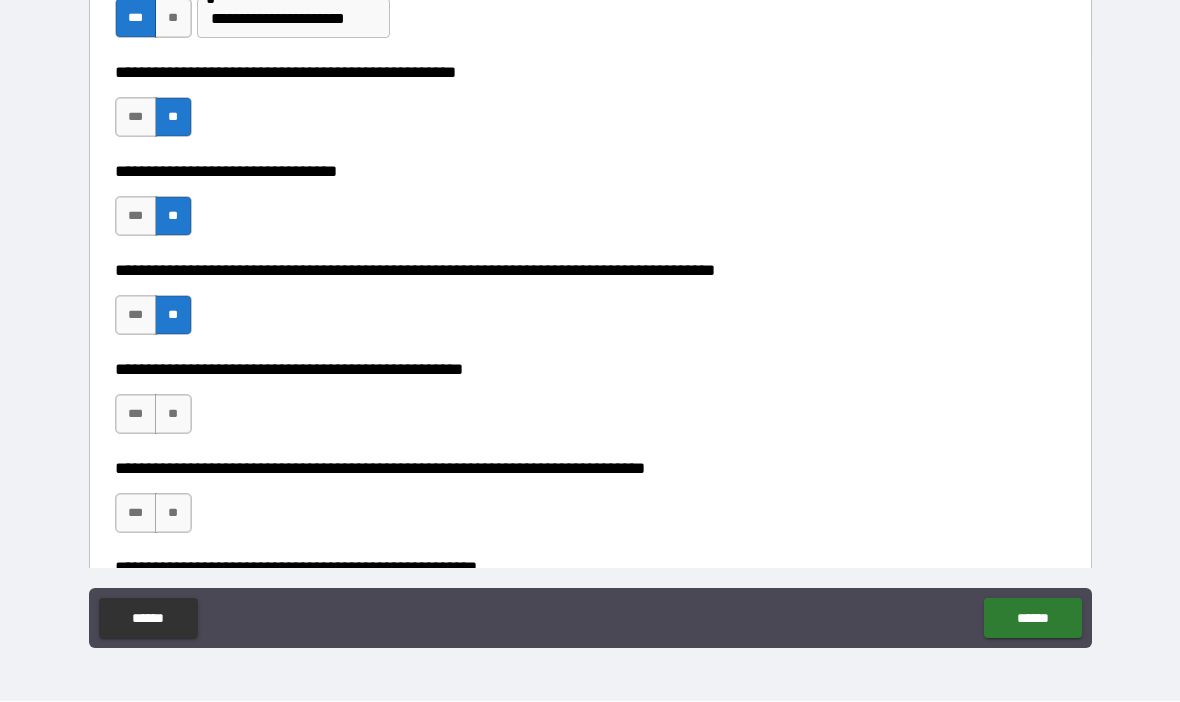 click on "**" at bounding box center [173, 415] 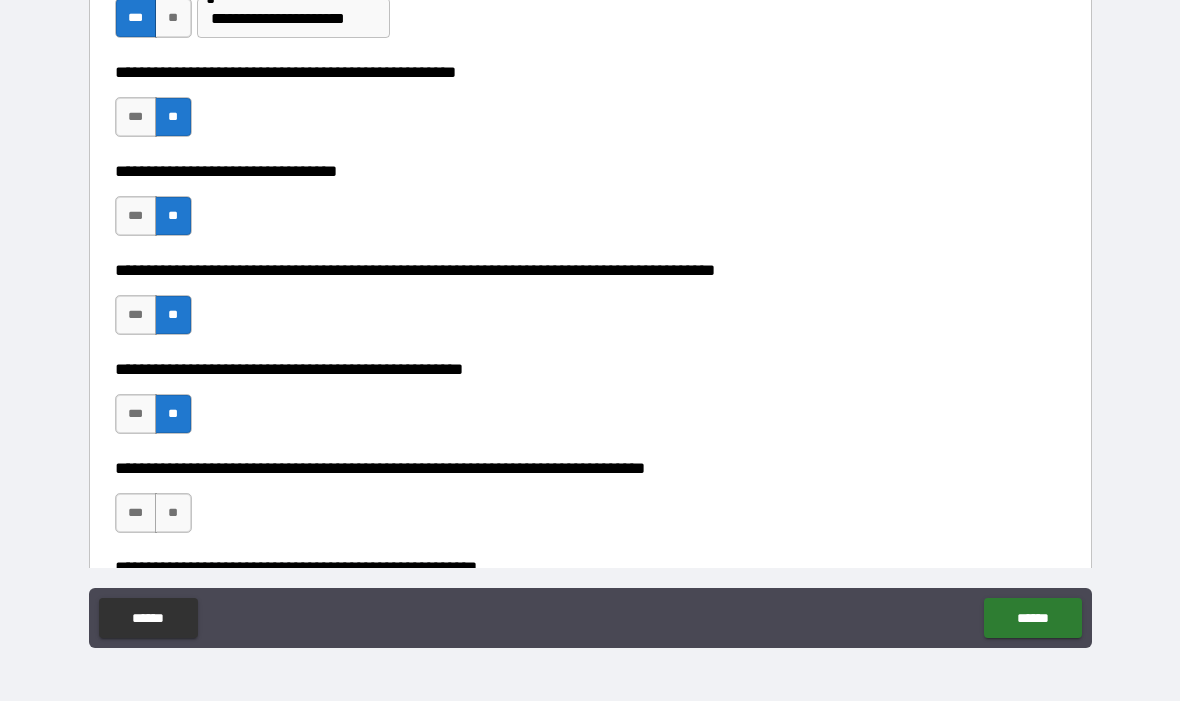 click on "**" at bounding box center (173, 514) 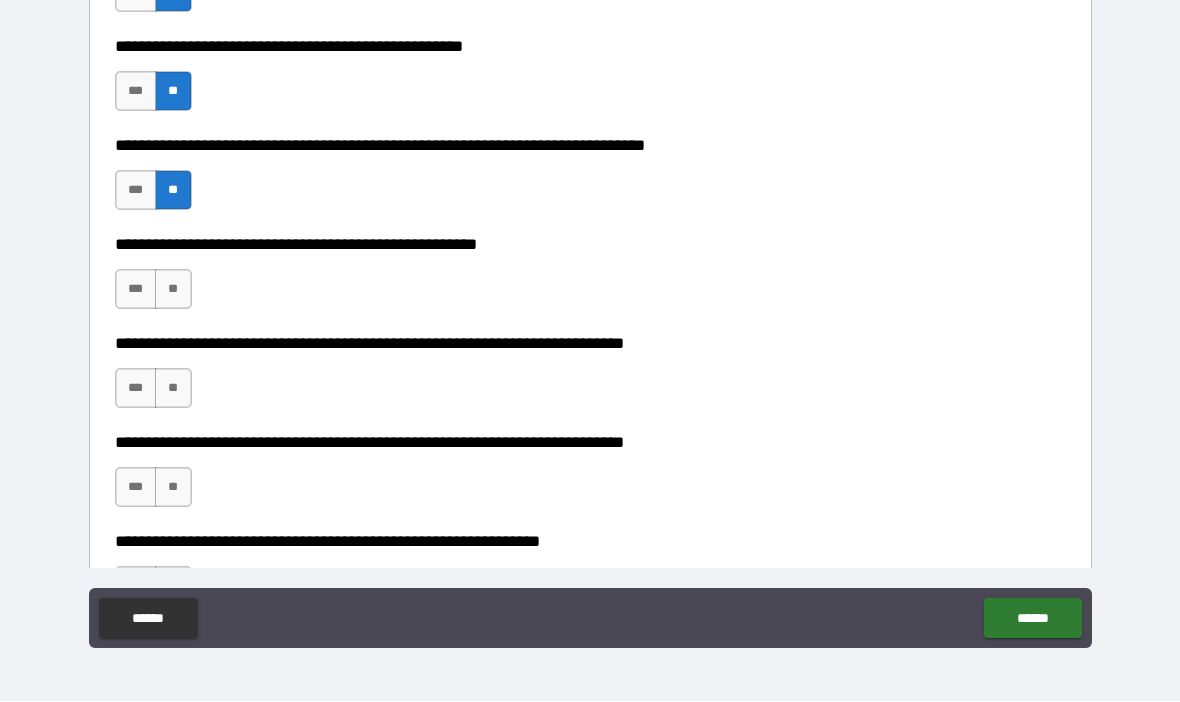 scroll, scrollTop: 1005, scrollLeft: 0, axis: vertical 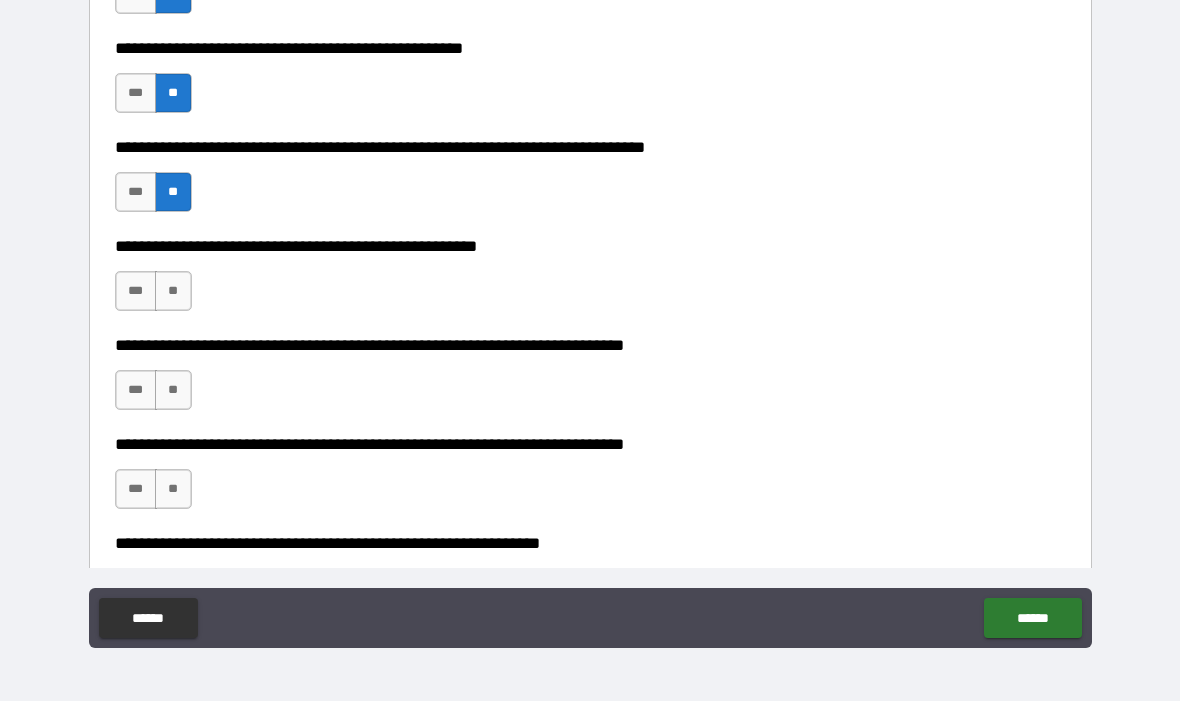 click on "**" at bounding box center (173, 292) 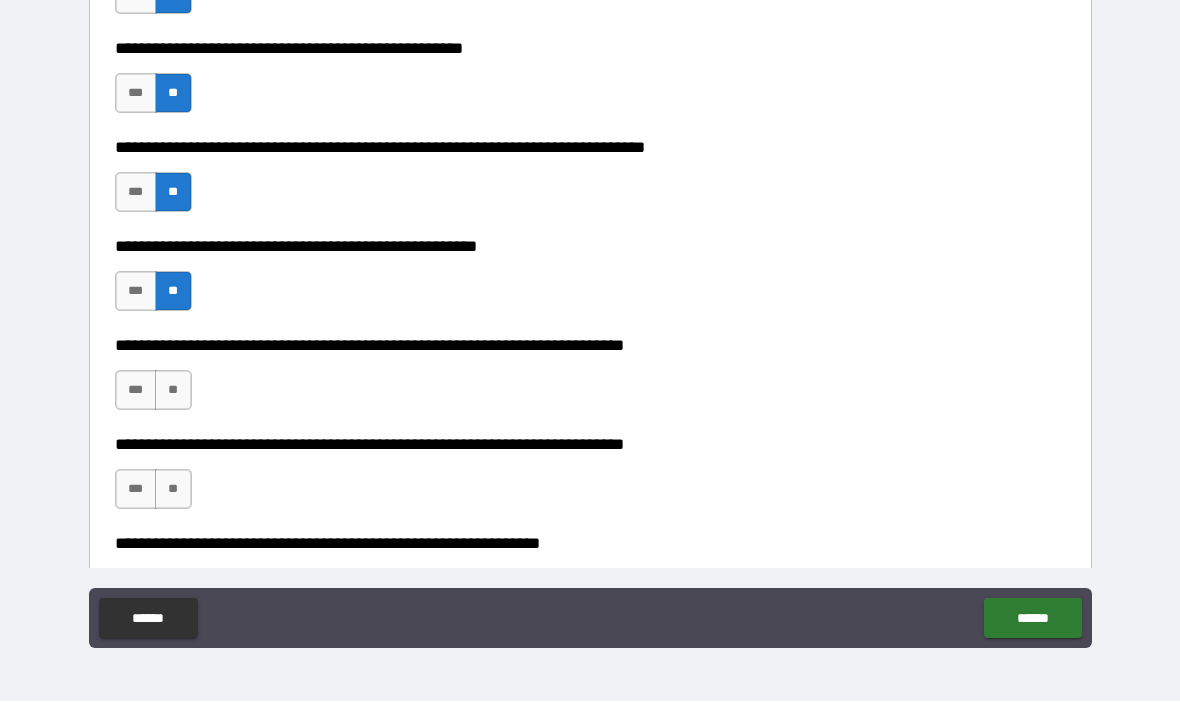 click on "**" at bounding box center (173, 391) 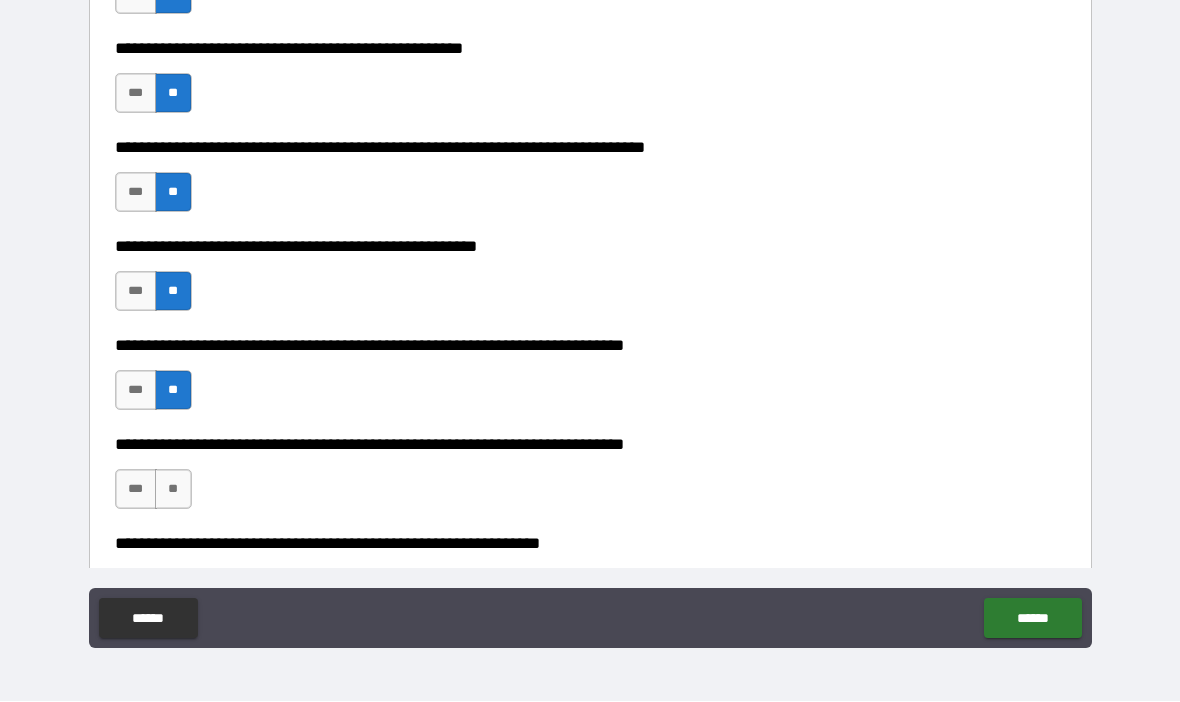 click on "**" at bounding box center [173, 490] 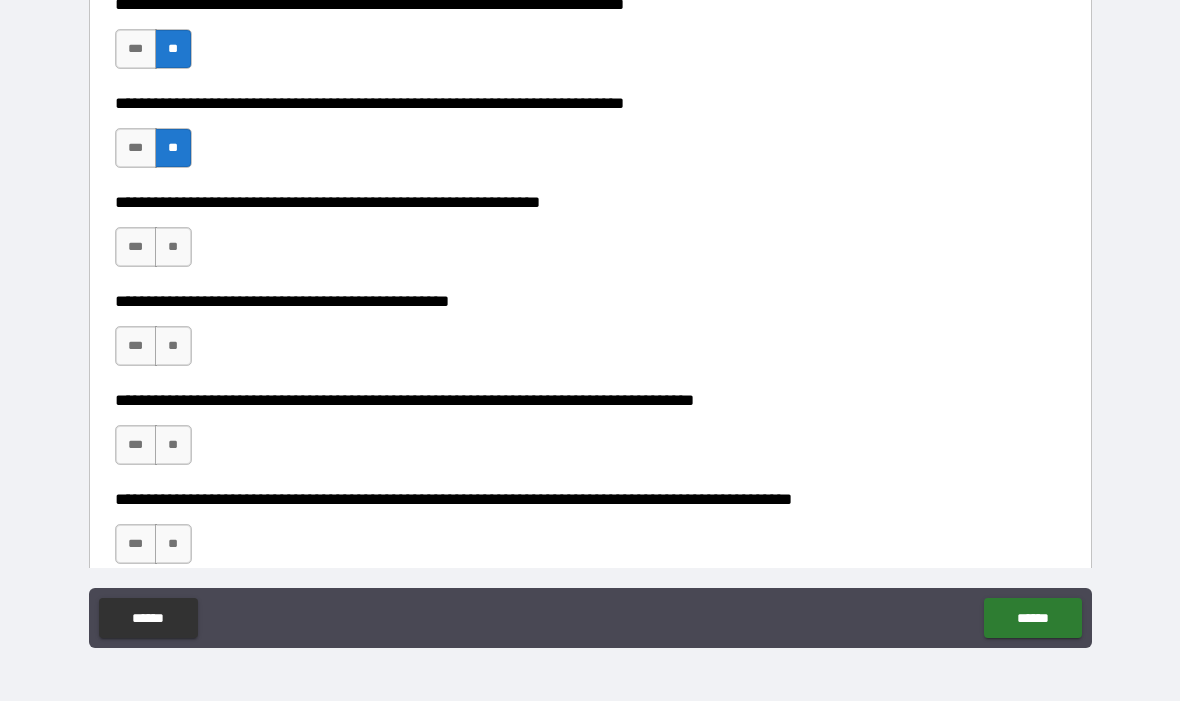 scroll, scrollTop: 1343, scrollLeft: 0, axis: vertical 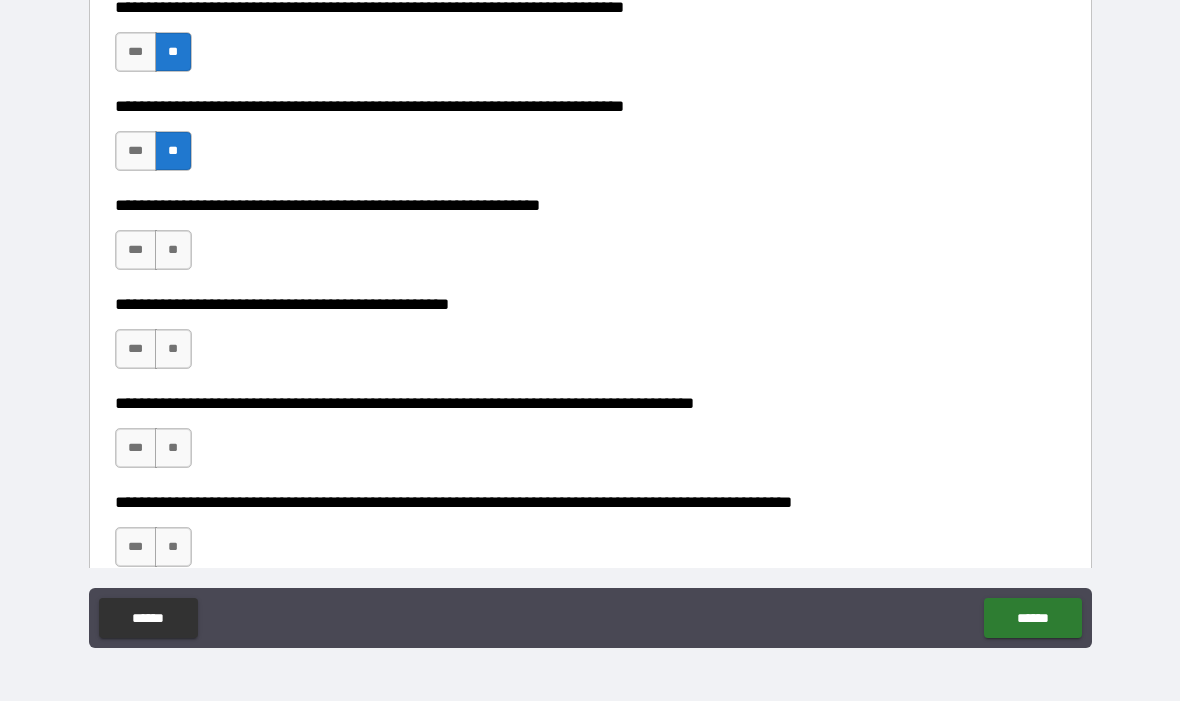 click on "**" at bounding box center [173, 251] 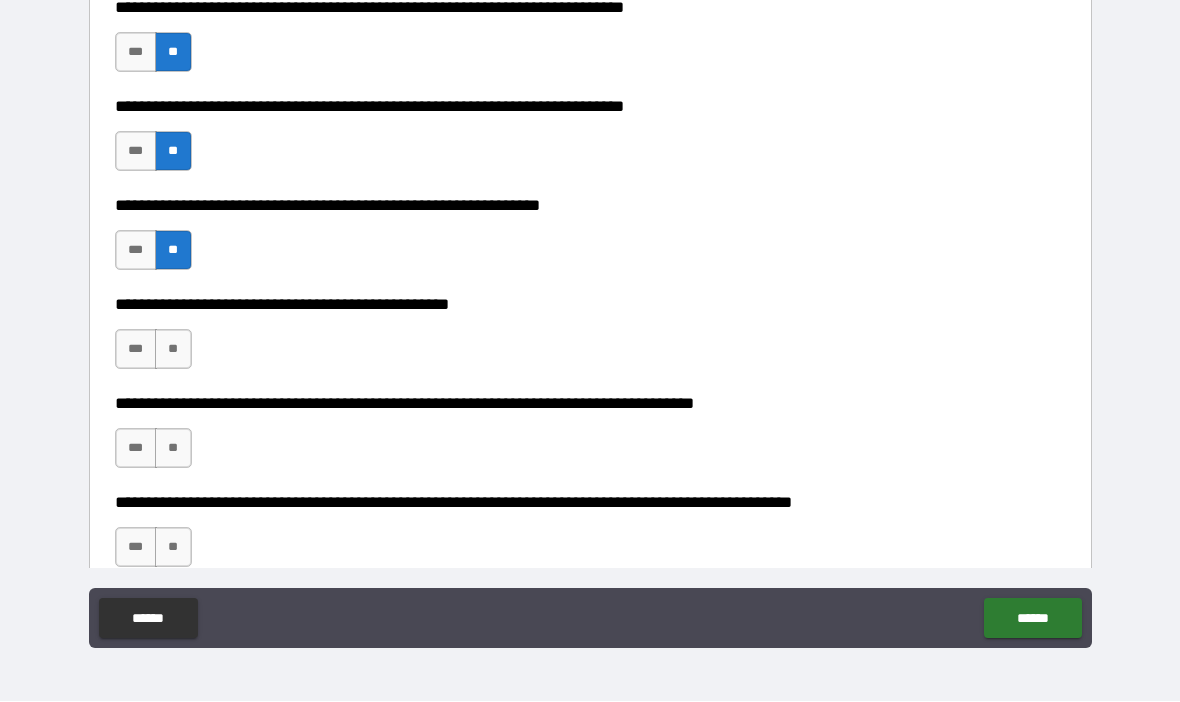 click on "**" at bounding box center [173, 350] 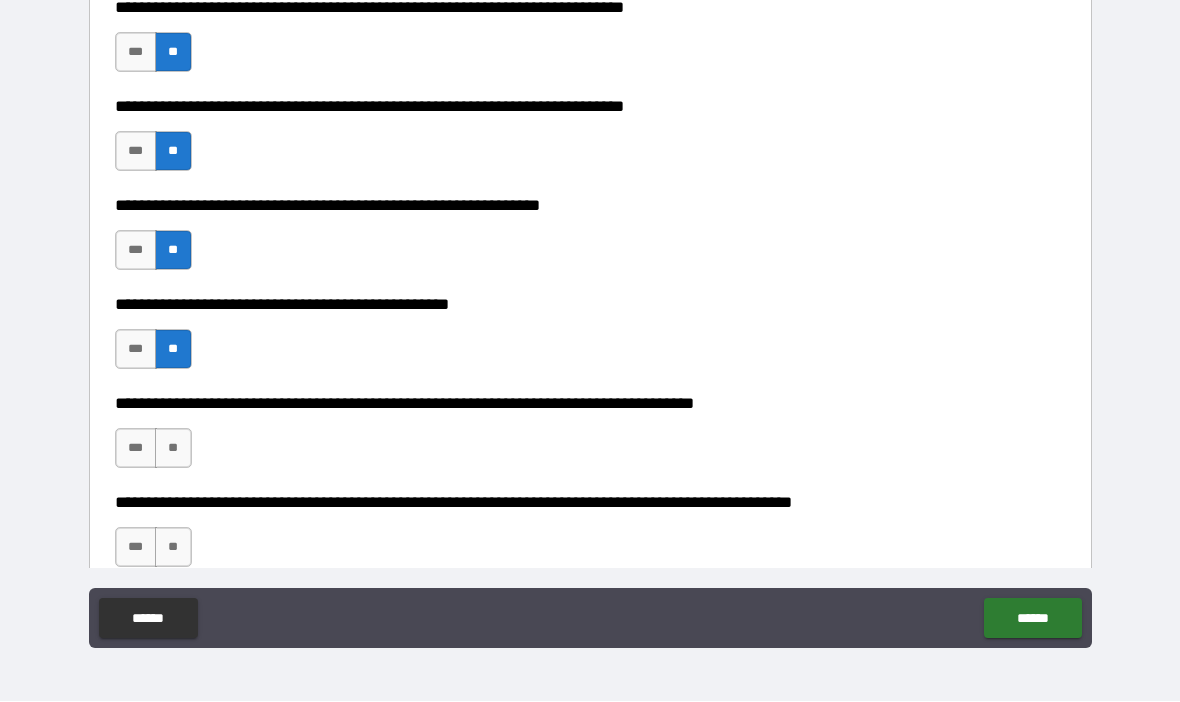 click on "**" at bounding box center (173, 449) 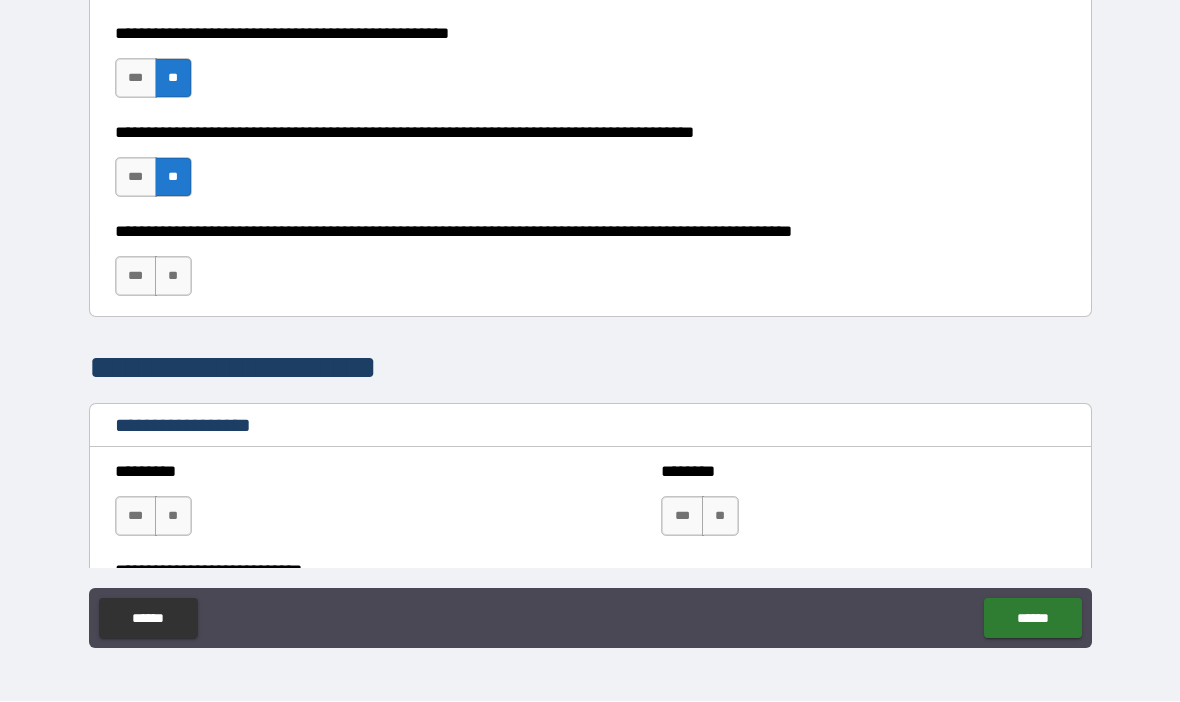 click on "**" at bounding box center [173, 277] 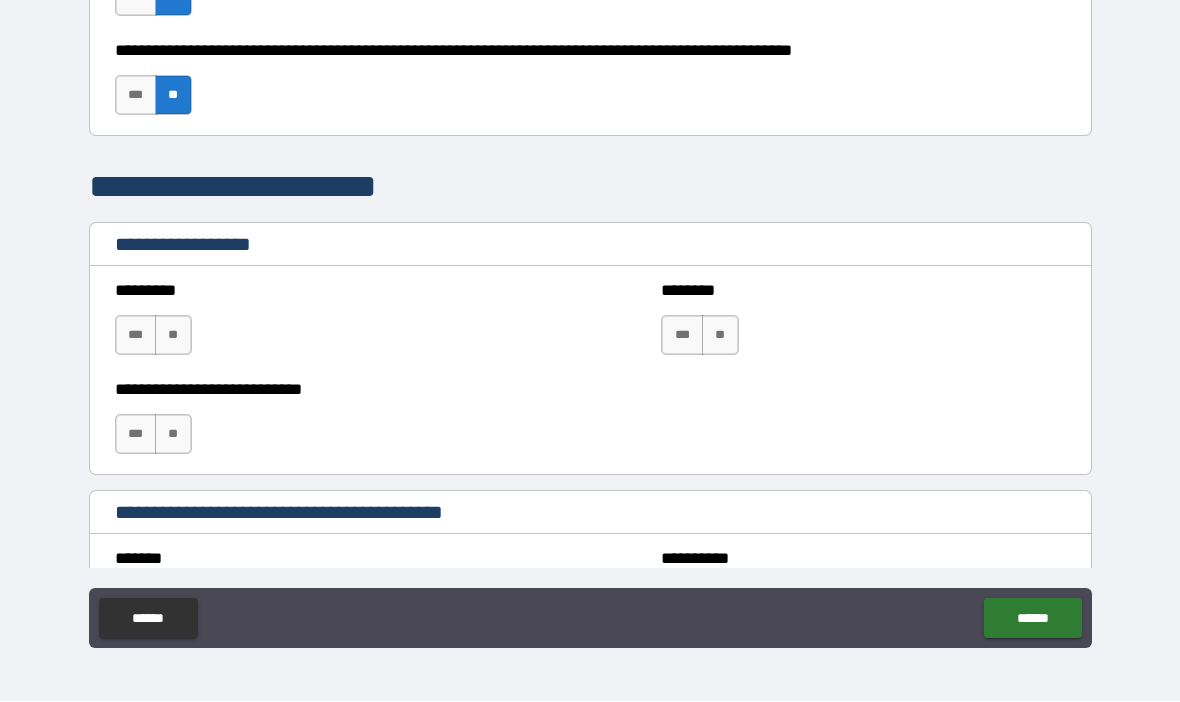 scroll, scrollTop: 1797, scrollLeft: 0, axis: vertical 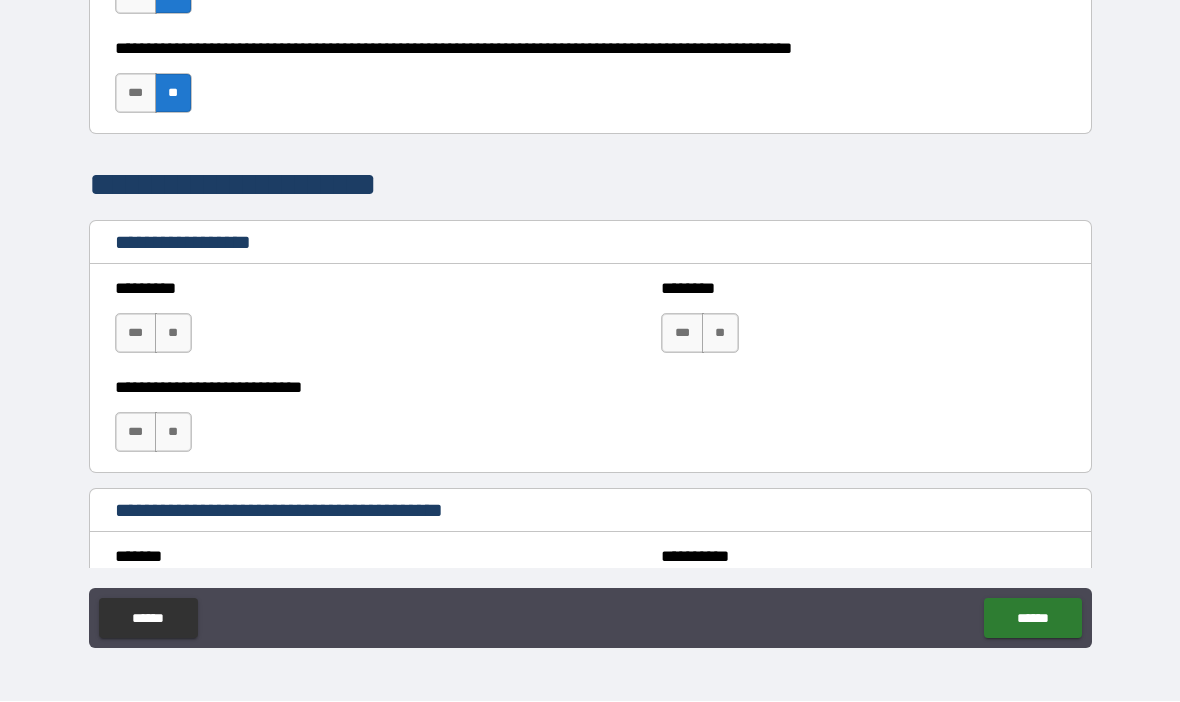 click on "**" at bounding box center [173, 334] 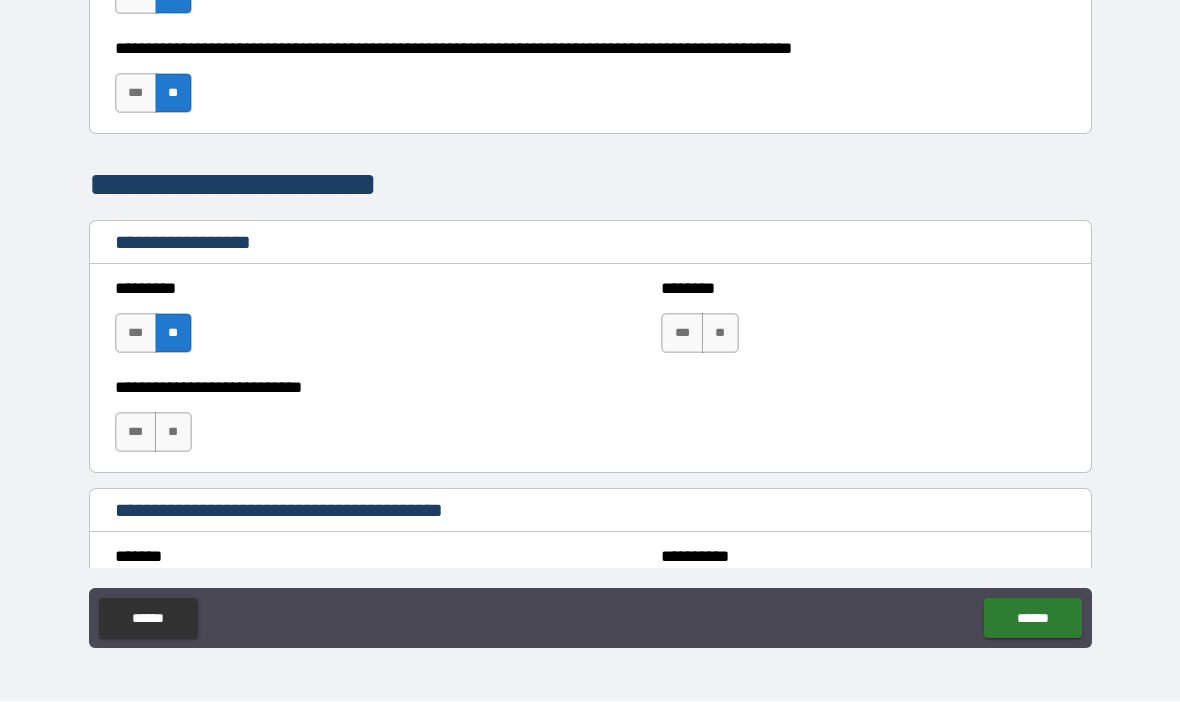 click on "**" at bounding box center [173, 433] 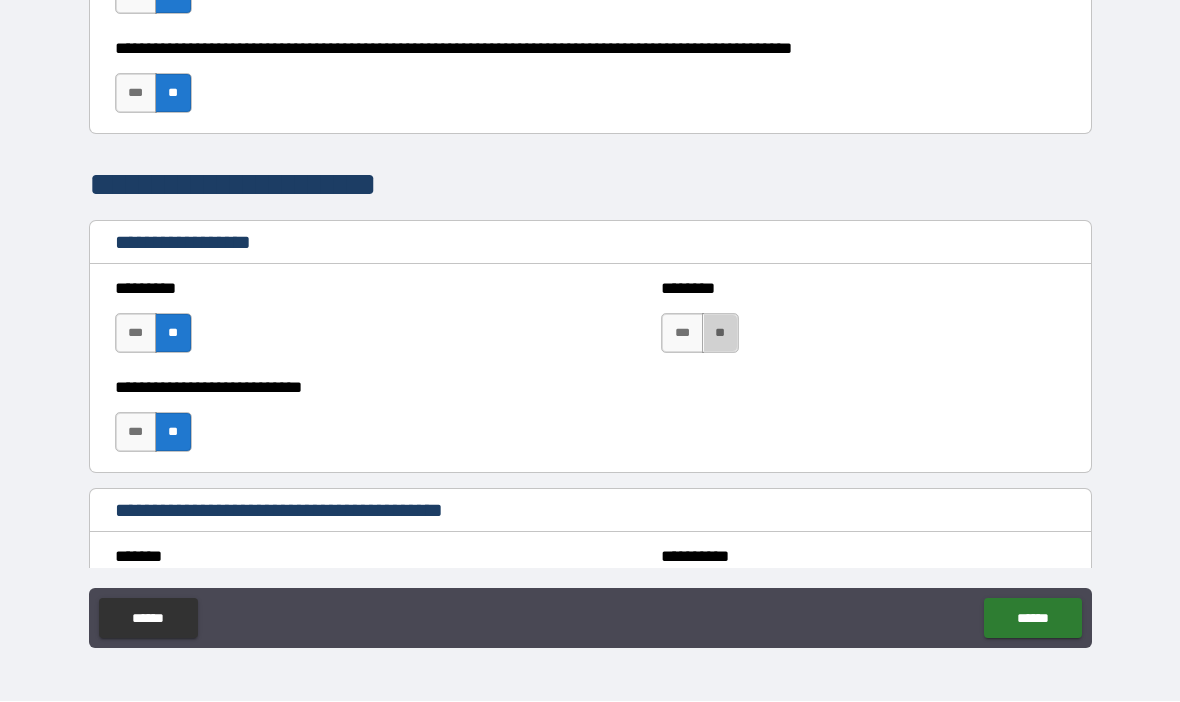 click on "**" at bounding box center [720, 334] 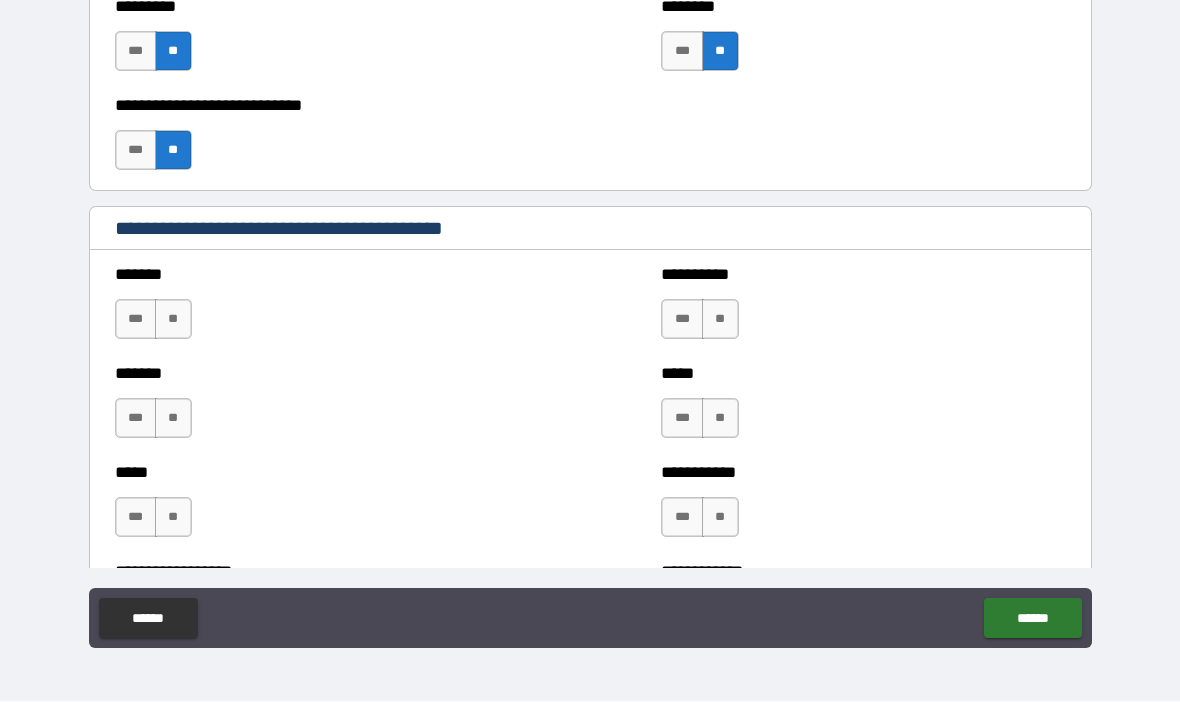 scroll, scrollTop: 2078, scrollLeft: 0, axis: vertical 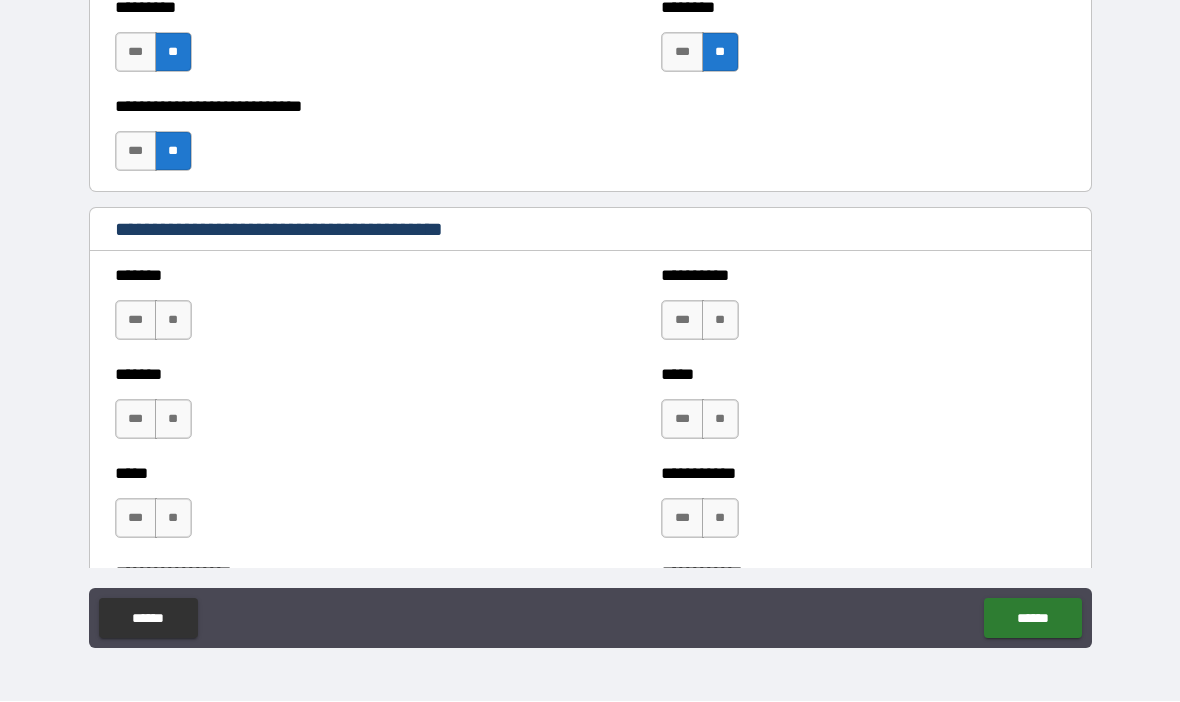 click on "**" at bounding box center (173, 321) 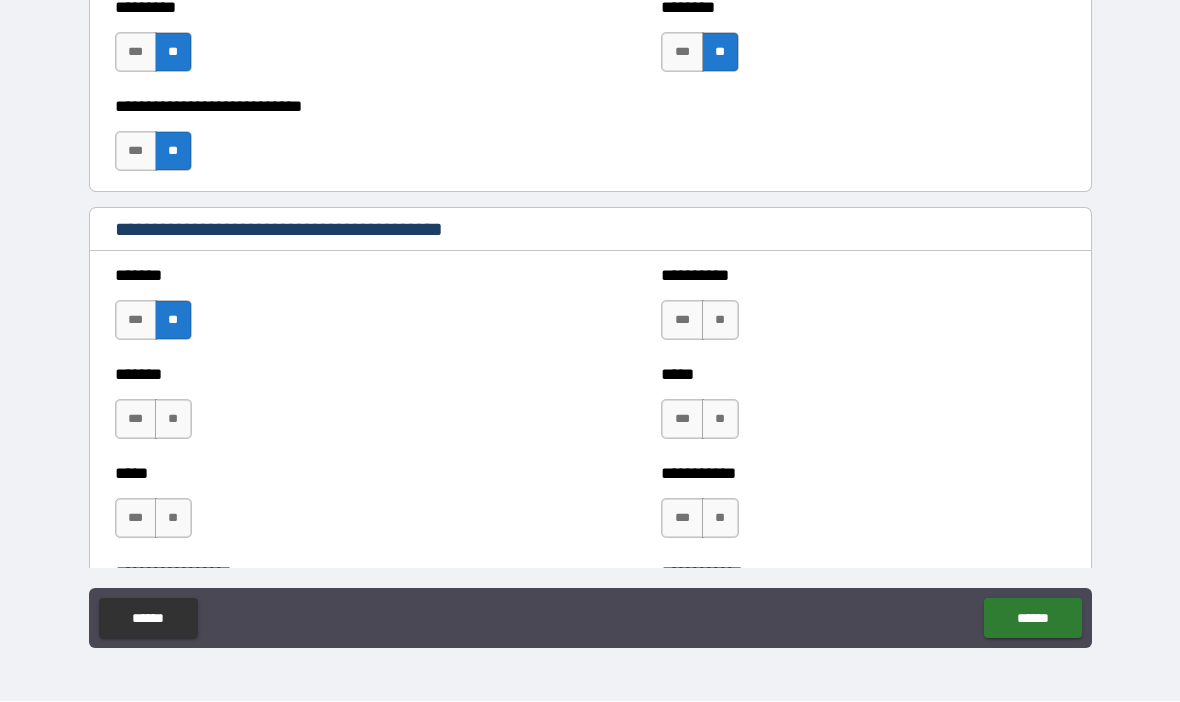 click on "**" at bounding box center [173, 420] 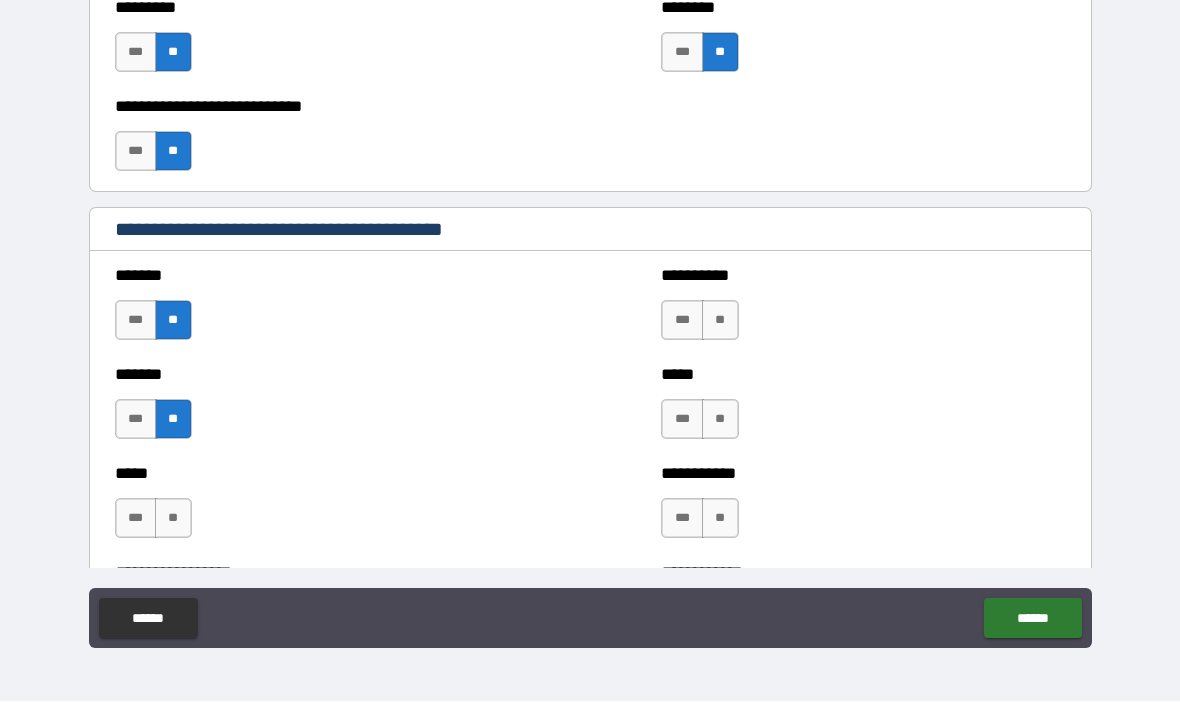 click on "**" at bounding box center (173, 519) 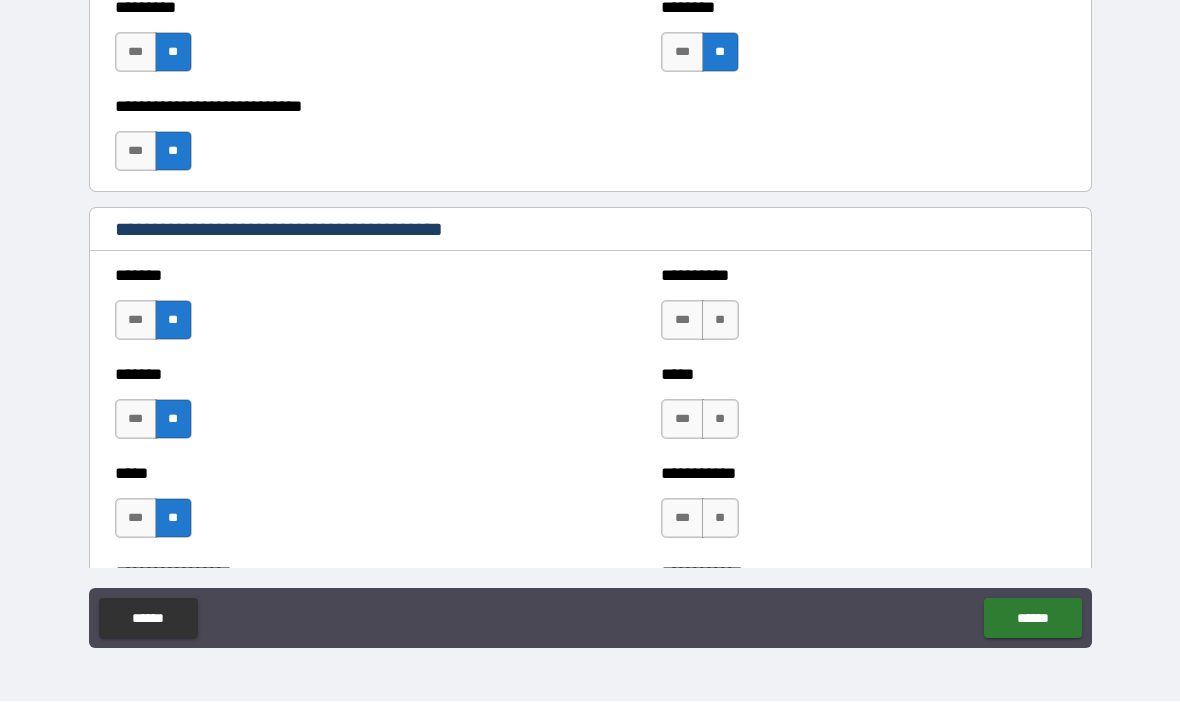 click on "**" at bounding box center [720, 321] 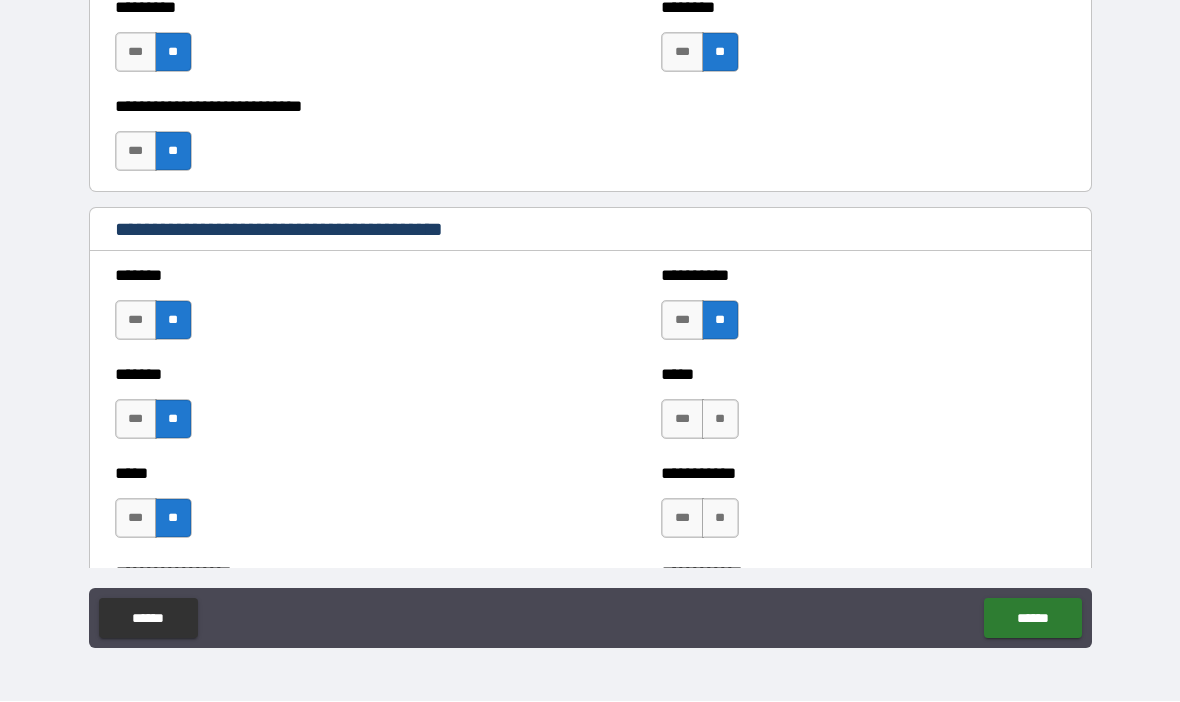 click on "**" at bounding box center (720, 420) 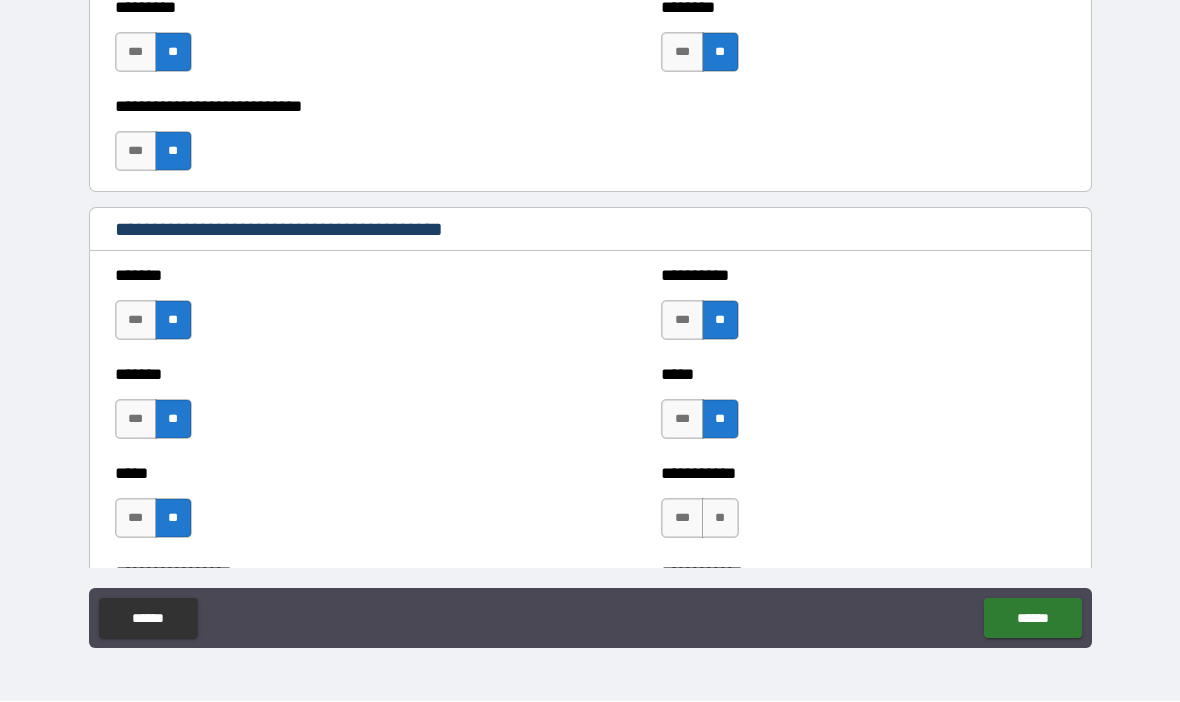click on "**" at bounding box center [720, 519] 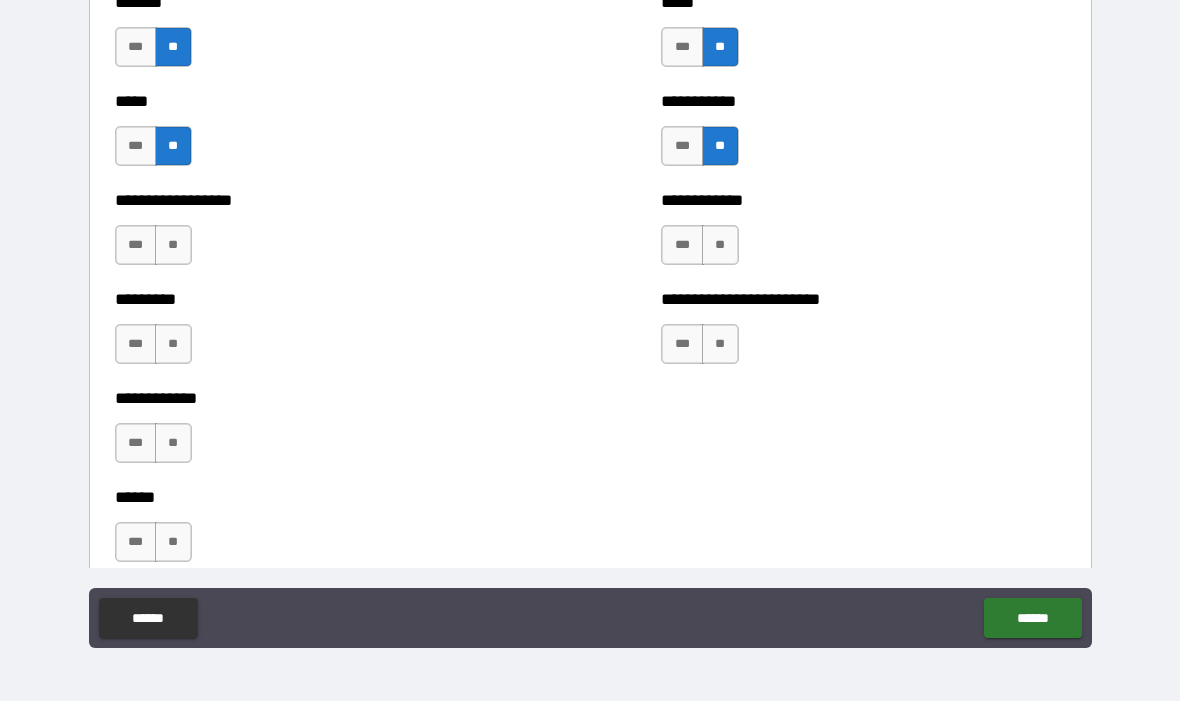 scroll, scrollTop: 2465, scrollLeft: 0, axis: vertical 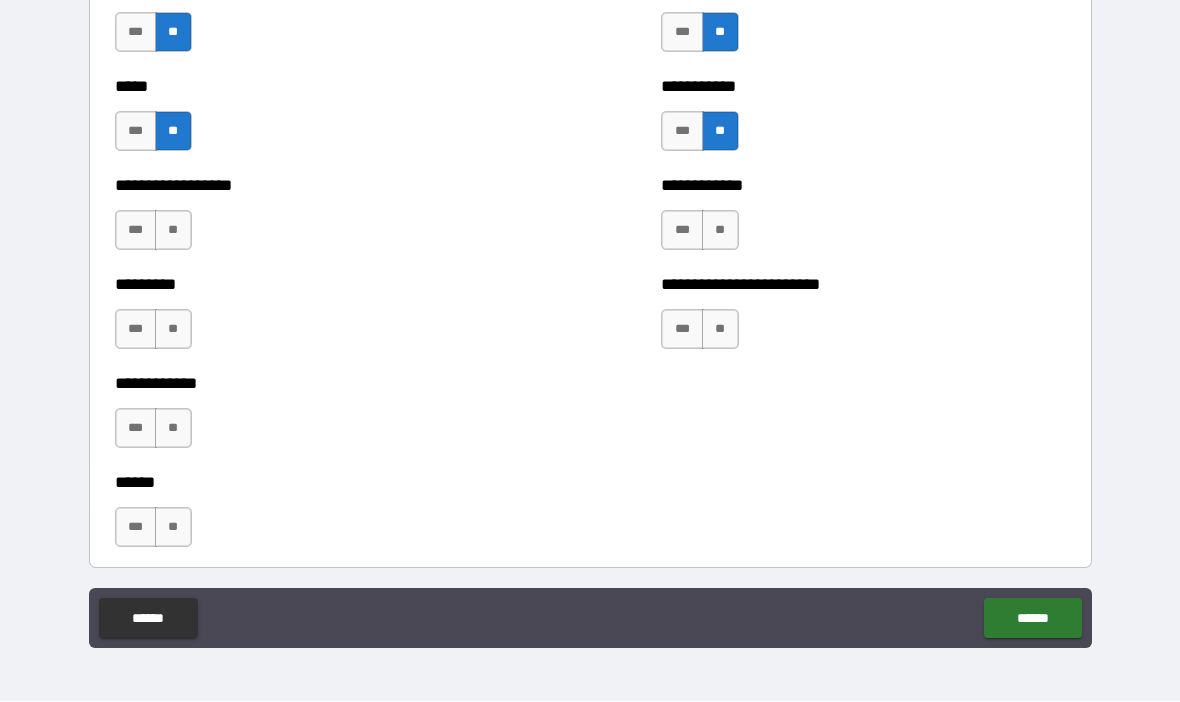 click on "**" at bounding box center (173, 231) 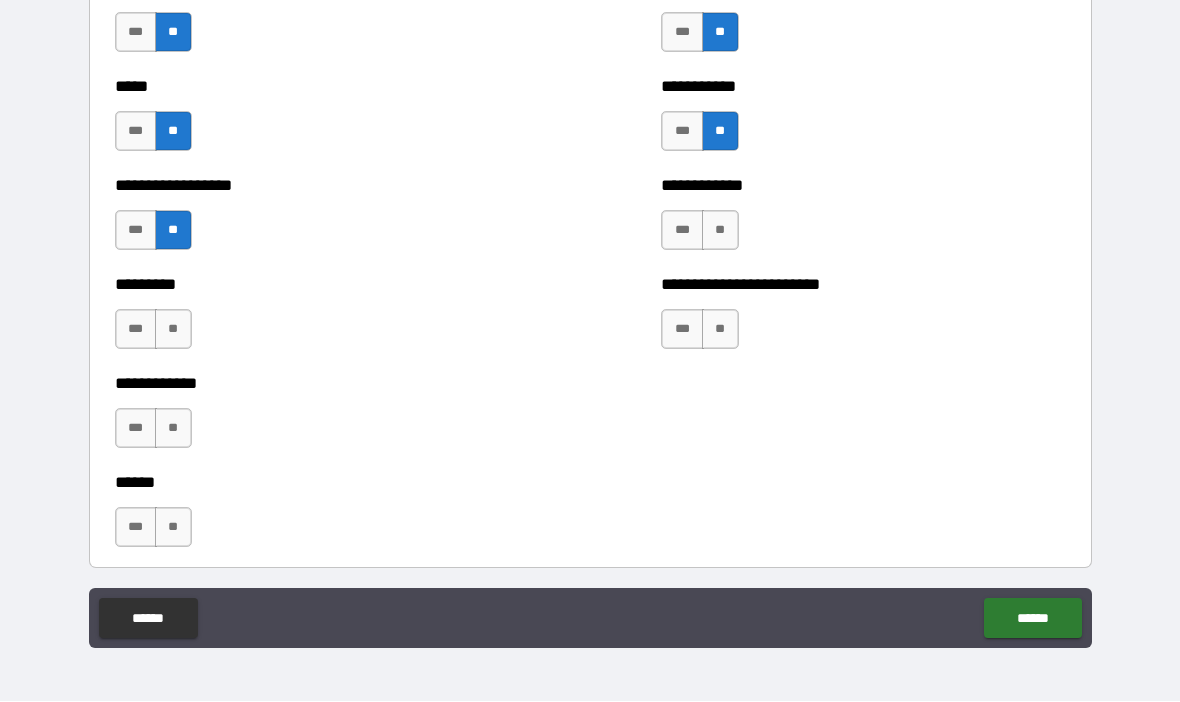 click on "**" at bounding box center (173, 330) 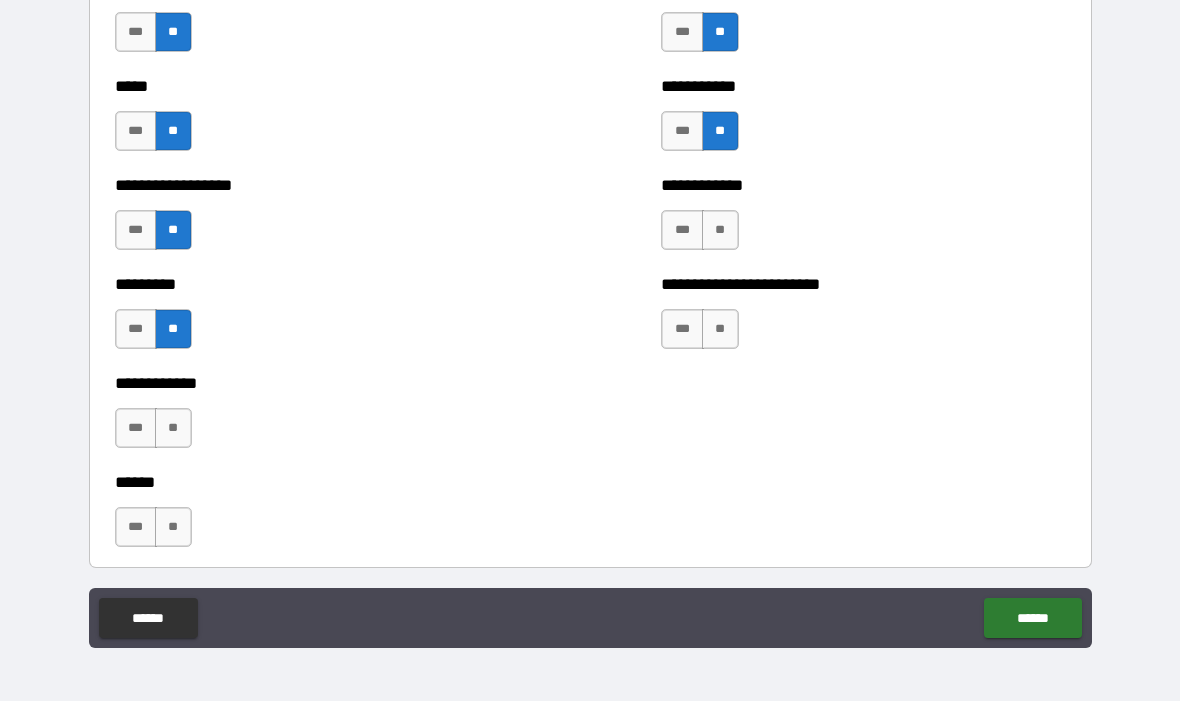 click on "**" at bounding box center (173, 429) 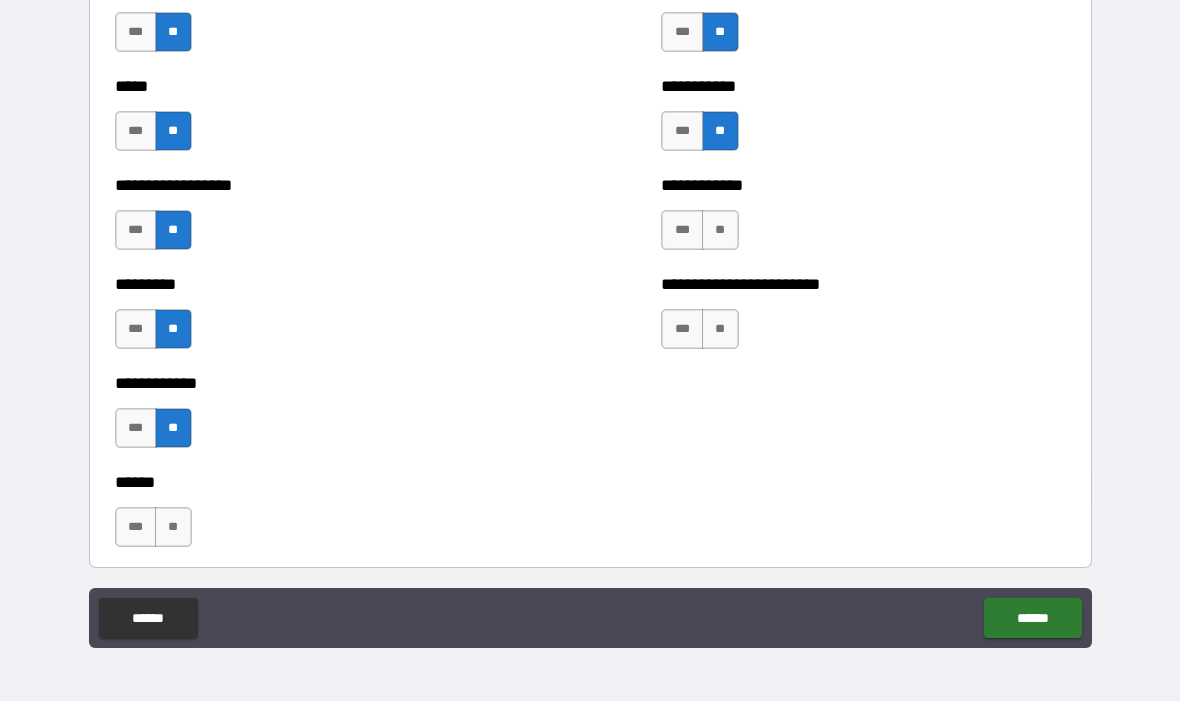 click on "**" at bounding box center (173, 528) 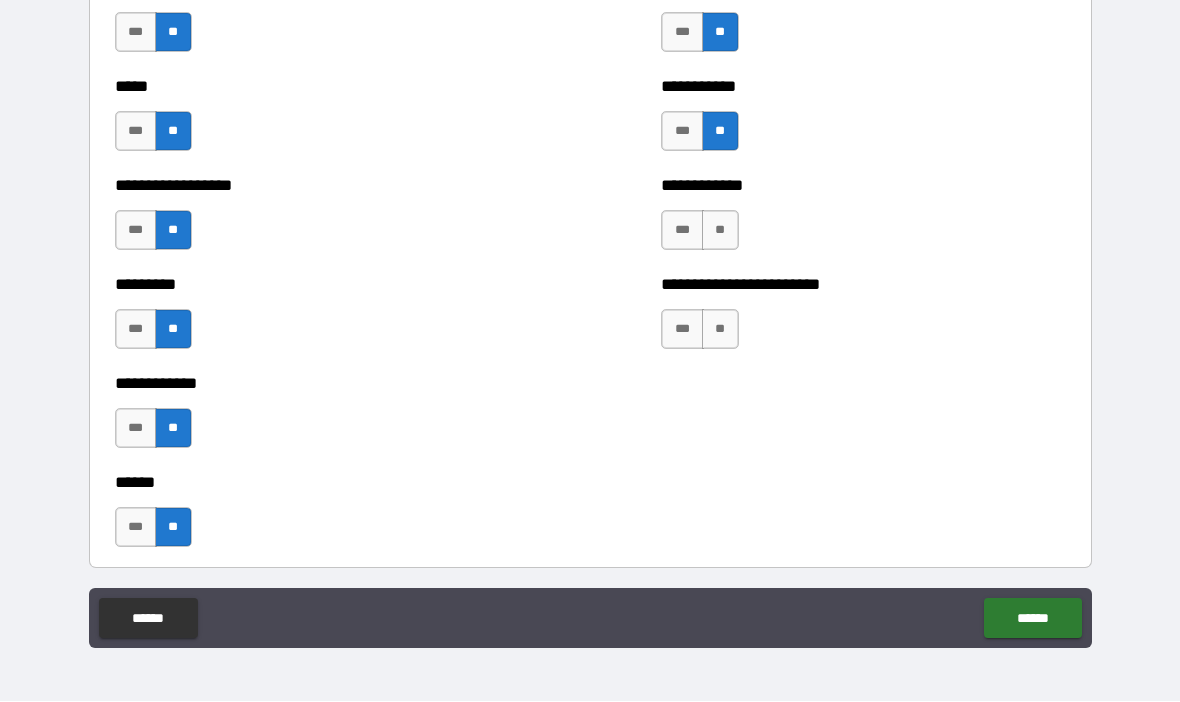 click on "**" at bounding box center (720, 231) 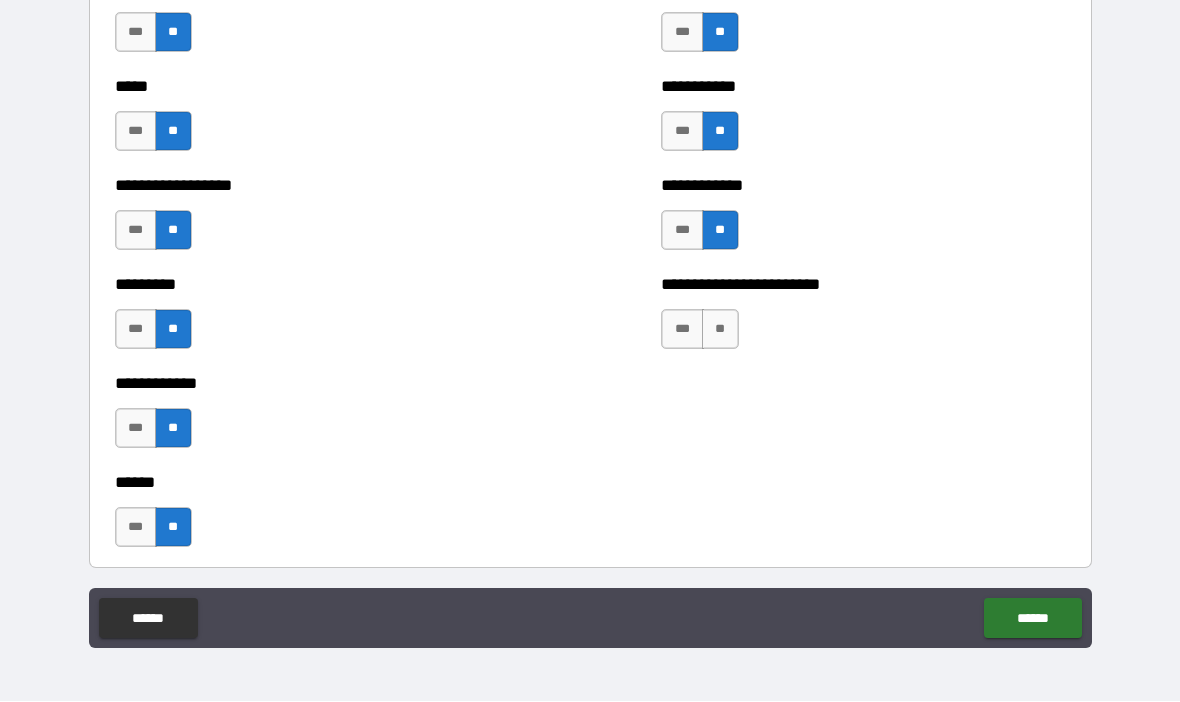 click on "**" at bounding box center [720, 330] 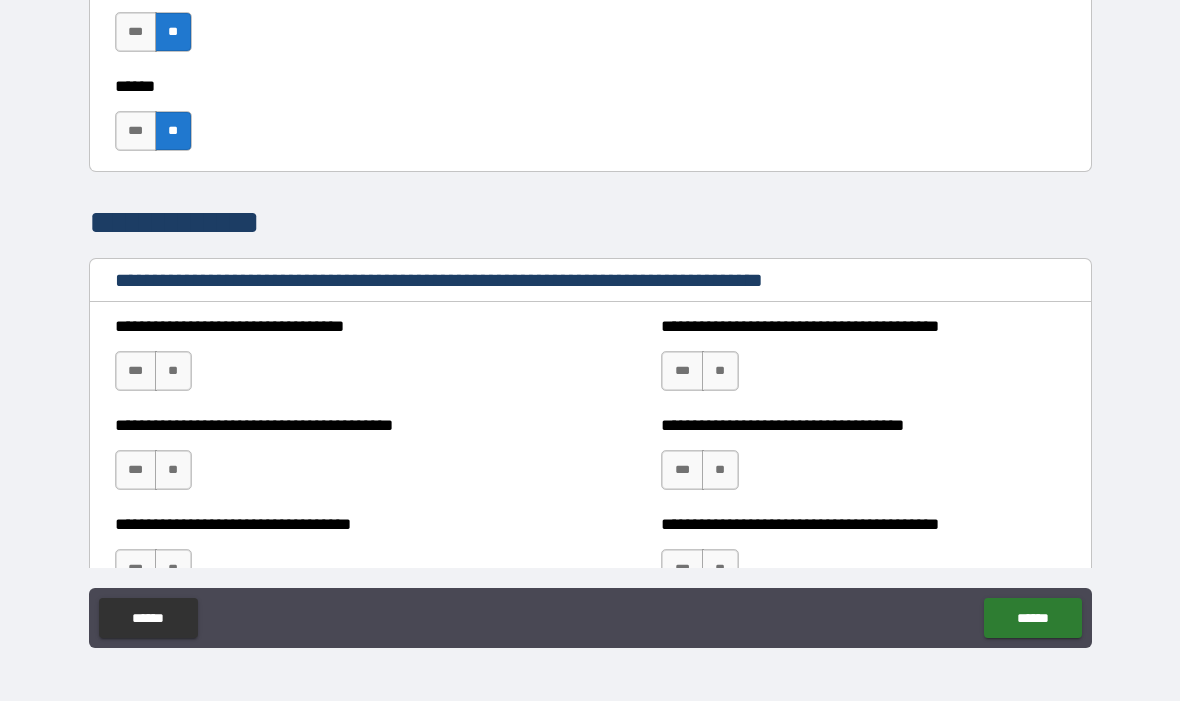 scroll, scrollTop: 2873, scrollLeft: 0, axis: vertical 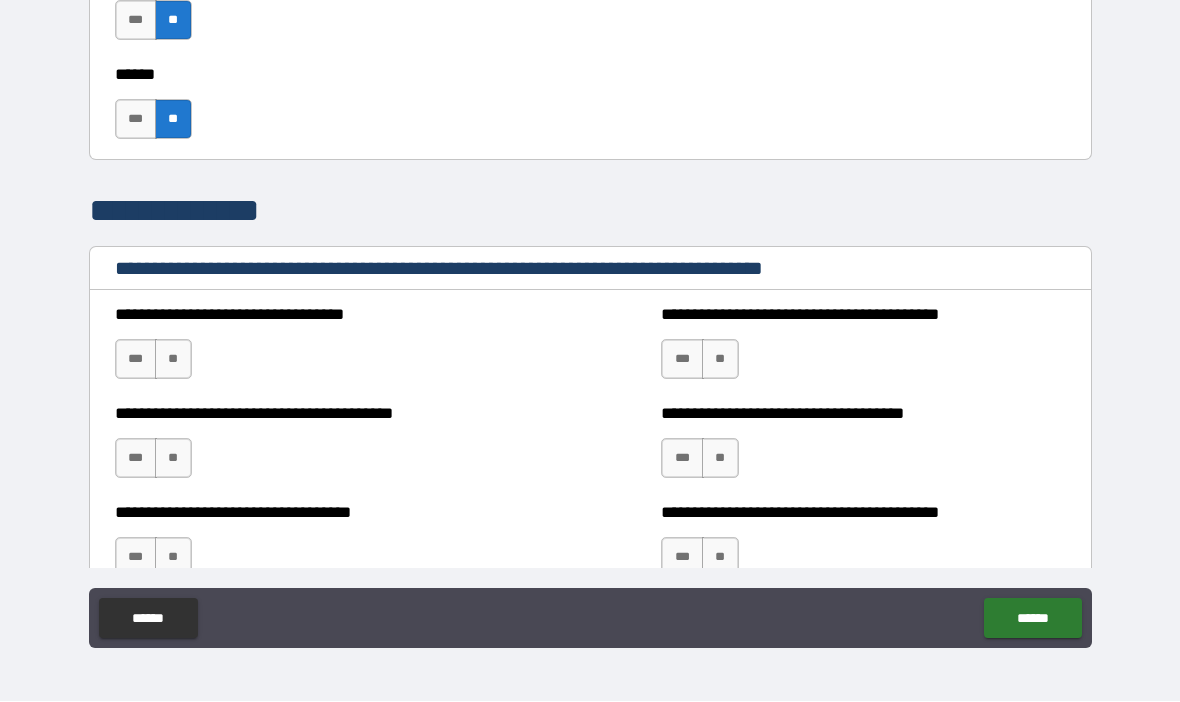 click on "**" at bounding box center [173, 360] 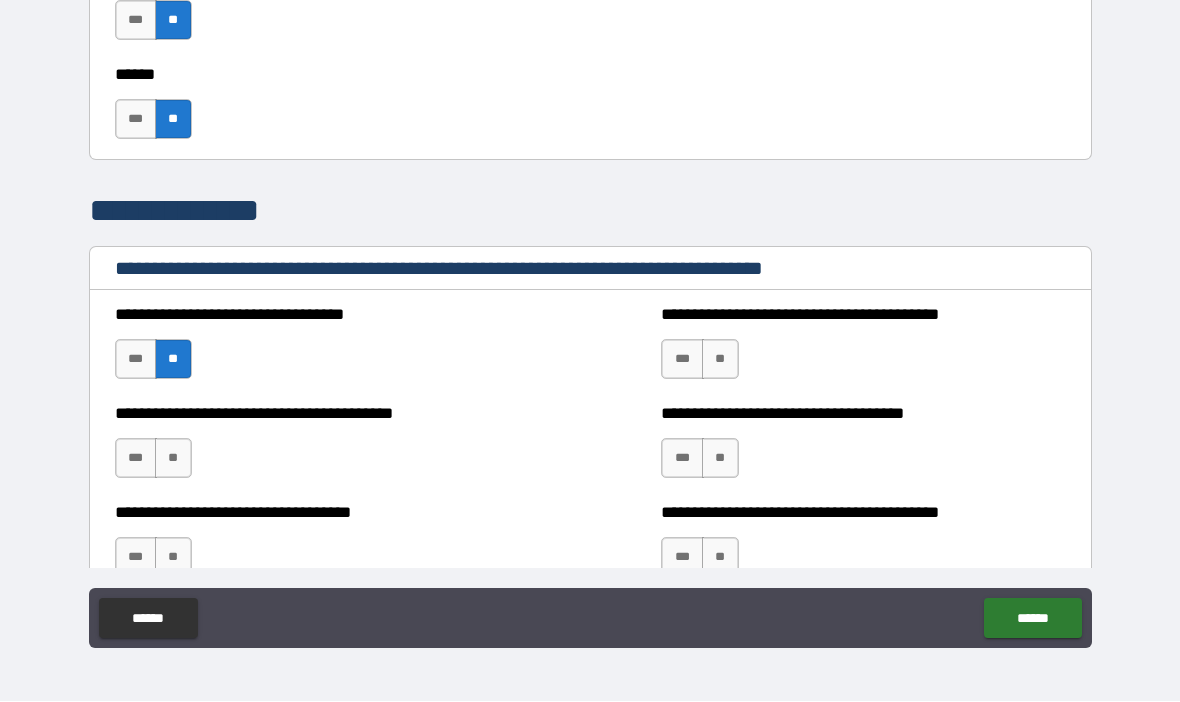 click on "***" at bounding box center [682, 360] 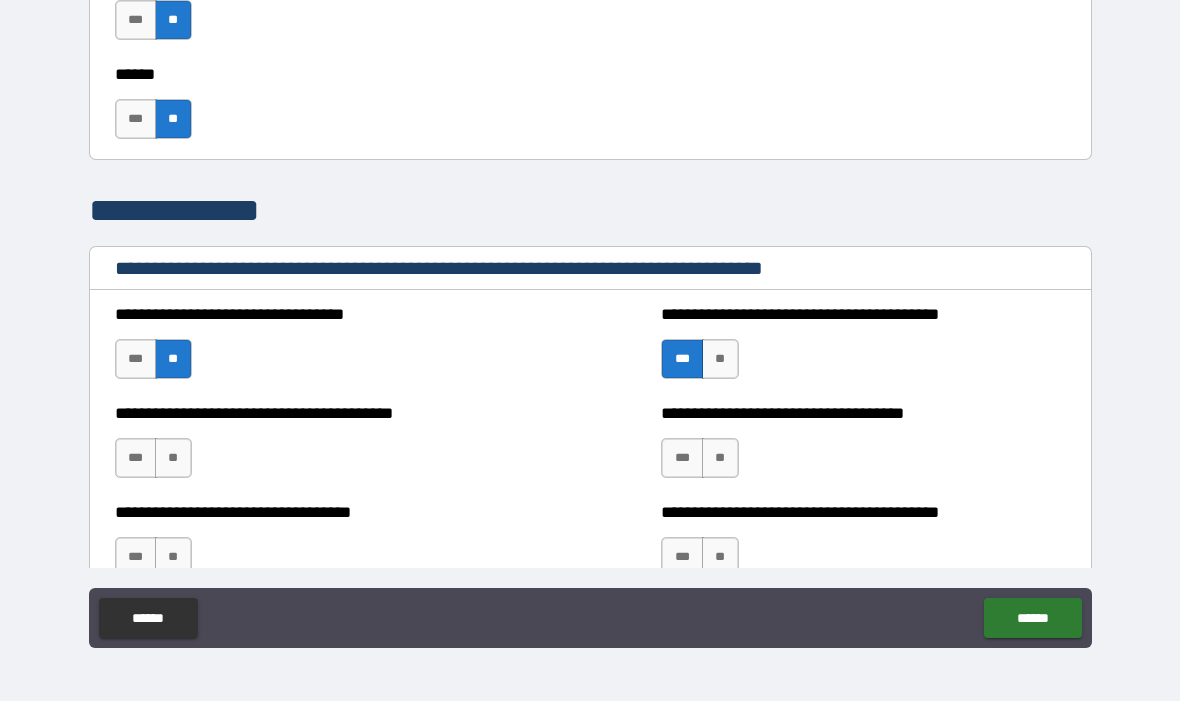 click on "**" at bounding box center (720, 360) 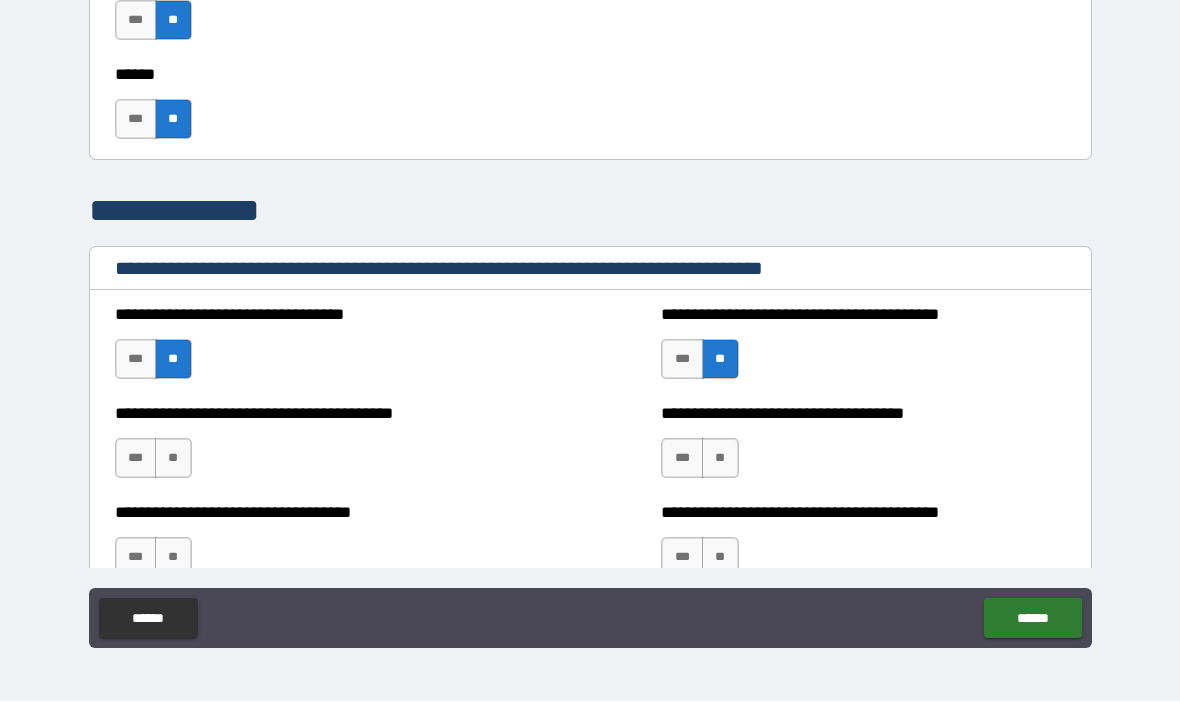 click on "**" at bounding box center (720, 459) 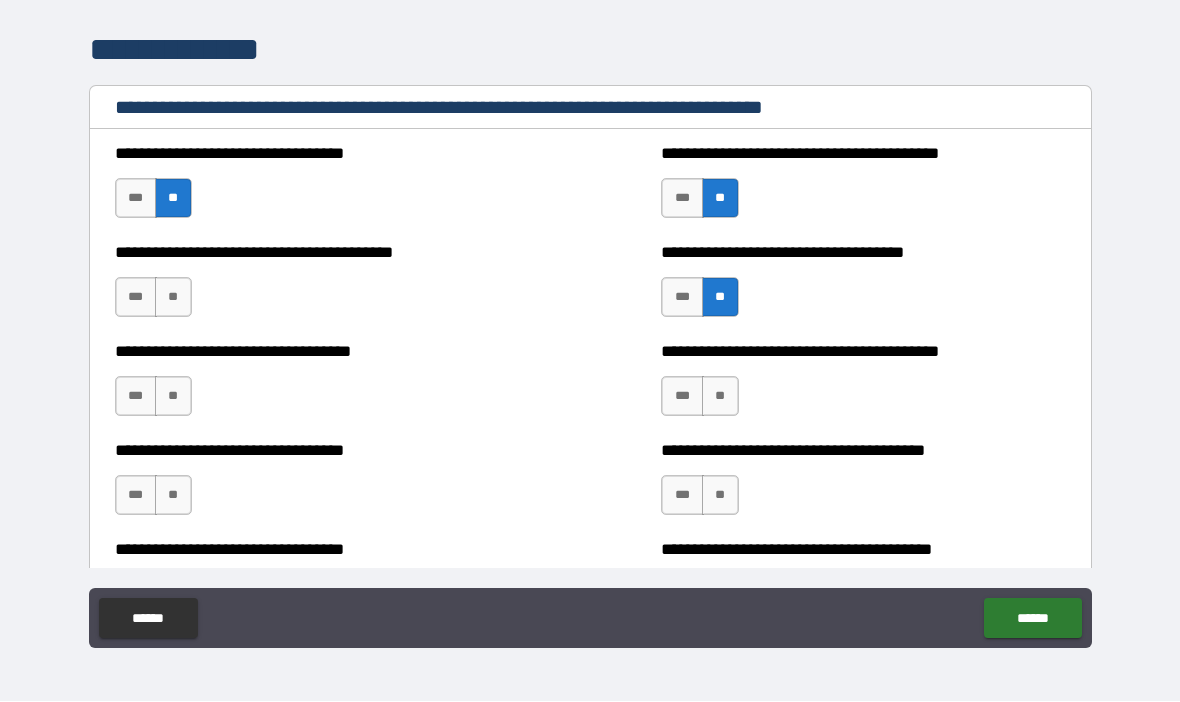 scroll, scrollTop: 3036, scrollLeft: 0, axis: vertical 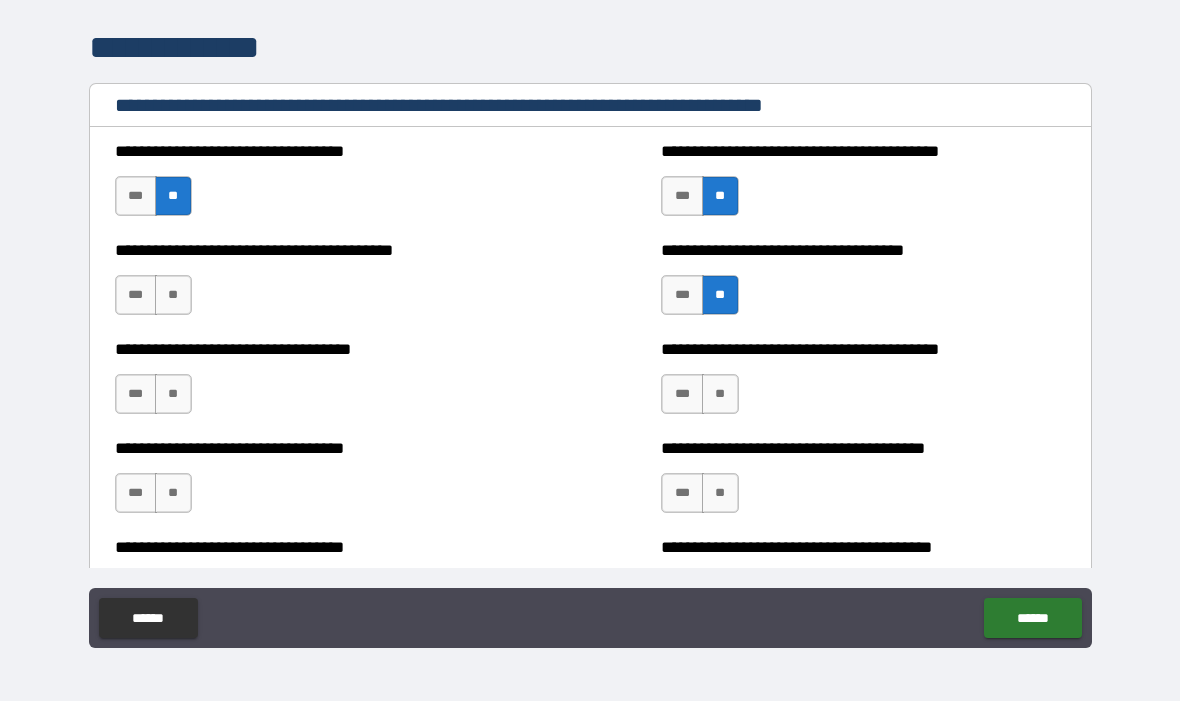 click on "**" at bounding box center (173, 296) 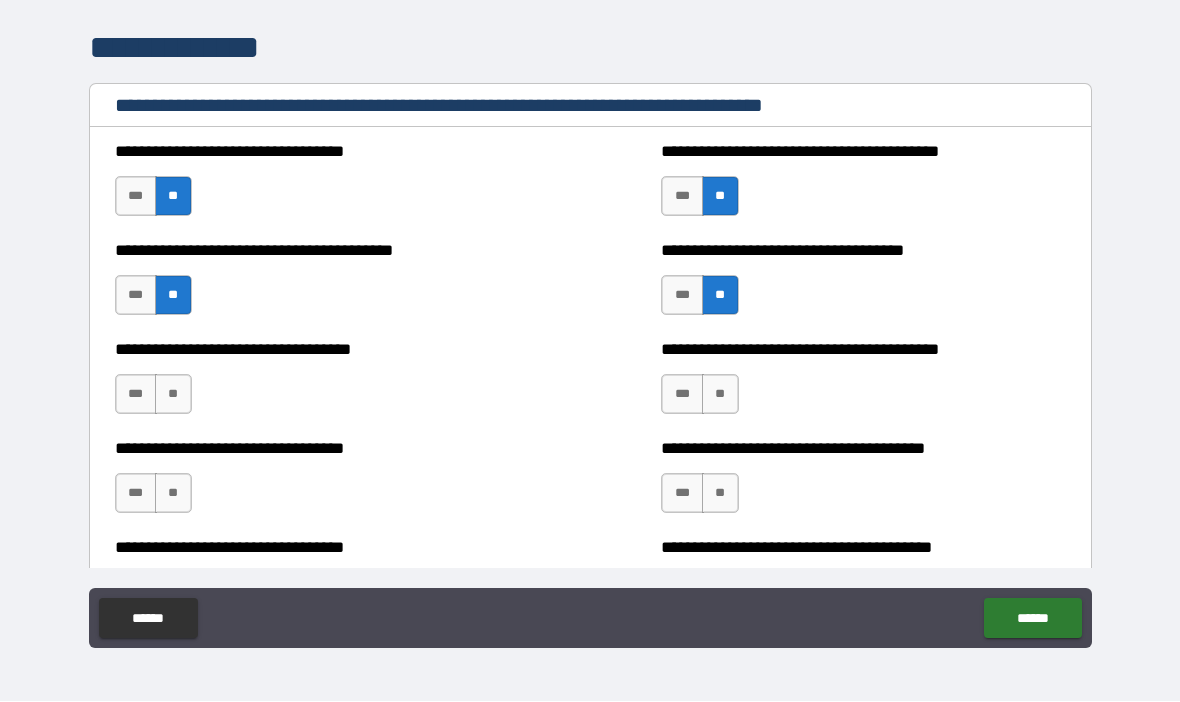 click on "**" at bounding box center [173, 395] 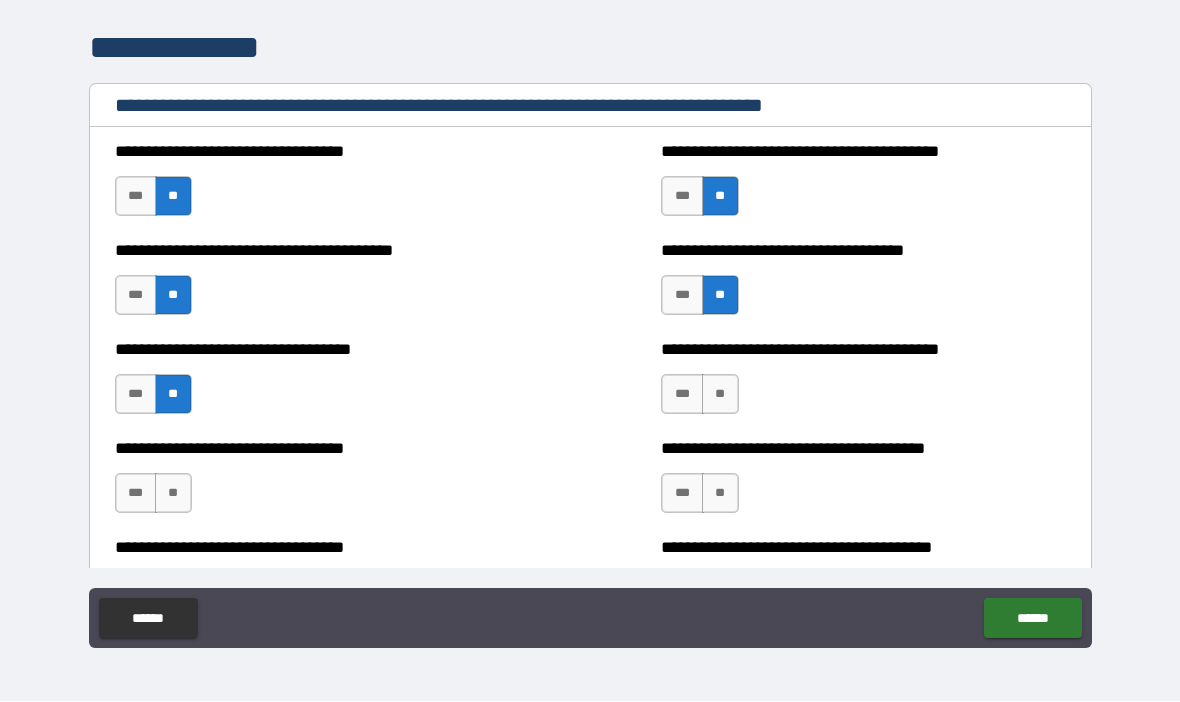 click on "**" at bounding box center [173, 494] 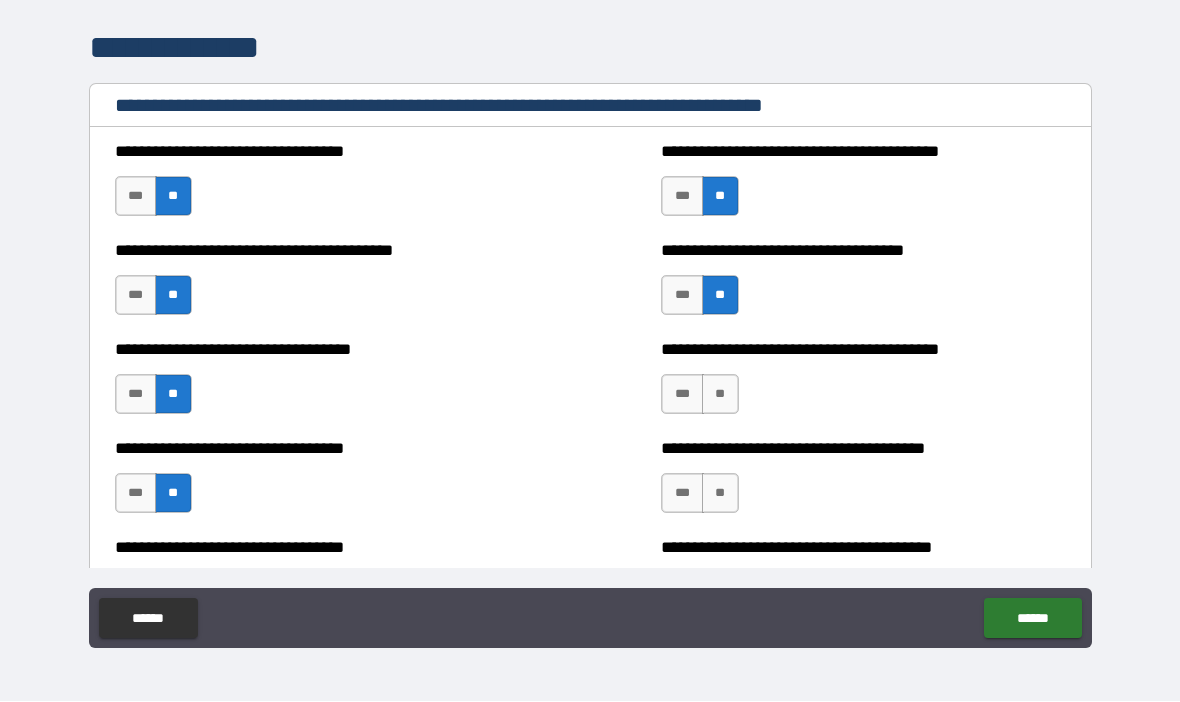 click on "**" at bounding box center (720, 395) 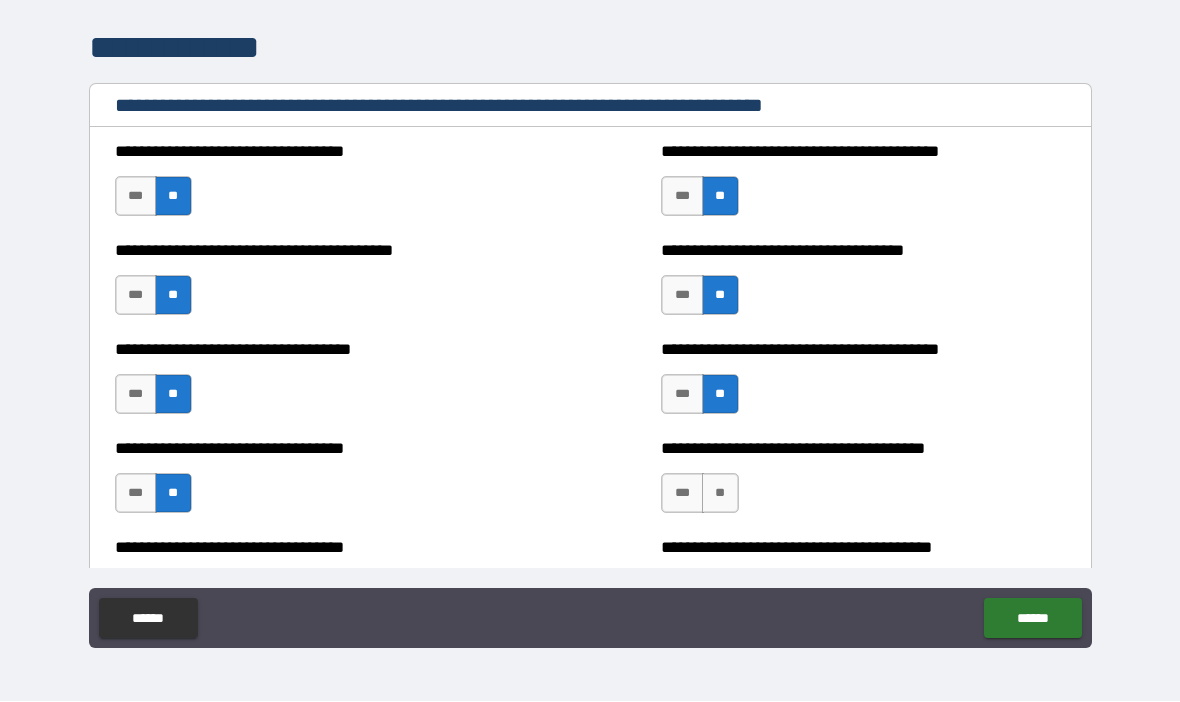 click on "**" at bounding box center (720, 494) 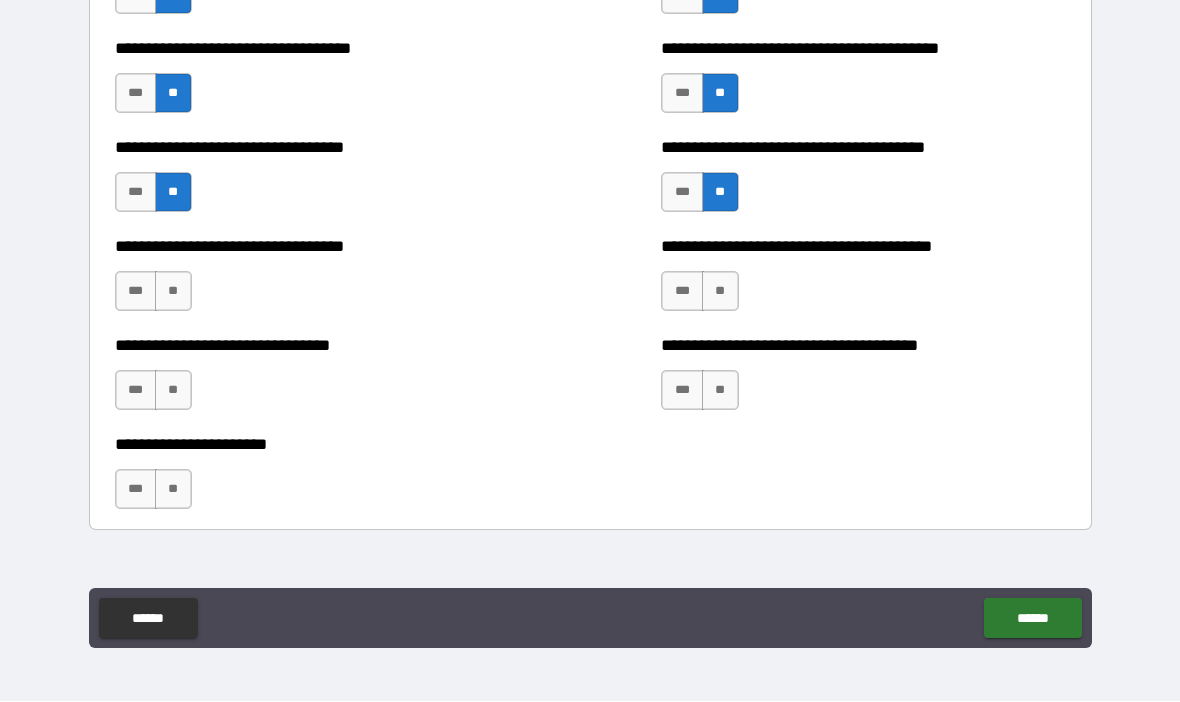 scroll, scrollTop: 3357, scrollLeft: 0, axis: vertical 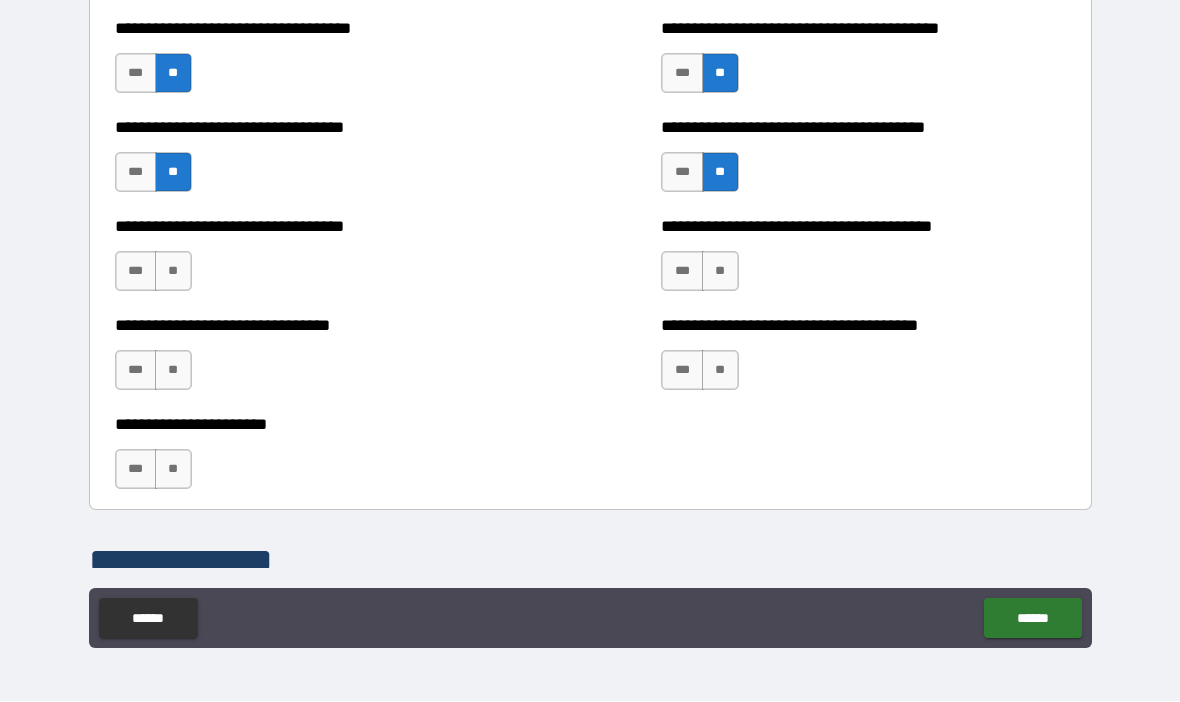 click on "**" at bounding box center (720, 272) 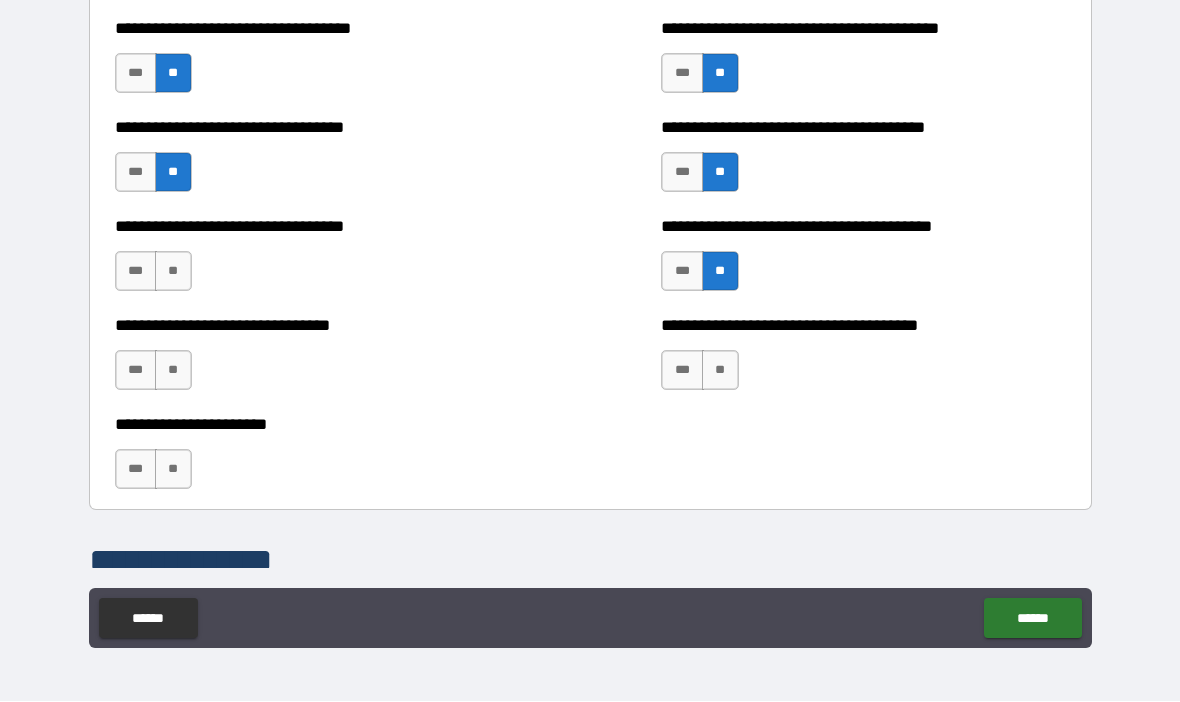 click on "**" at bounding box center [720, 371] 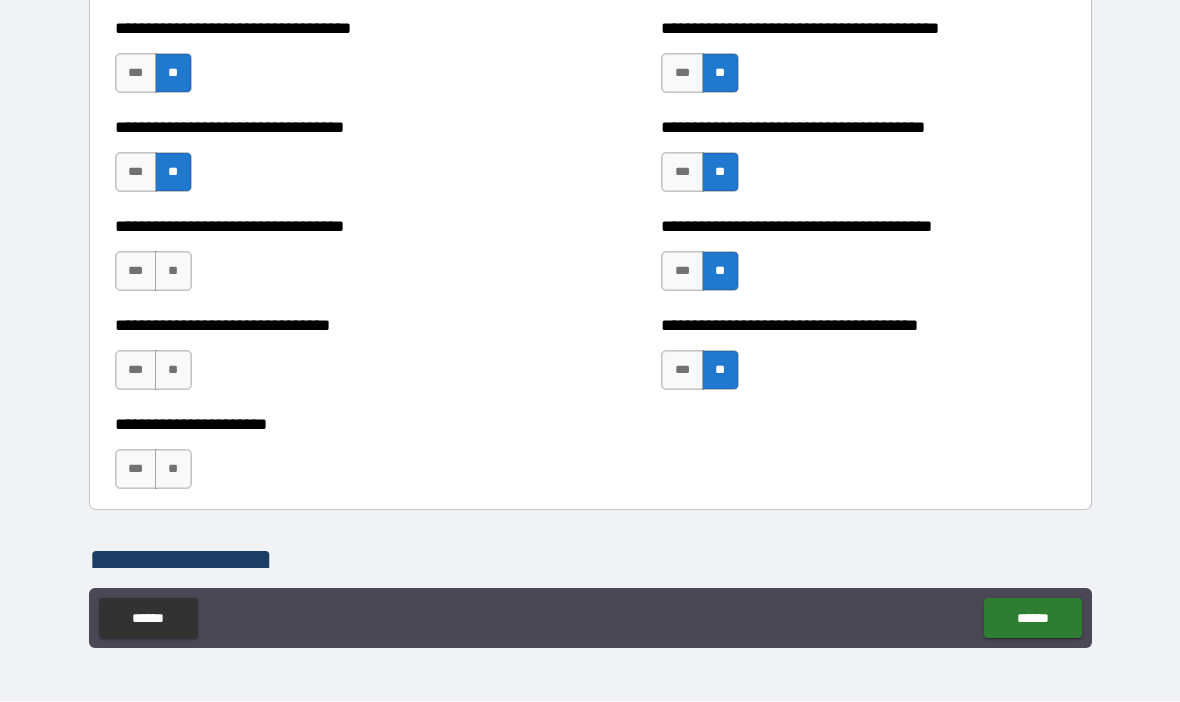 click on "**" at bounding box center (173, 272) 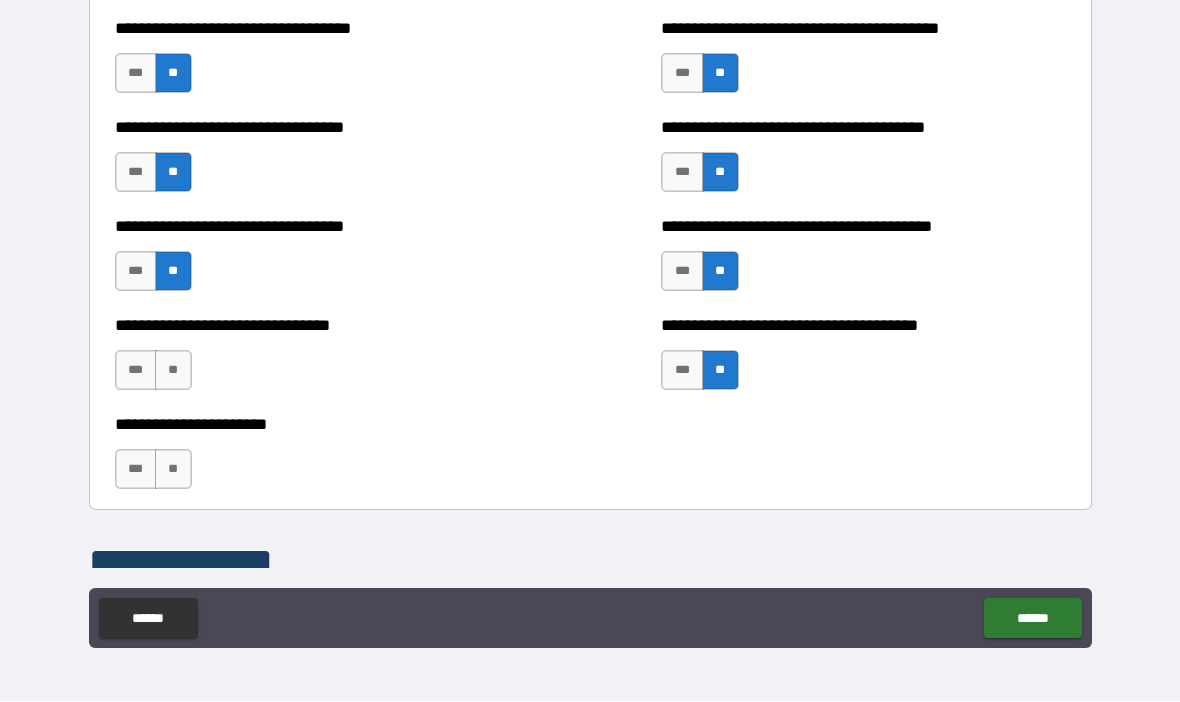 click on "**" at bounding box center (173, 371) 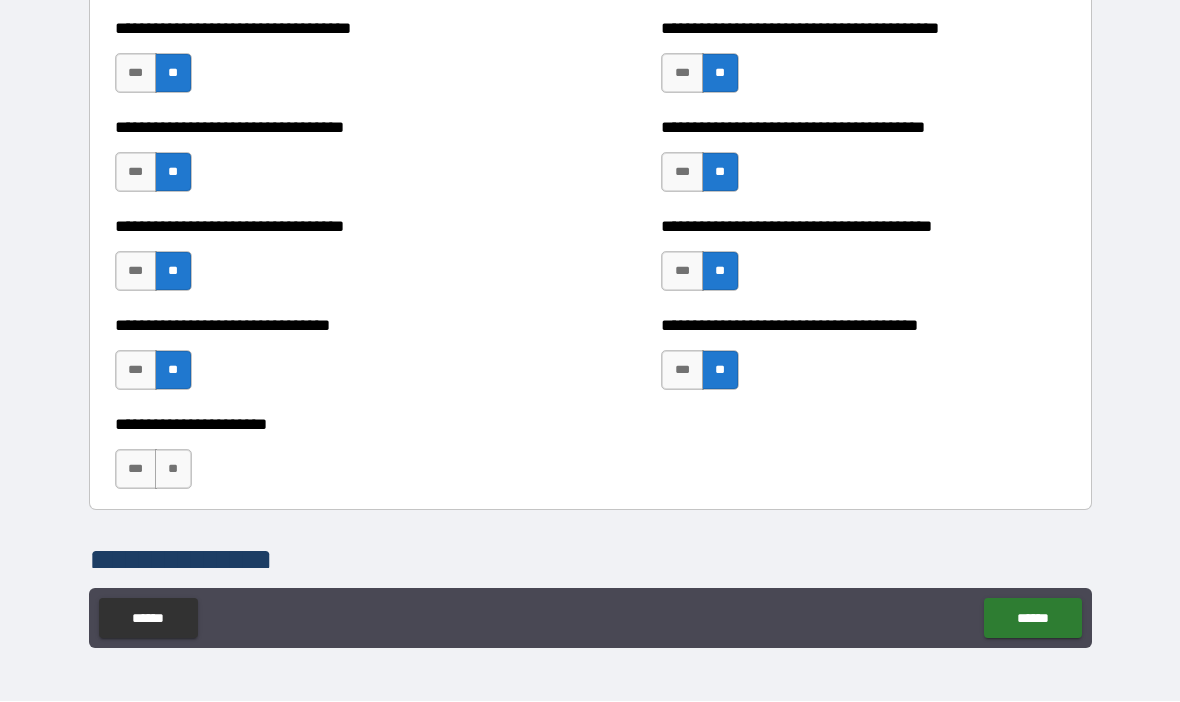 click on "**" at bounding box center [173, 470] 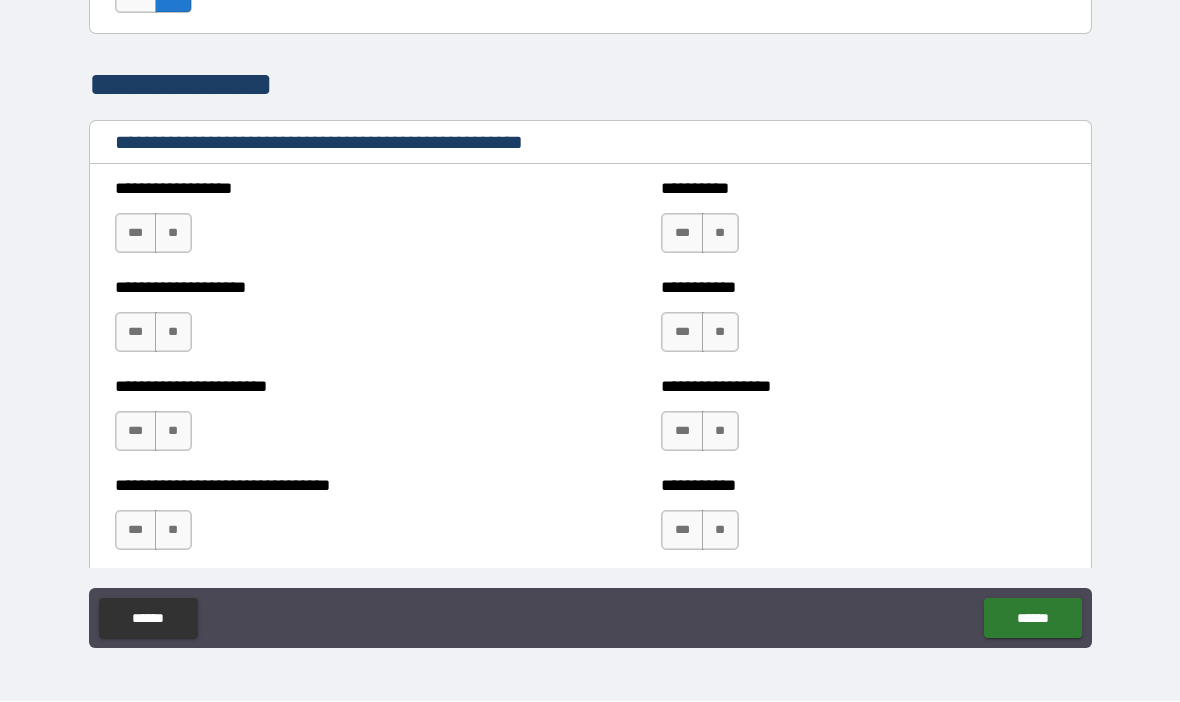 scroll, scrollTop: 3842, scrollLeft: 0, axis: vertical 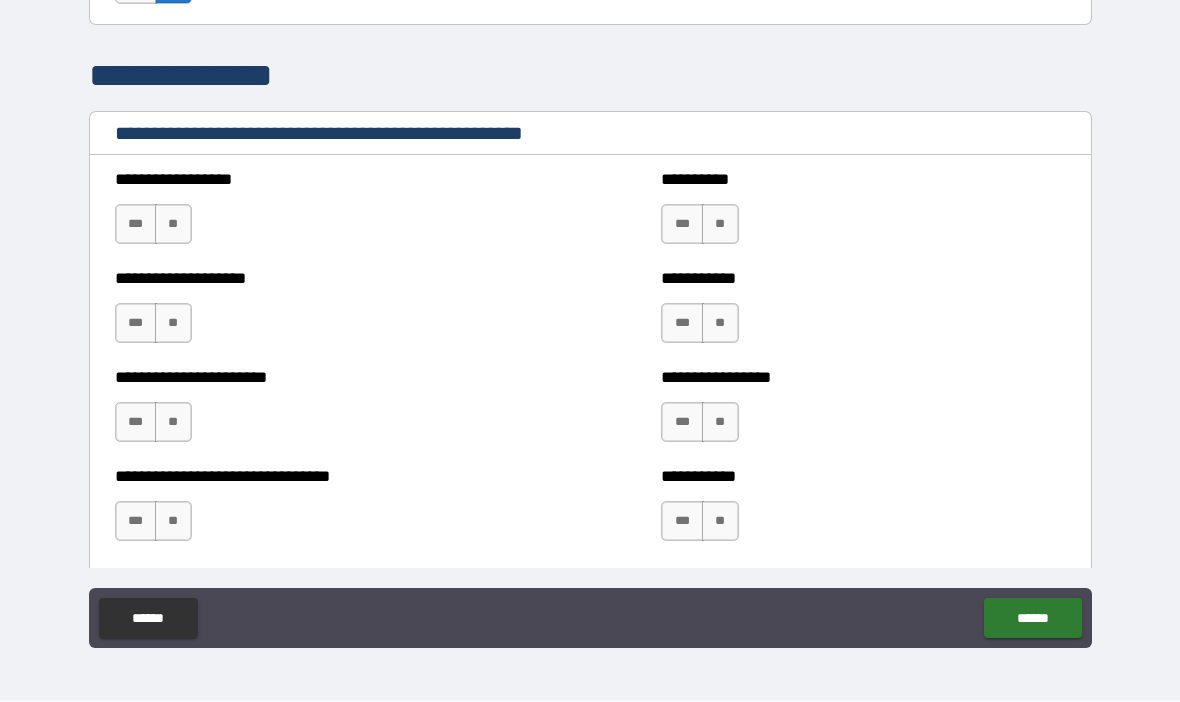 click on "**" at bounding box center [173, 225] 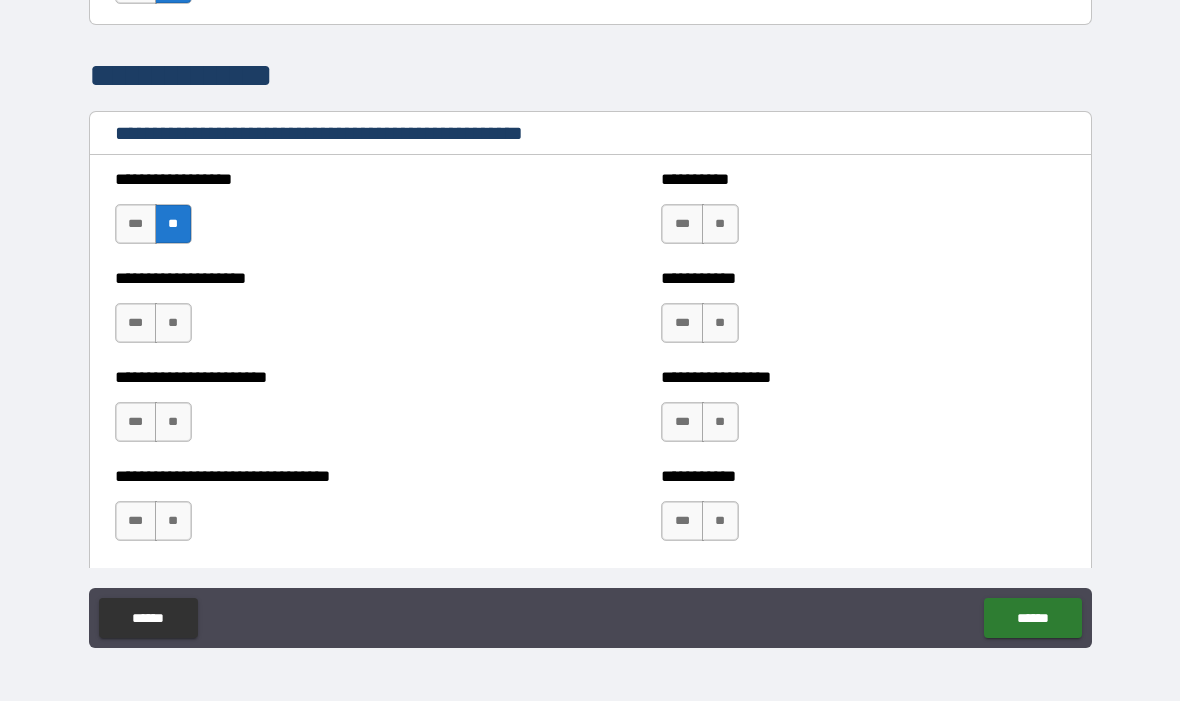 click on "**" at bounding box center (173, 324) 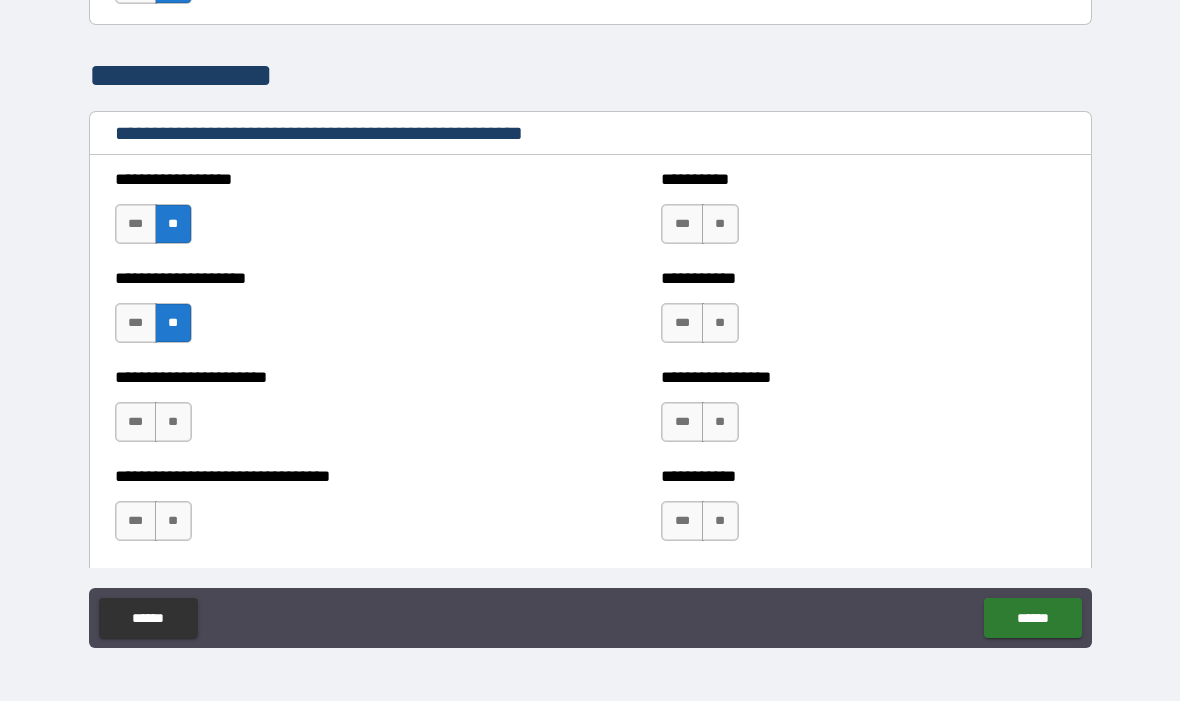 click on "**" at bounding box center (173, 423) 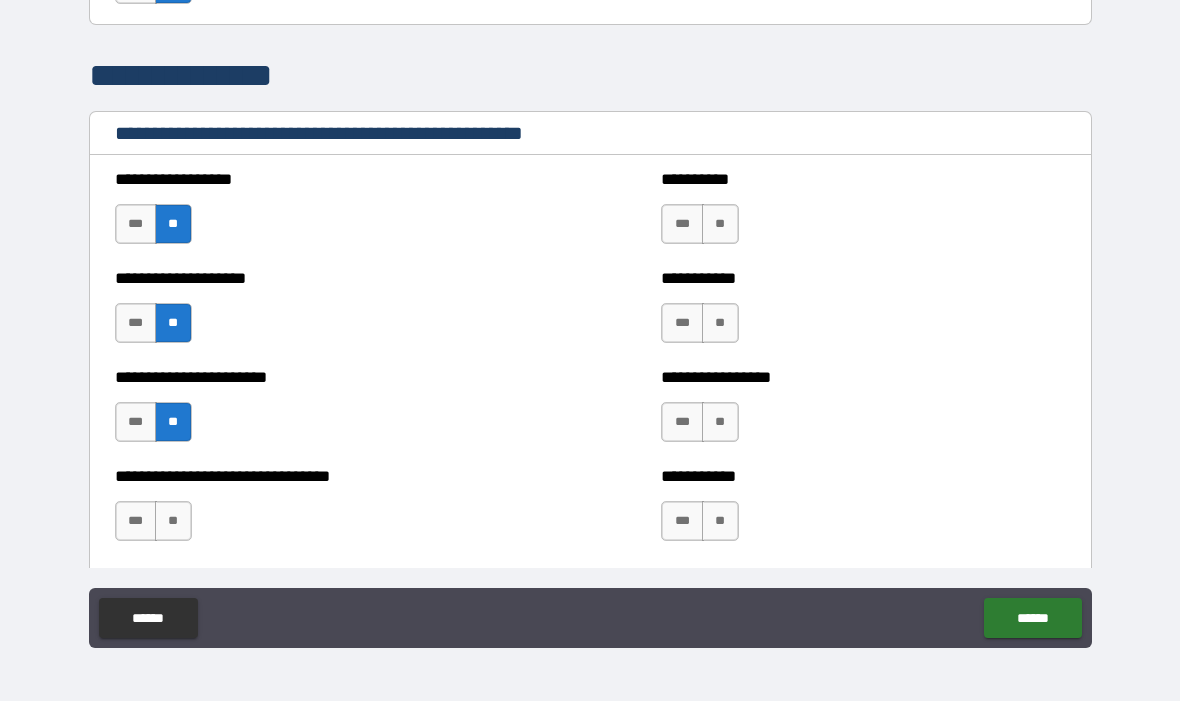 click on "**" at bounding box center [173, 522] 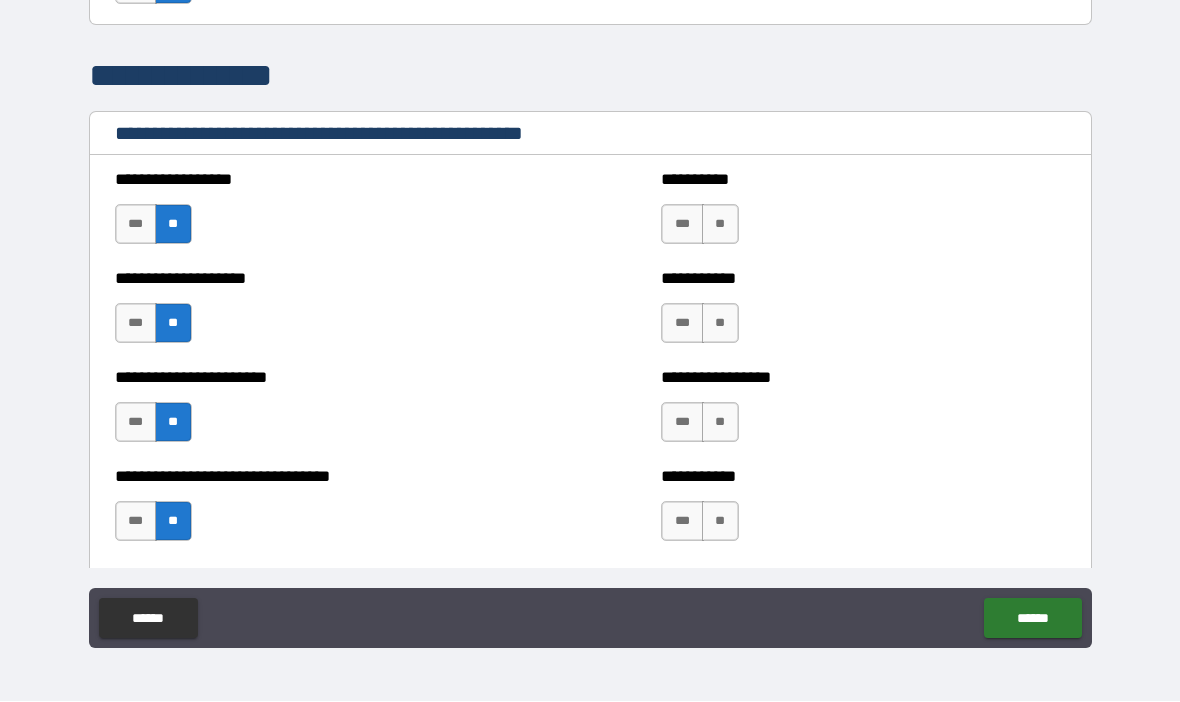 click on "**" at bounding box center (720, 225) 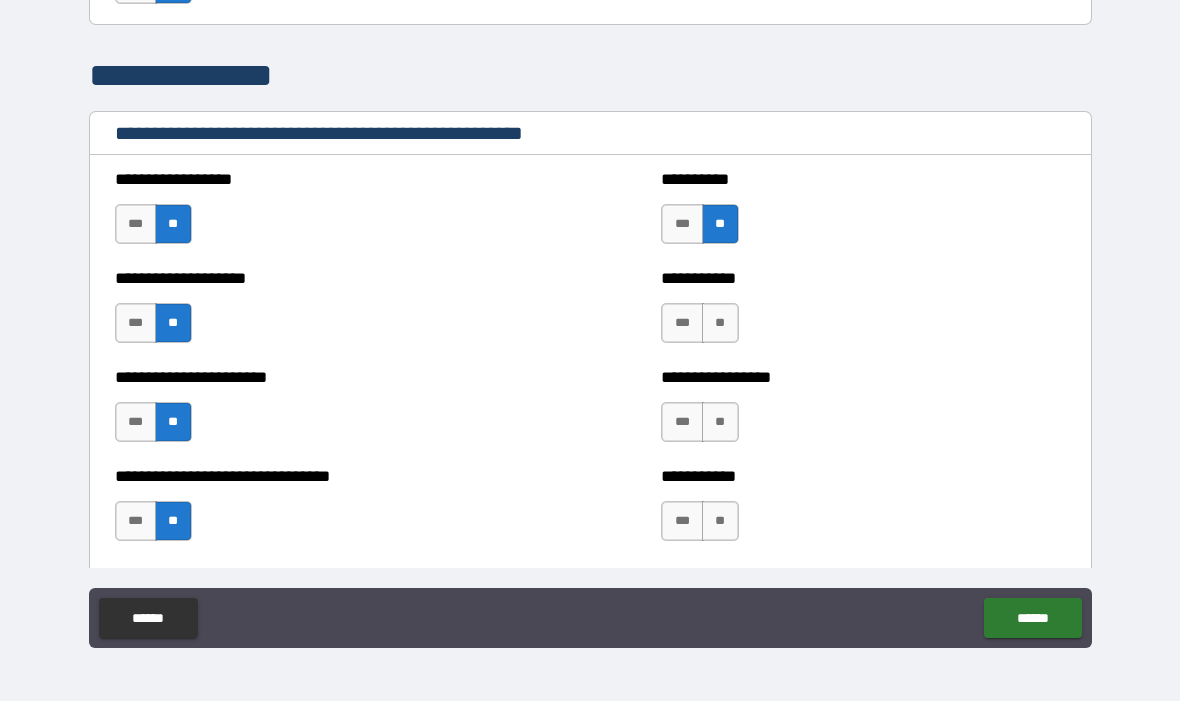 click on "**" at bounding box center [720, 324] 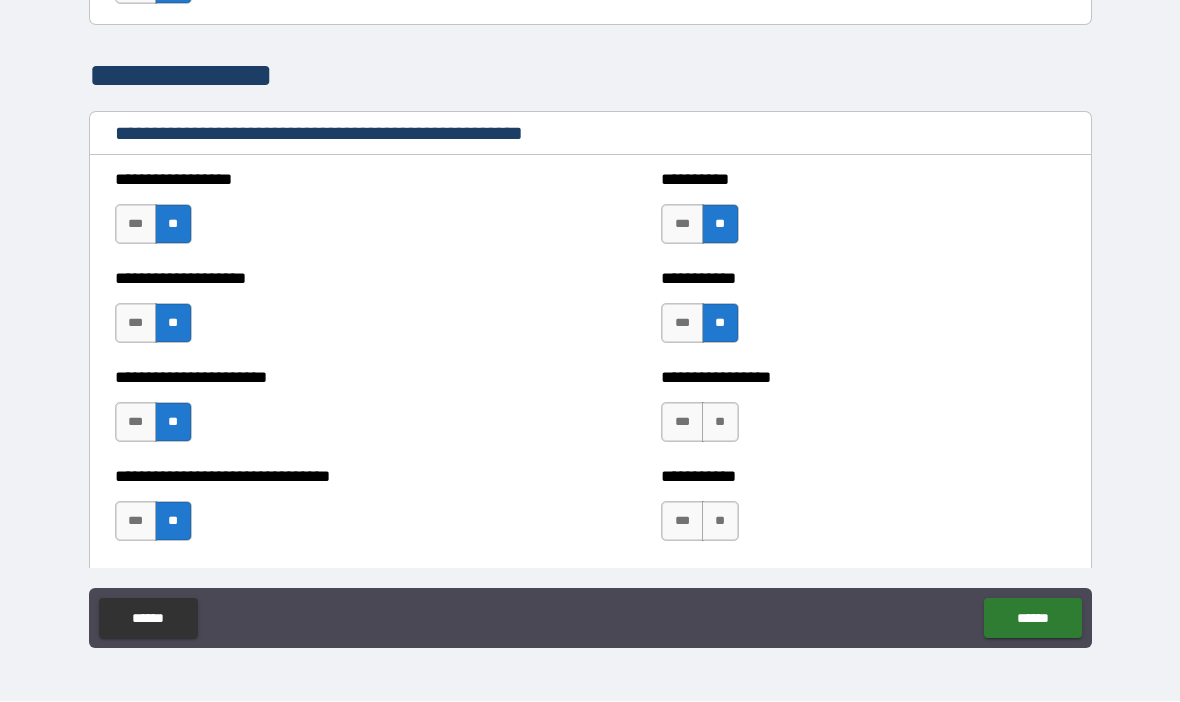 click on "**" at bounding box center (720, 423) 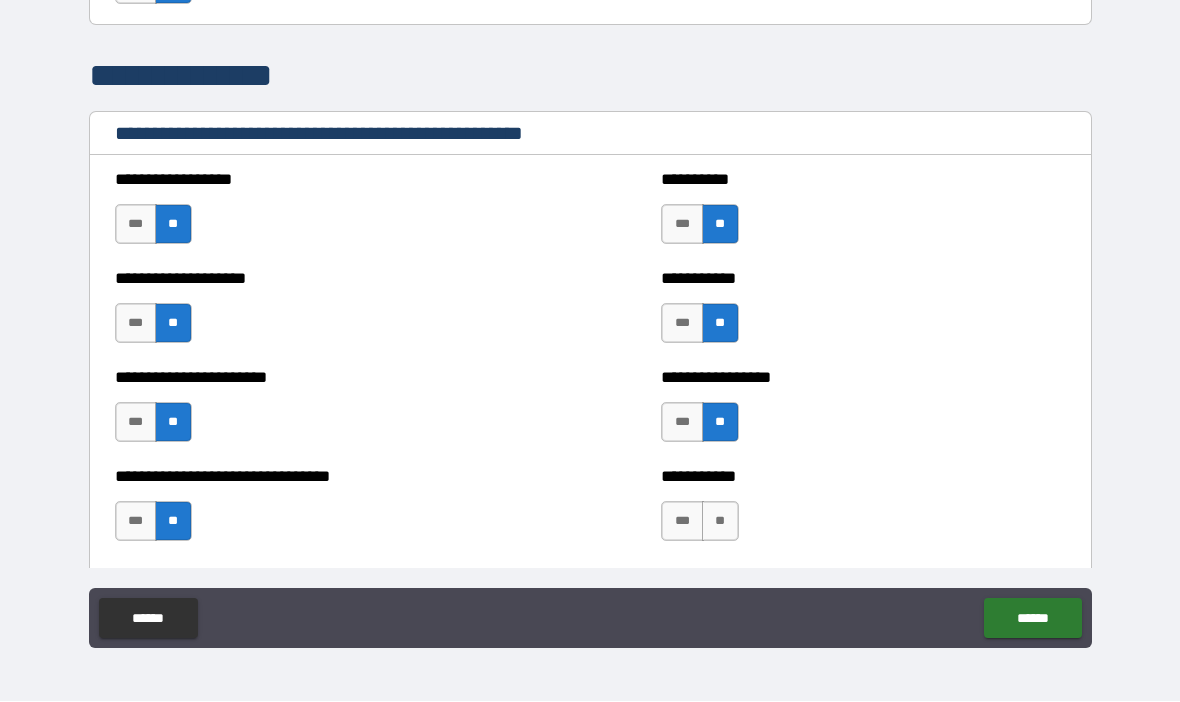 click on "**" at bounding box center [720, 522] 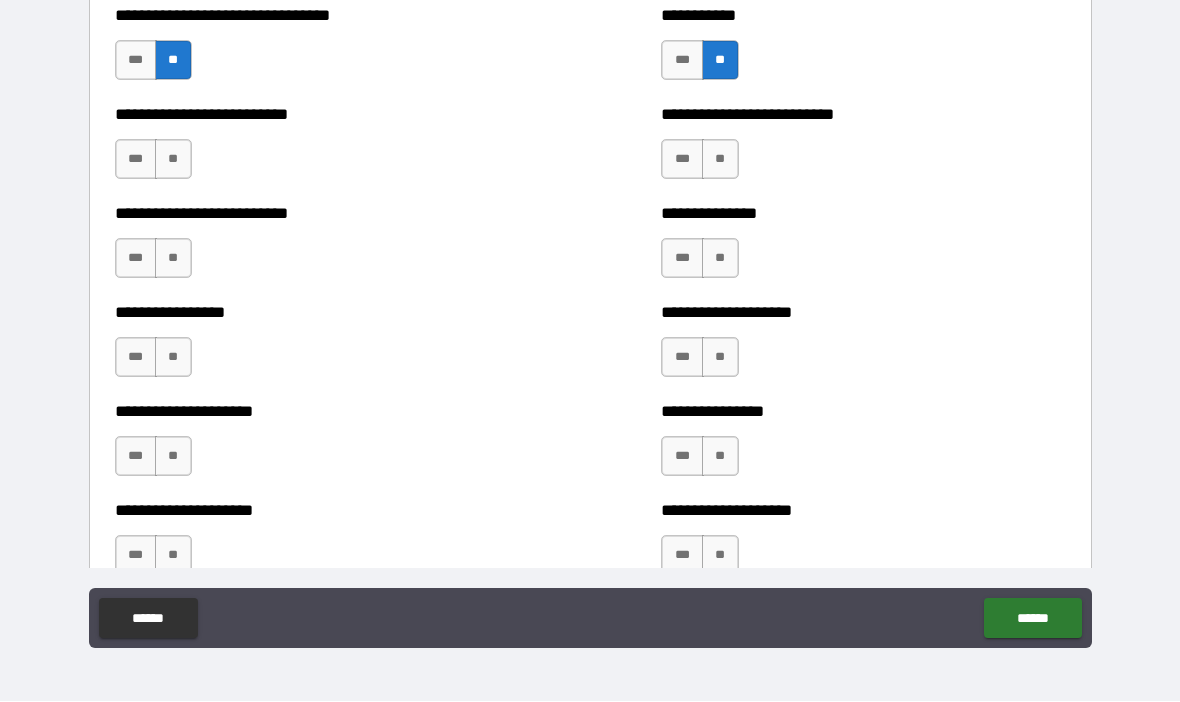 scroll, scrollTop: 4305, scrollLeft: 0, axis: vertical 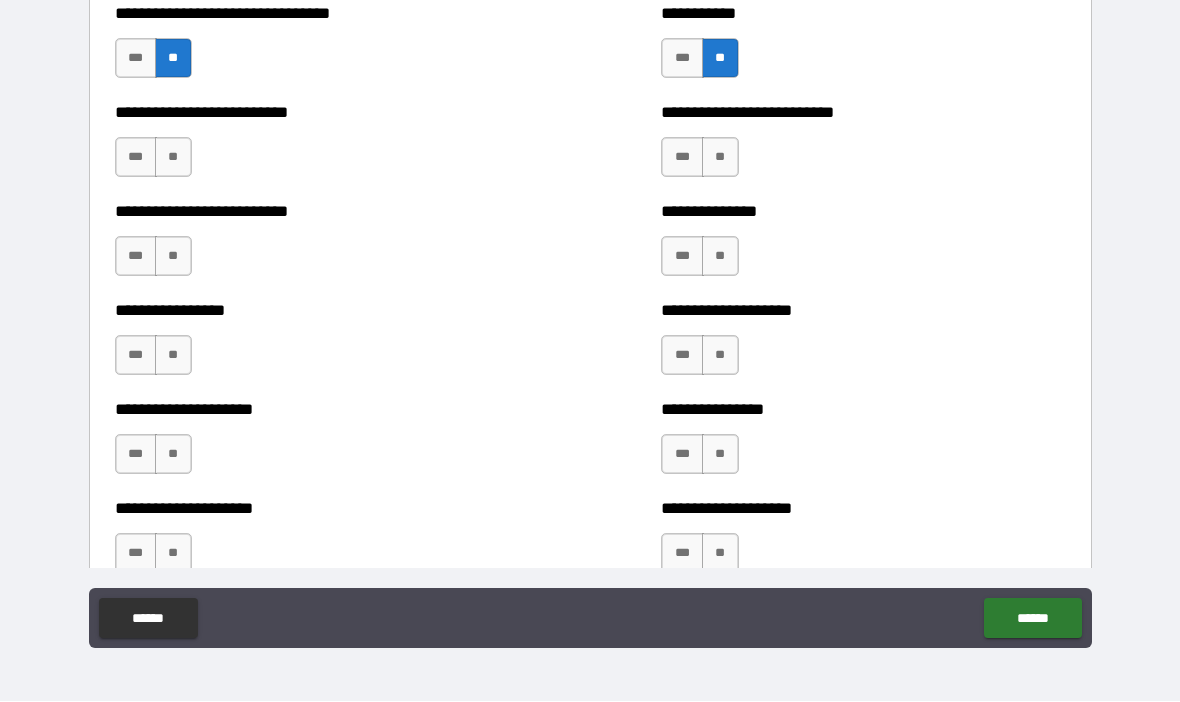 click on "**" at bounding box center [173, 158] 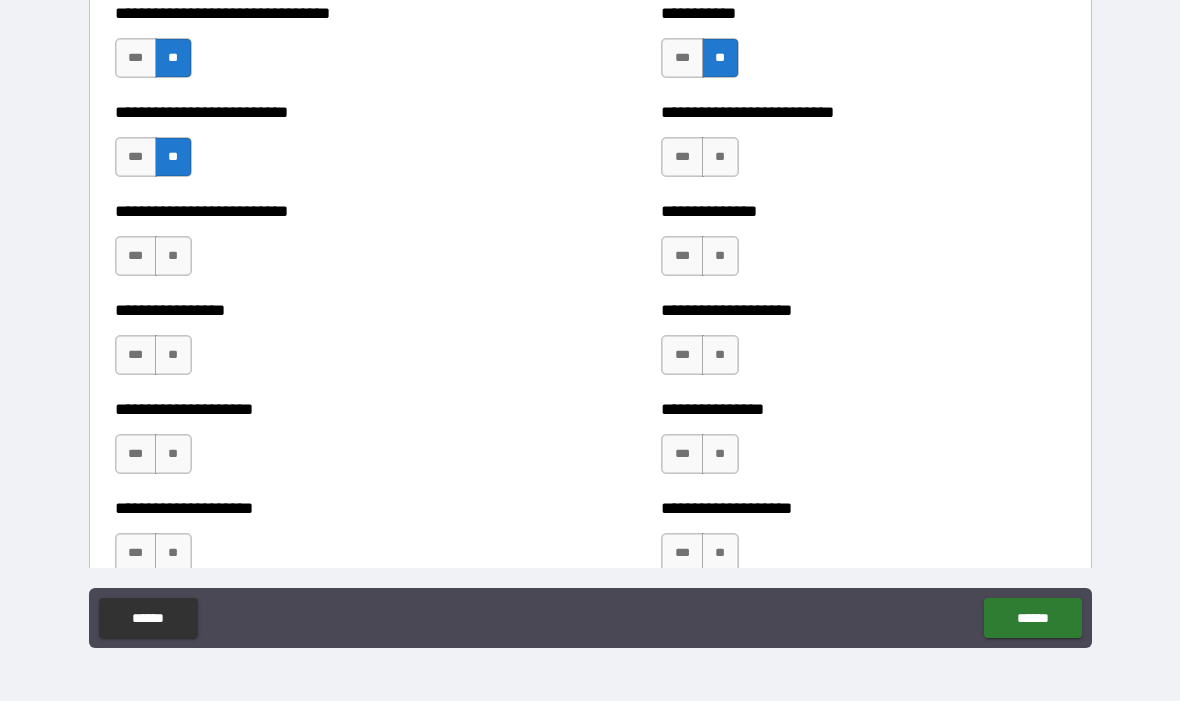 click on "**" at bounding box center [173, 257] 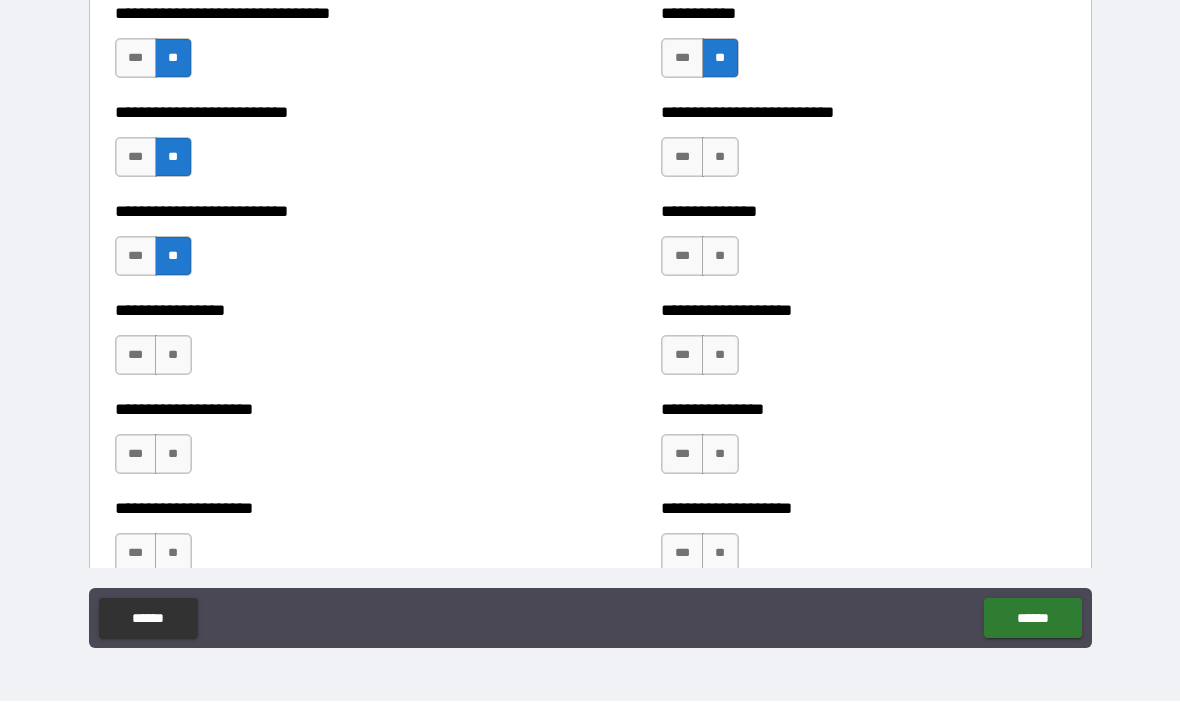 click on "**" at bounding box center [173, 356] 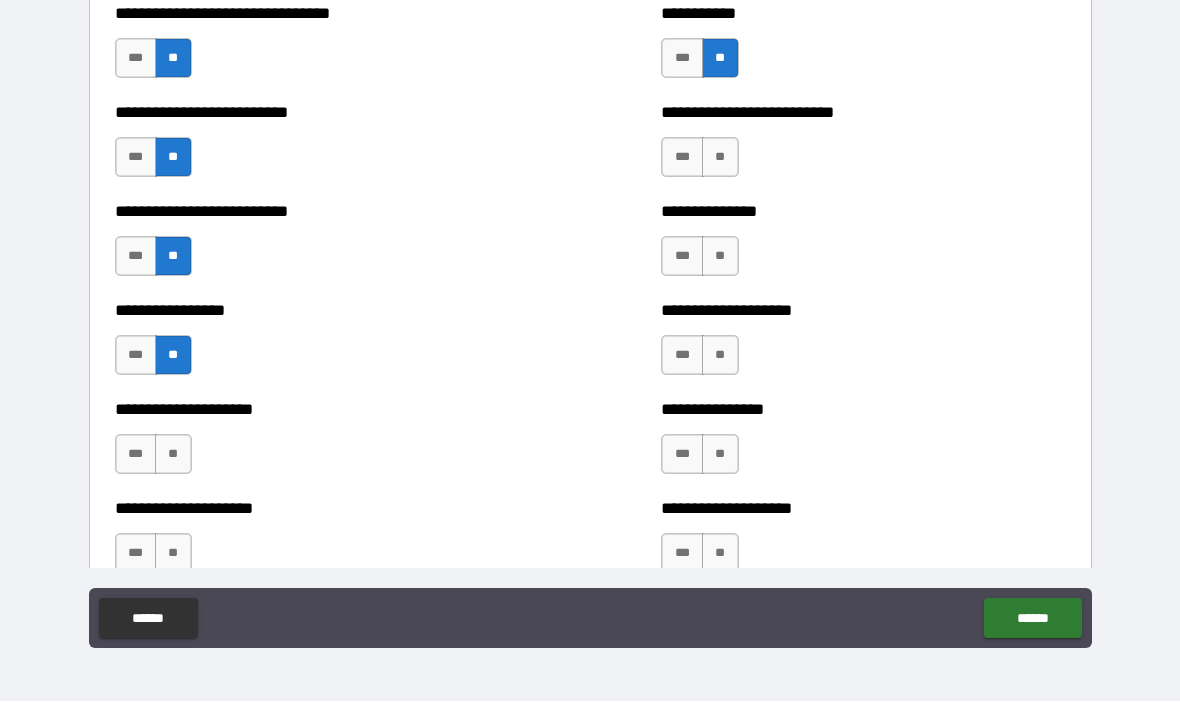 click on "**" at bounding box center (173, 455) 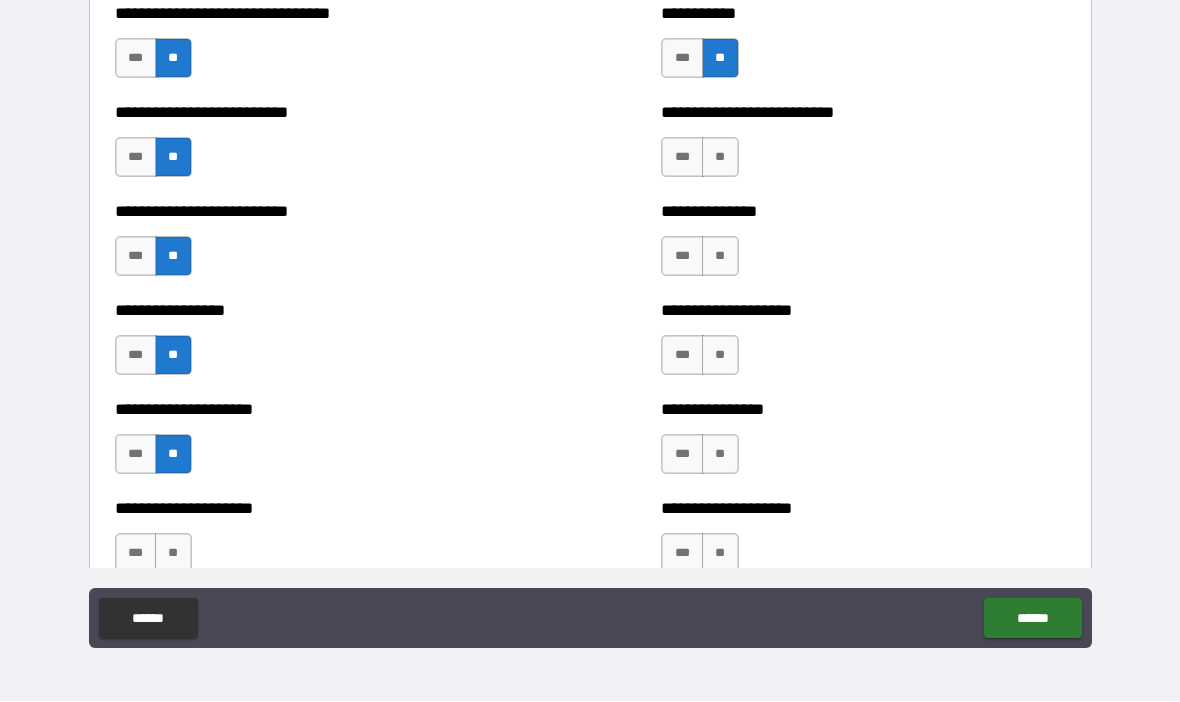 click on "**" at bounding box center [173, 554] 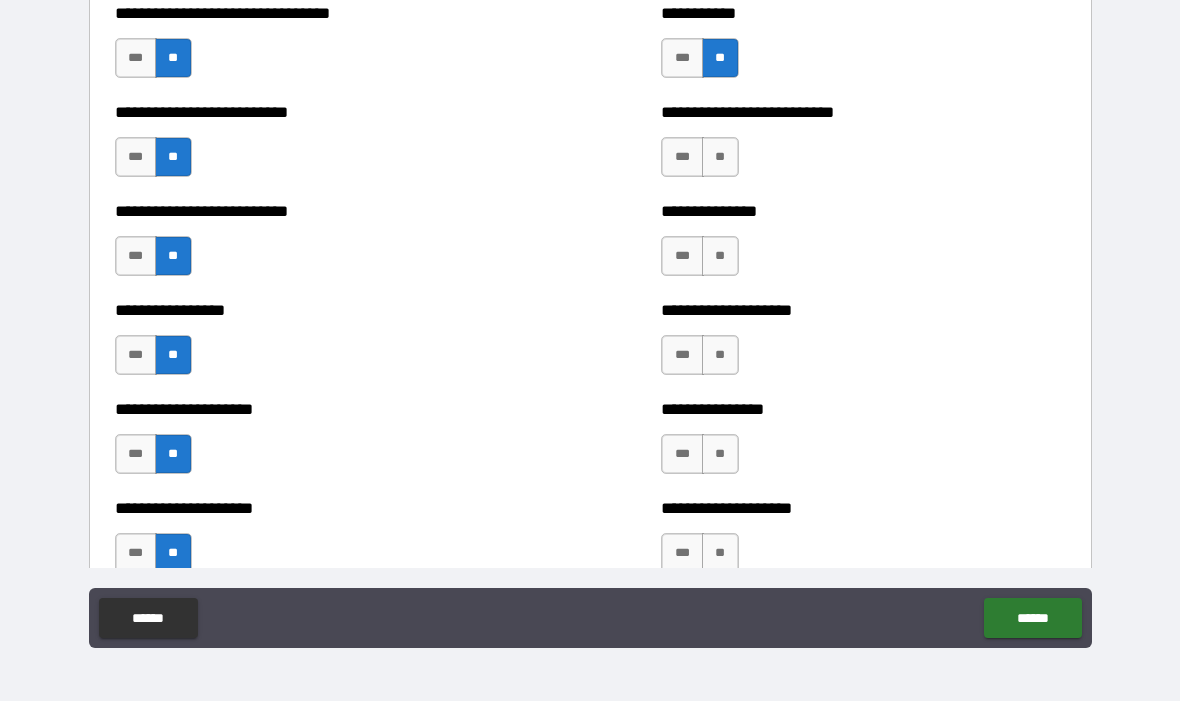 click on "**" at bounding box center (720, 158) 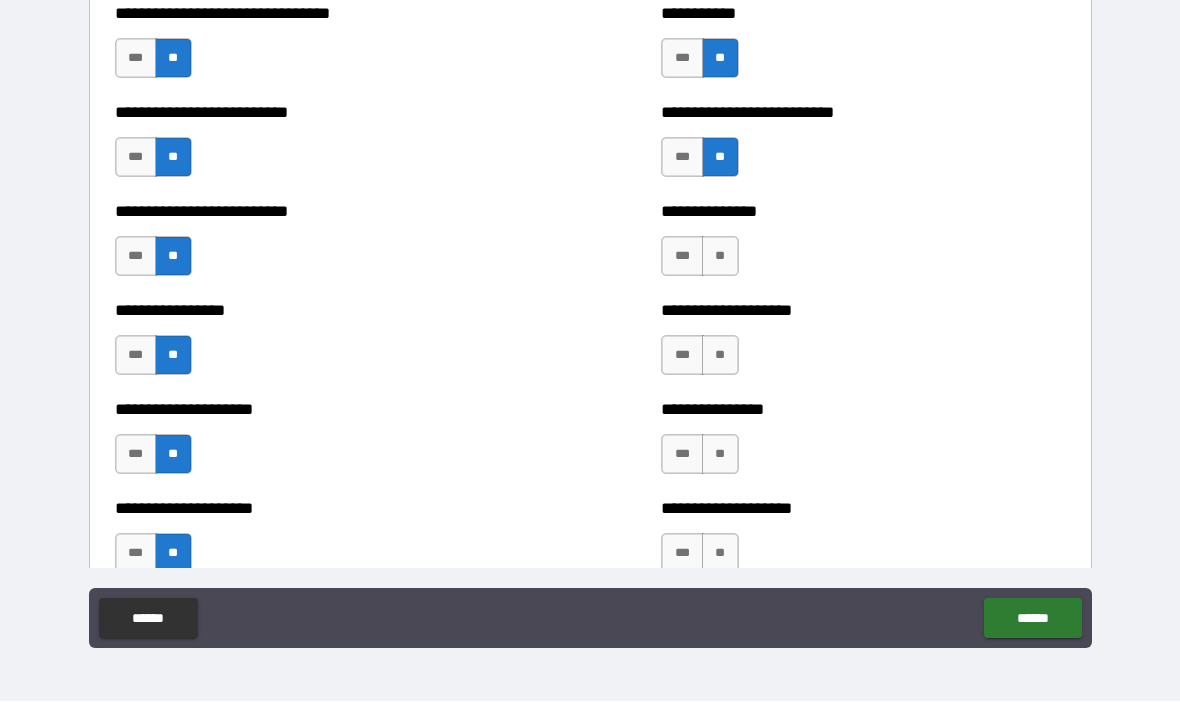 click on "**" at bounding box center (720, 257) 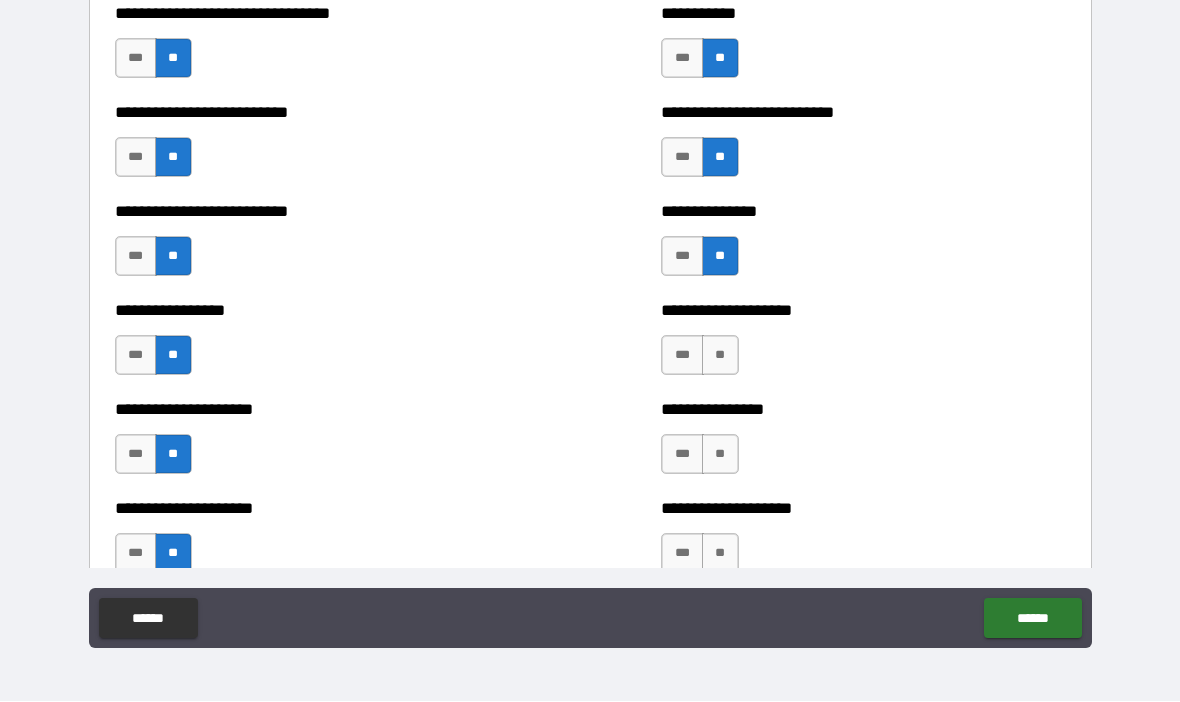 click on "**" at bounding box center (720, 356) 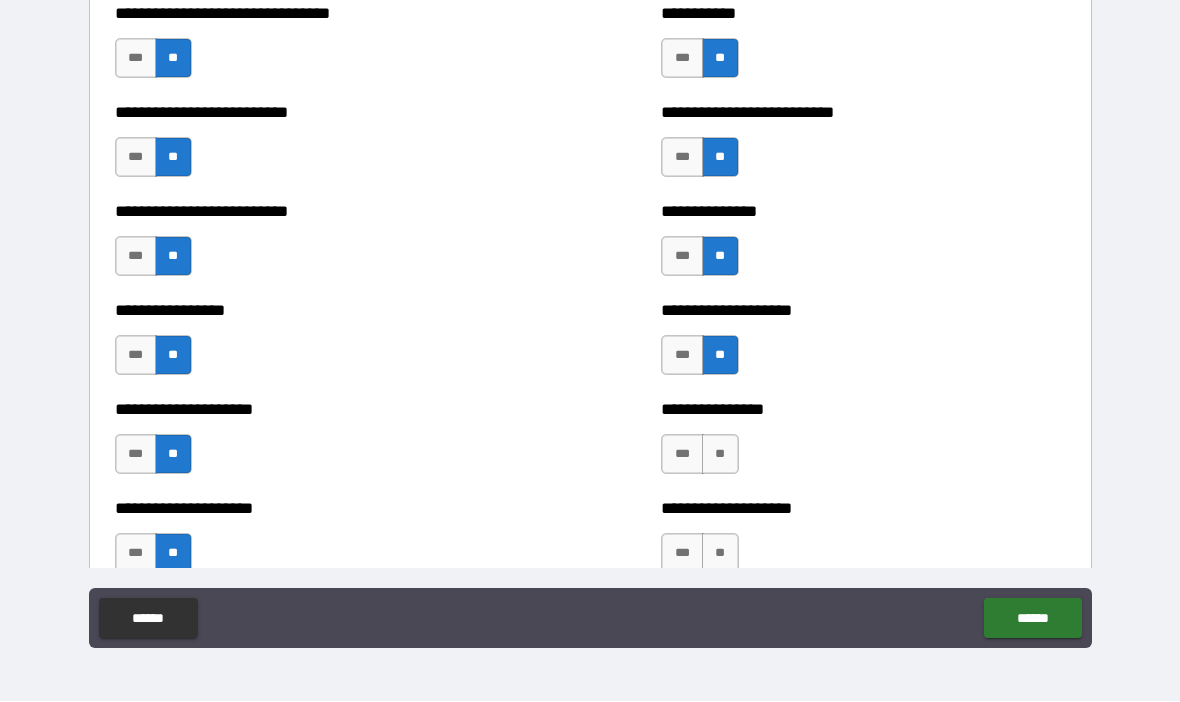 click on "**" at bounding box center [720, 455] 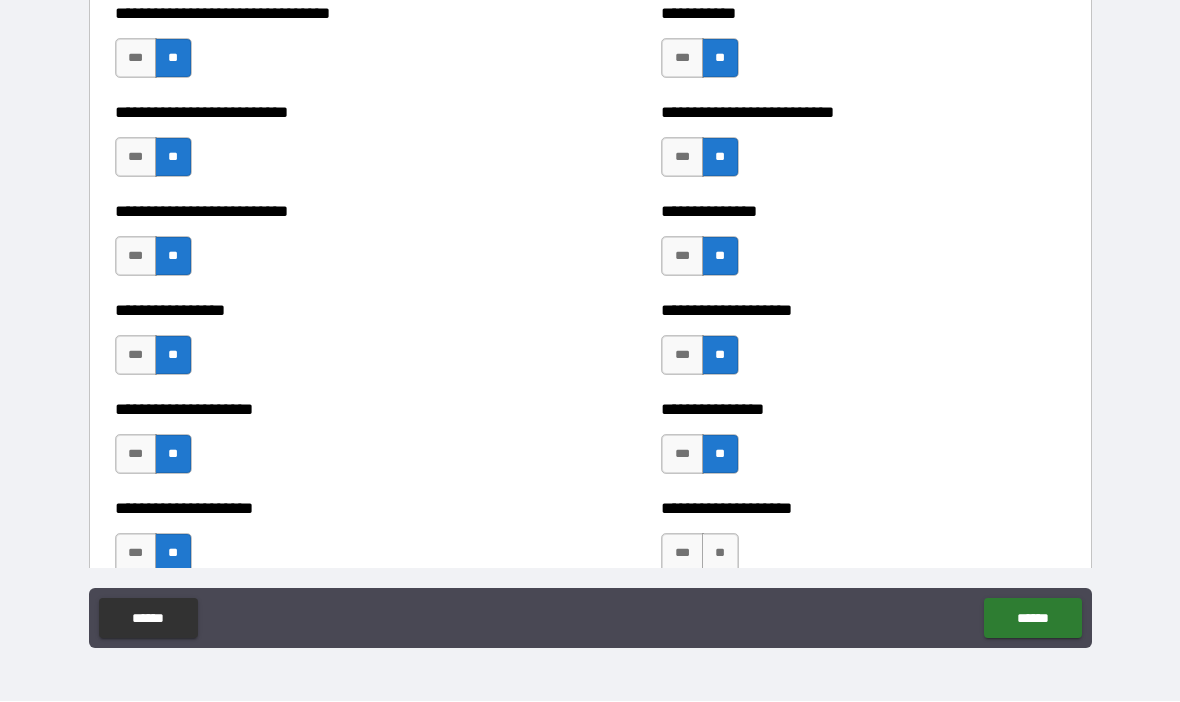 click on "**" at bounding box center [720, 554] 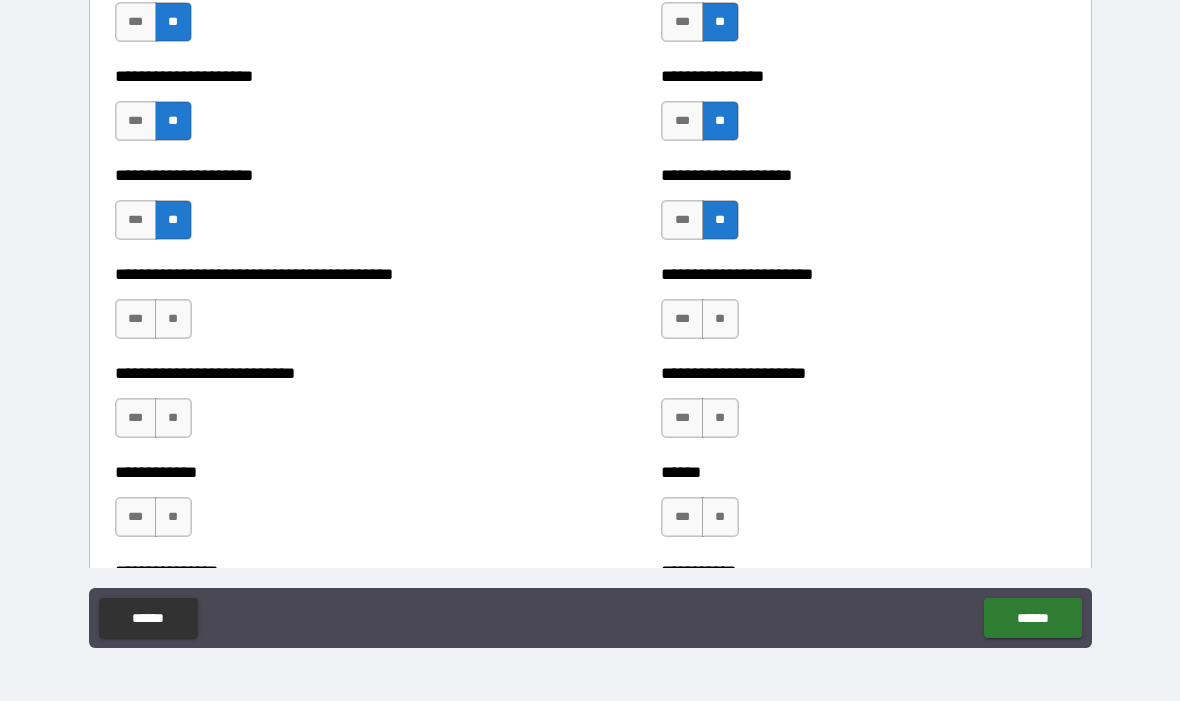 scroll, scrollTop: 4709, scrollLeft: 0, axis: vertical 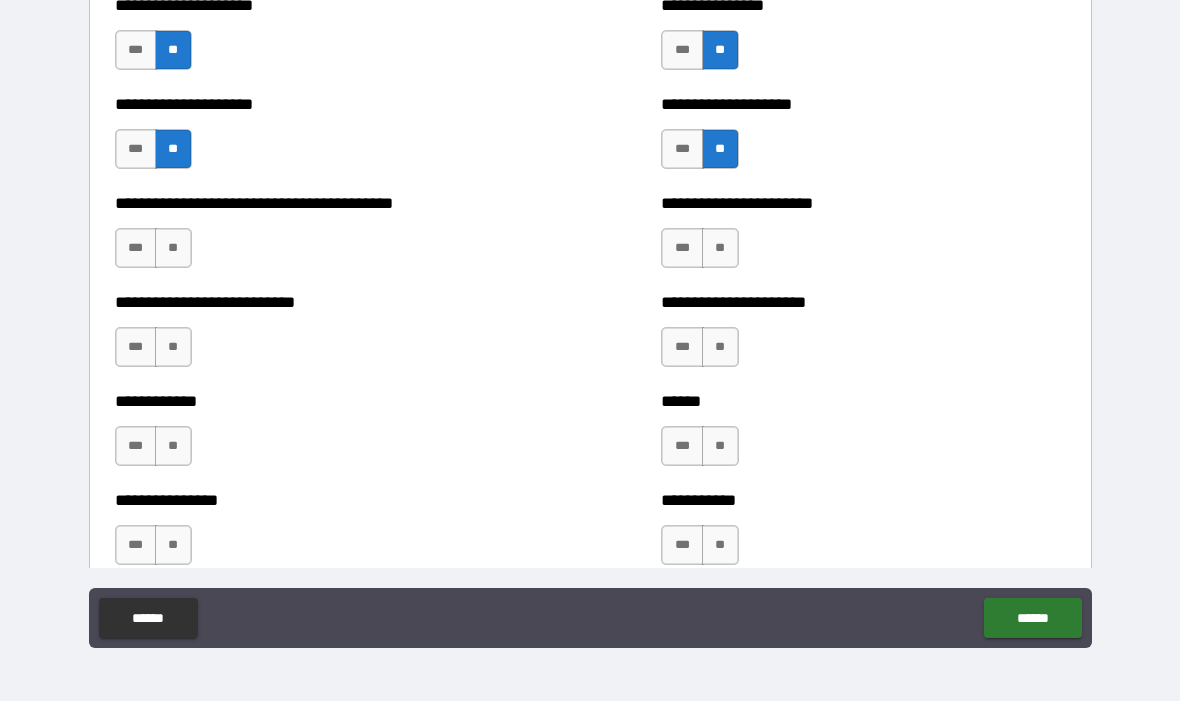 click on "**" at bounding box center (173, 249) 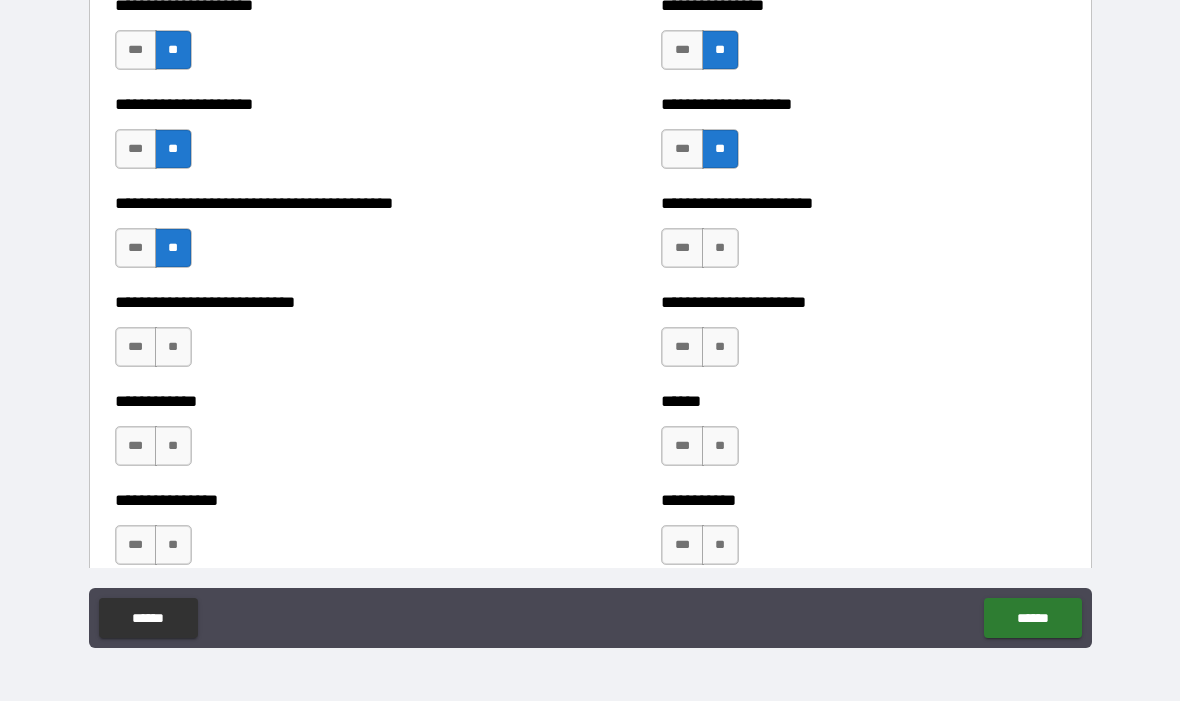 click on "**" at bounding box center (173, 348) 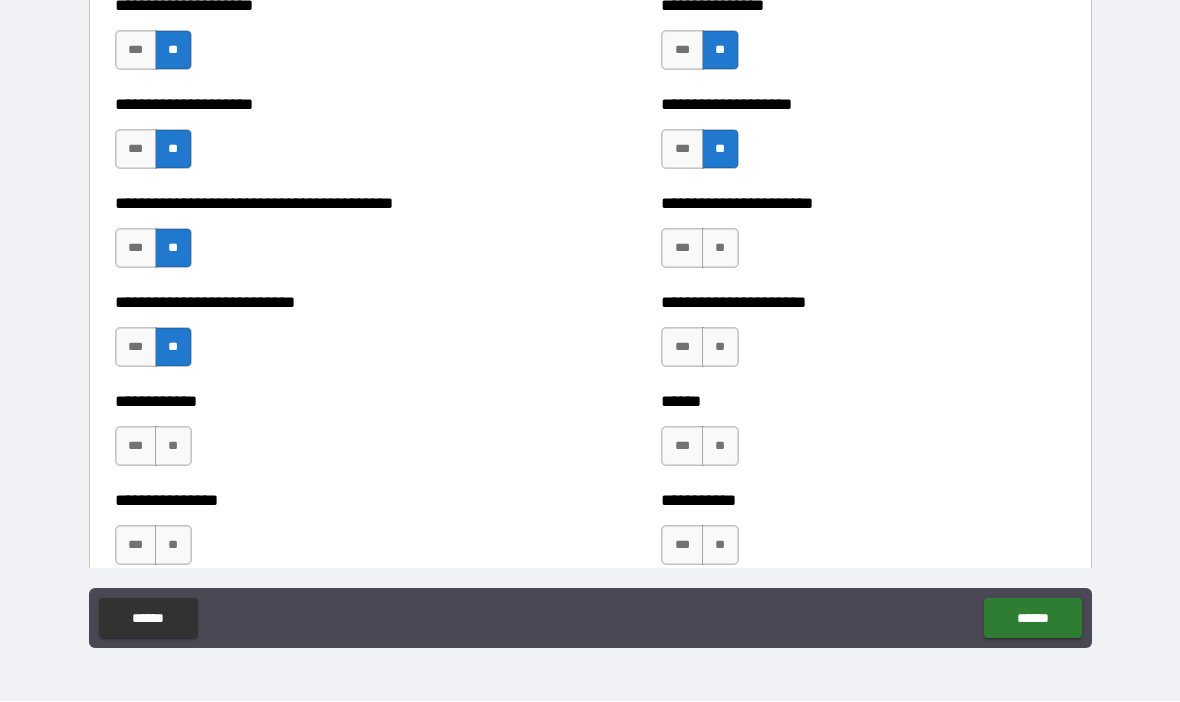 click on "**" at bounding box center [173, 447] 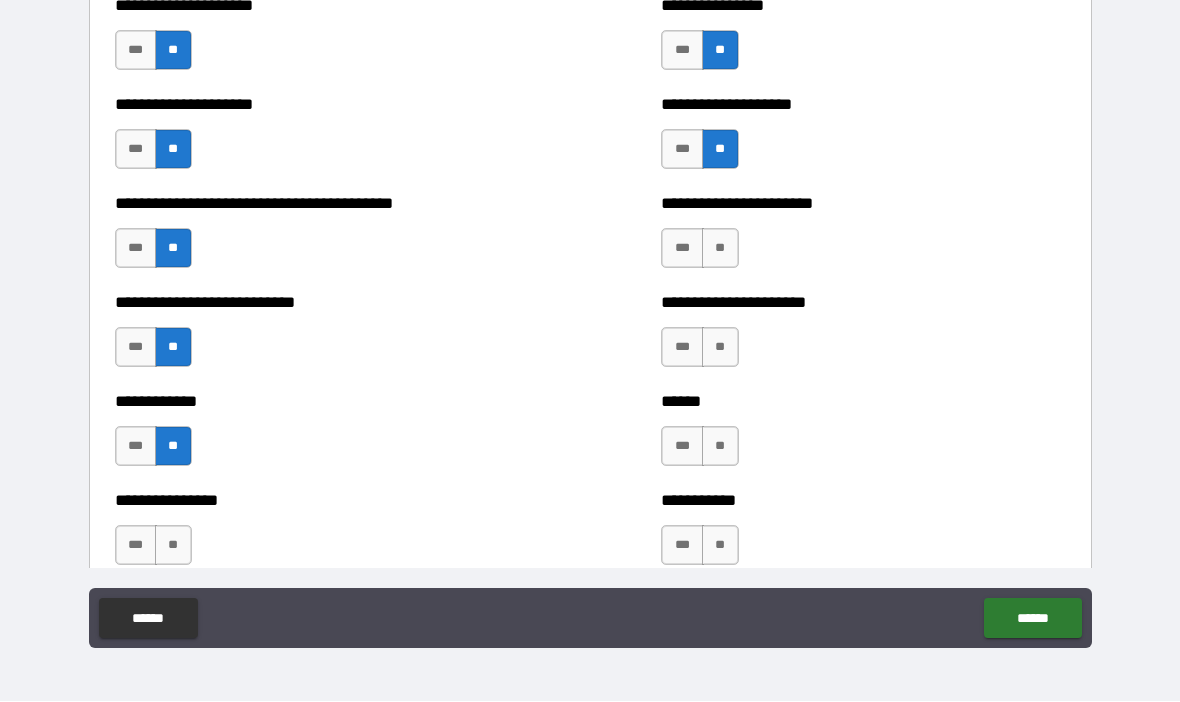 click on "**" at bounding box center [173, 546] 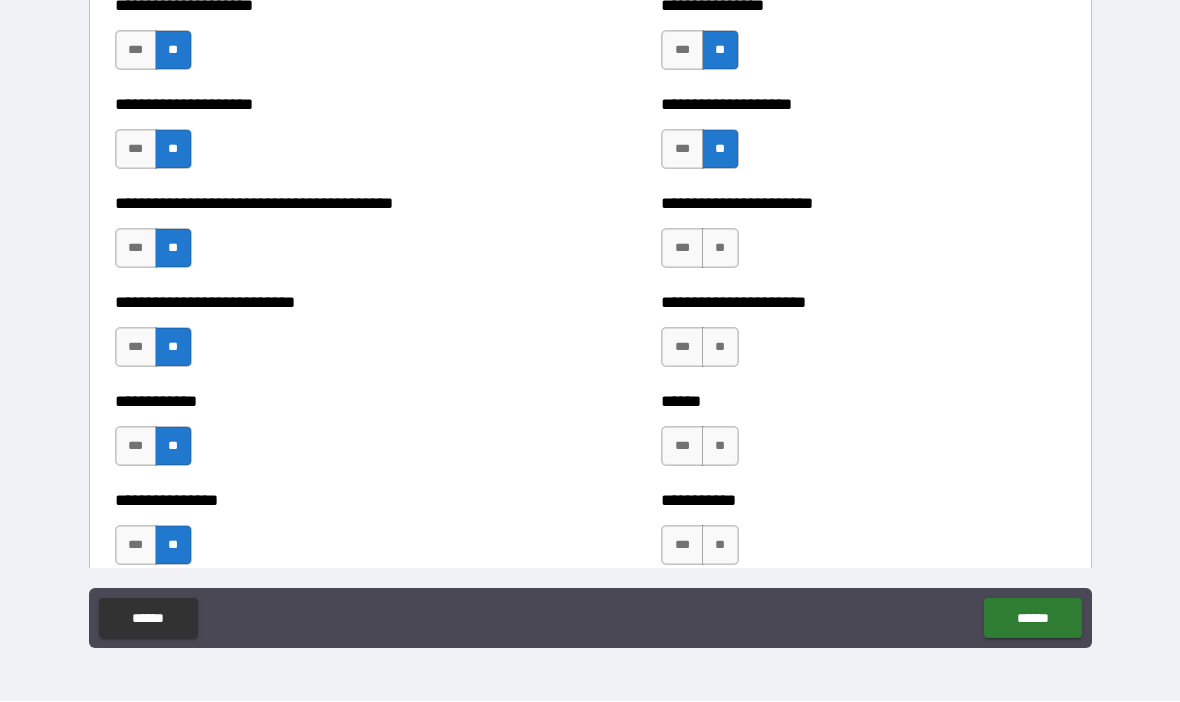 click on "**" at bounding box center (720, 249) 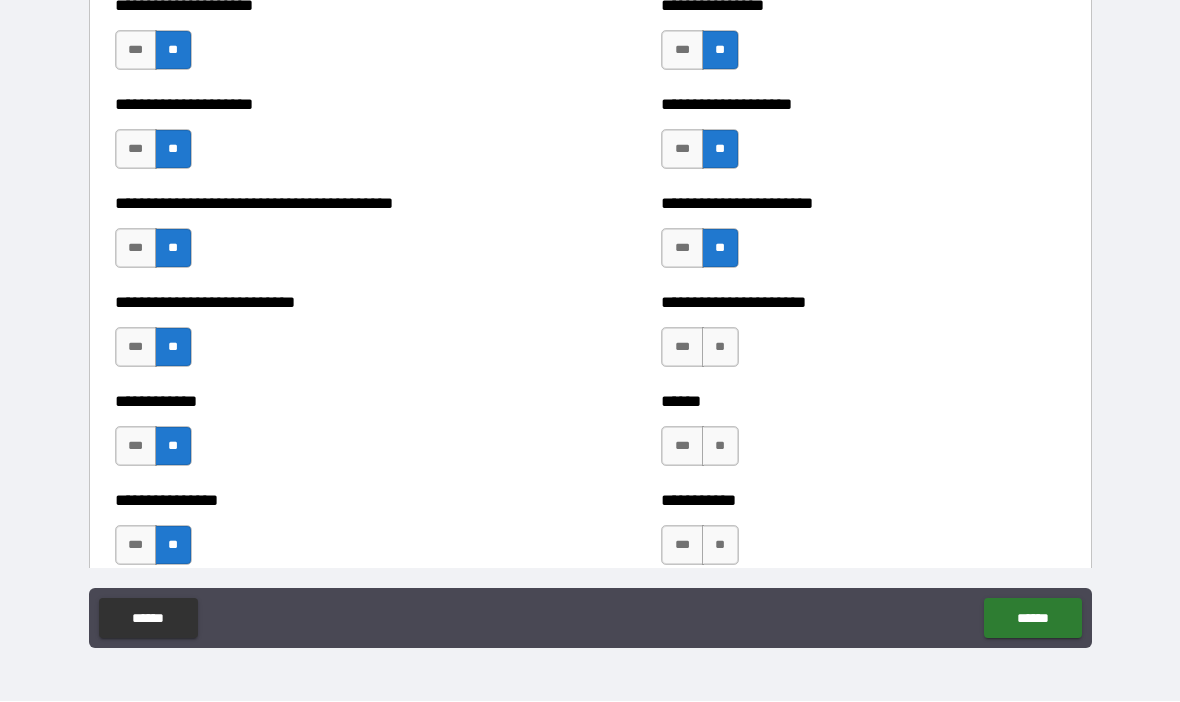 click on "**" at bounding box center (720, 348) 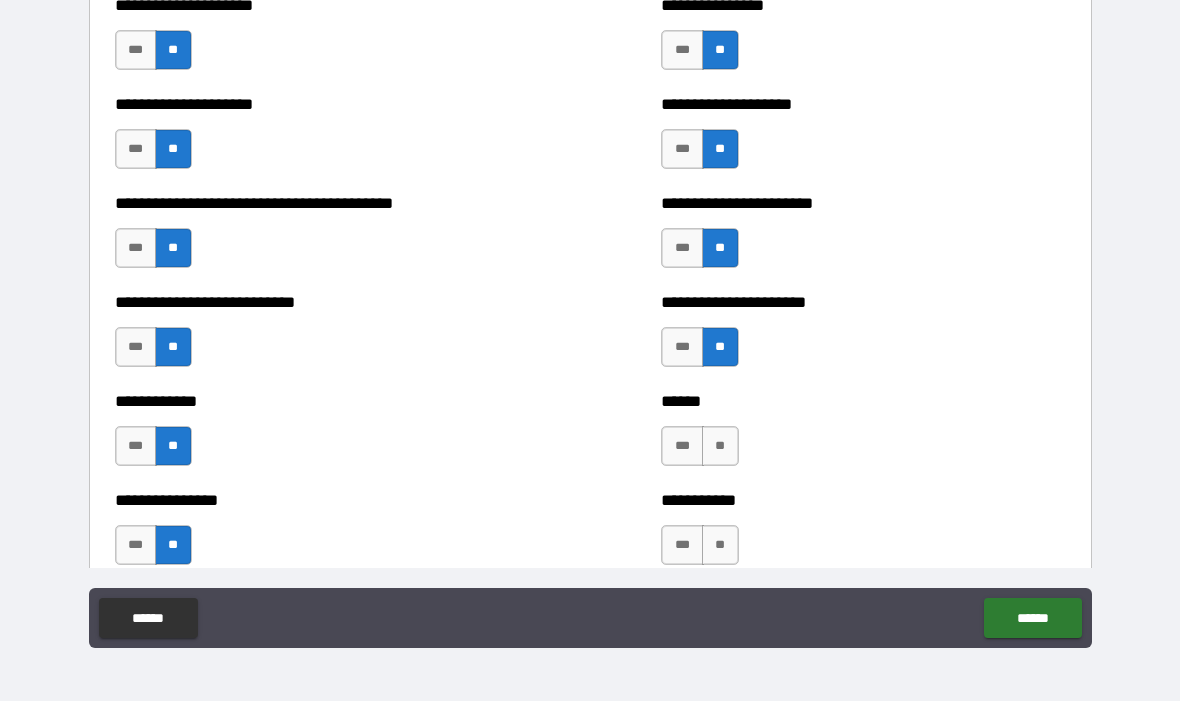 click on "**" at bounding box center (720, 447) 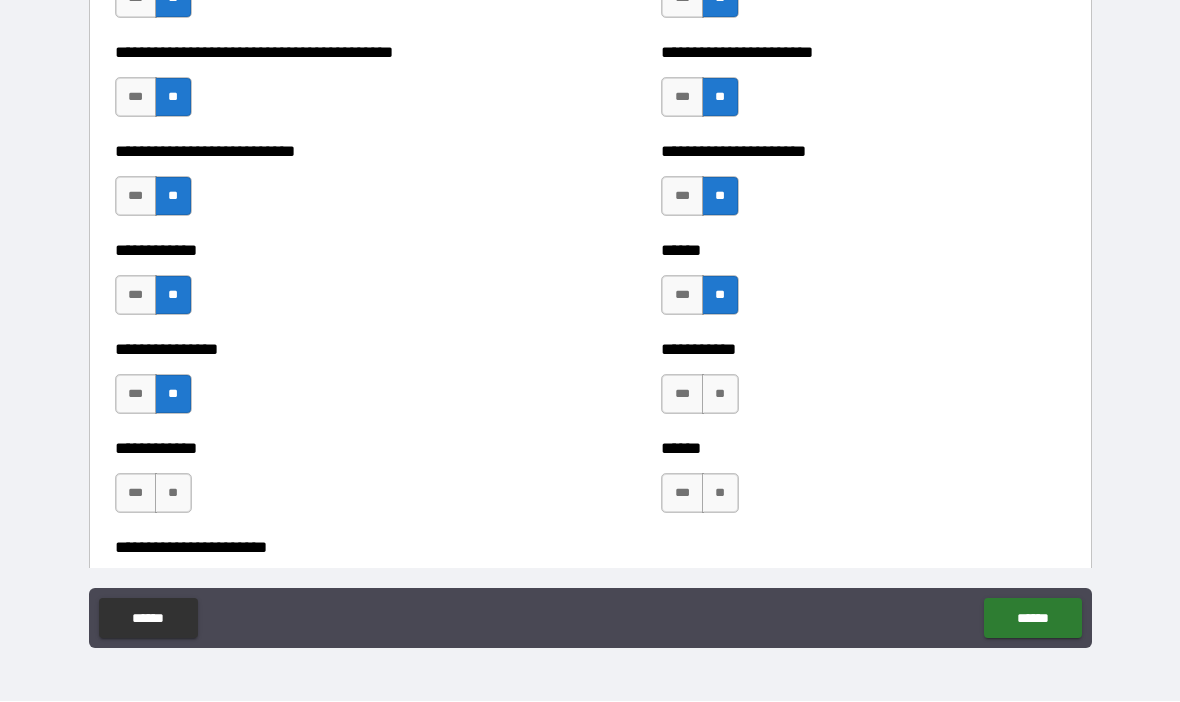 scroll, scrollTop: 4873, scrollLeft: 0, axis: vertical 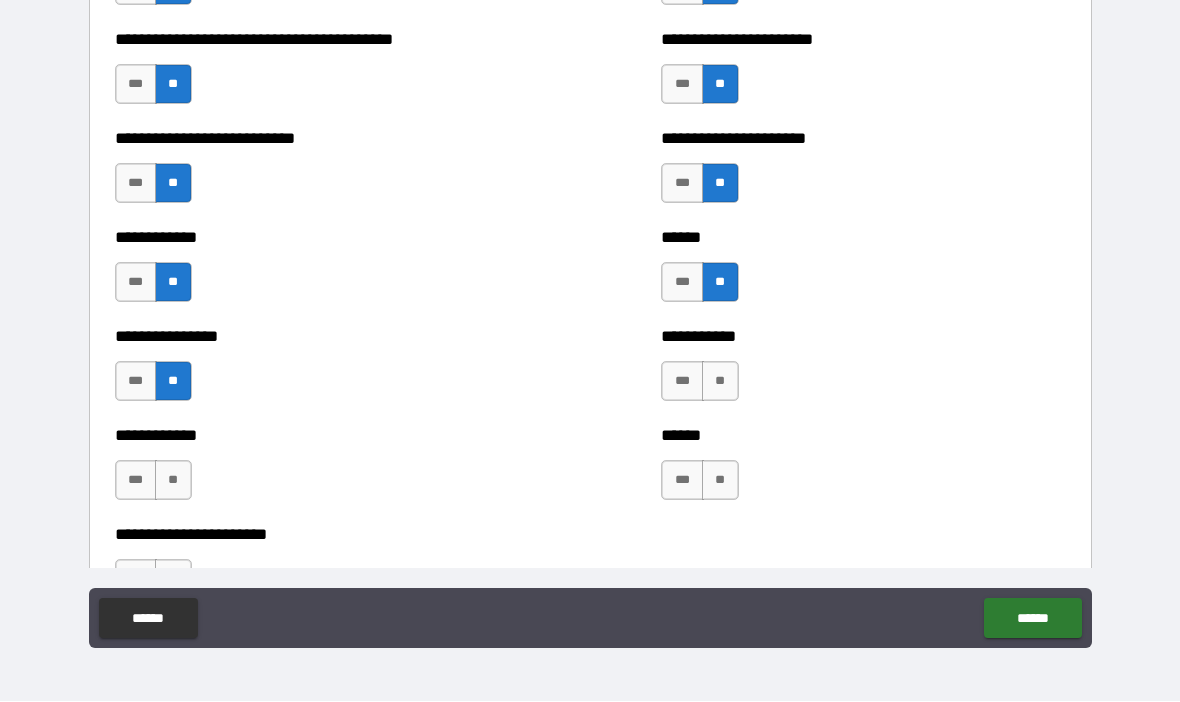 click on "**" at bounding box center [720, 382] 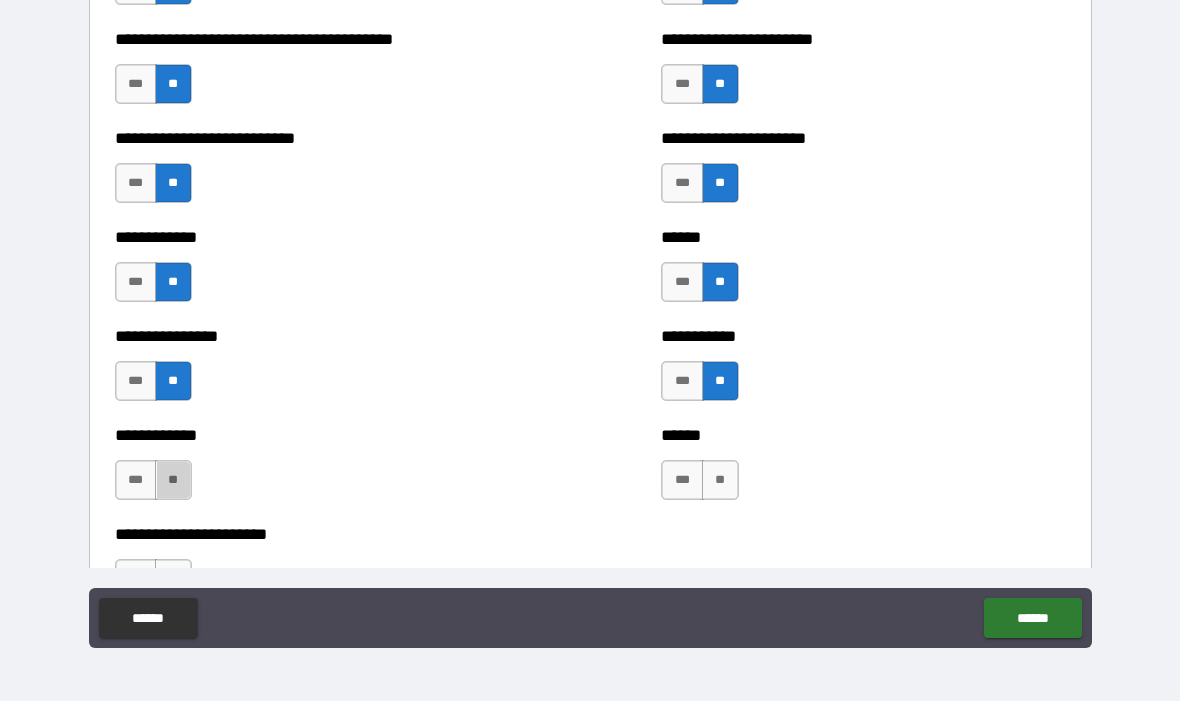 click on "**" at bounding box center [173, 481] 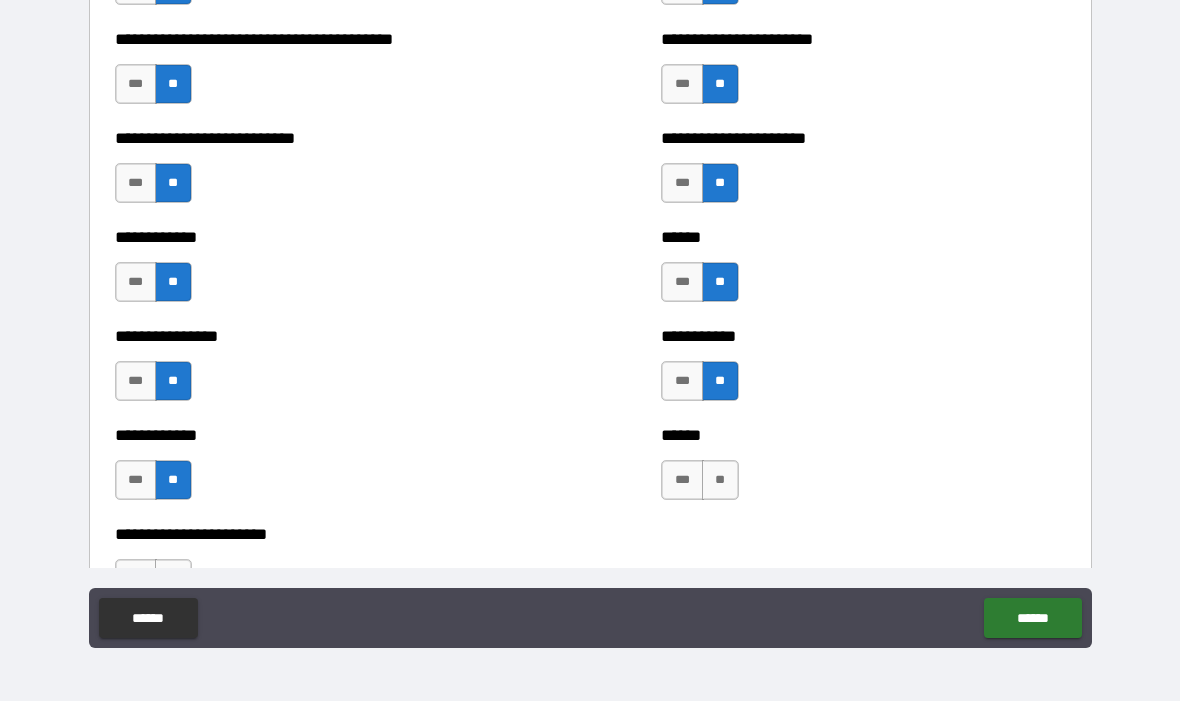 click on "**" at bounding box center (720, 481) 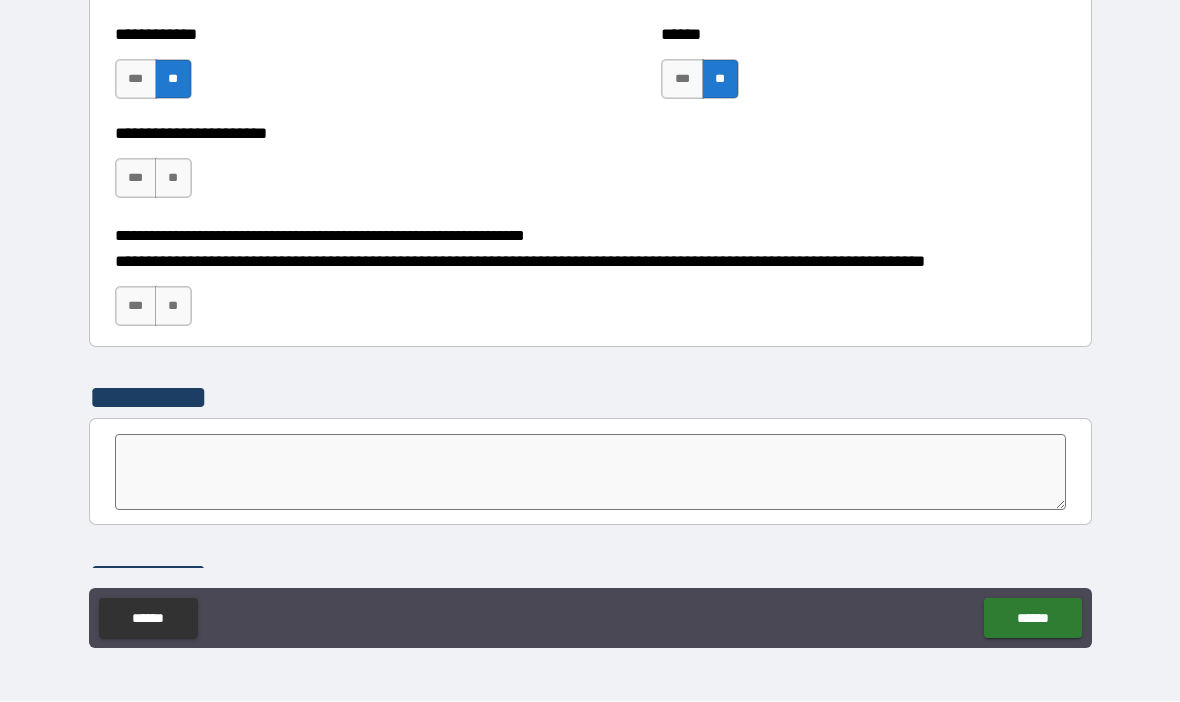scroll, scrollTop: 5252, scrollLeft: 0, axis: vertical 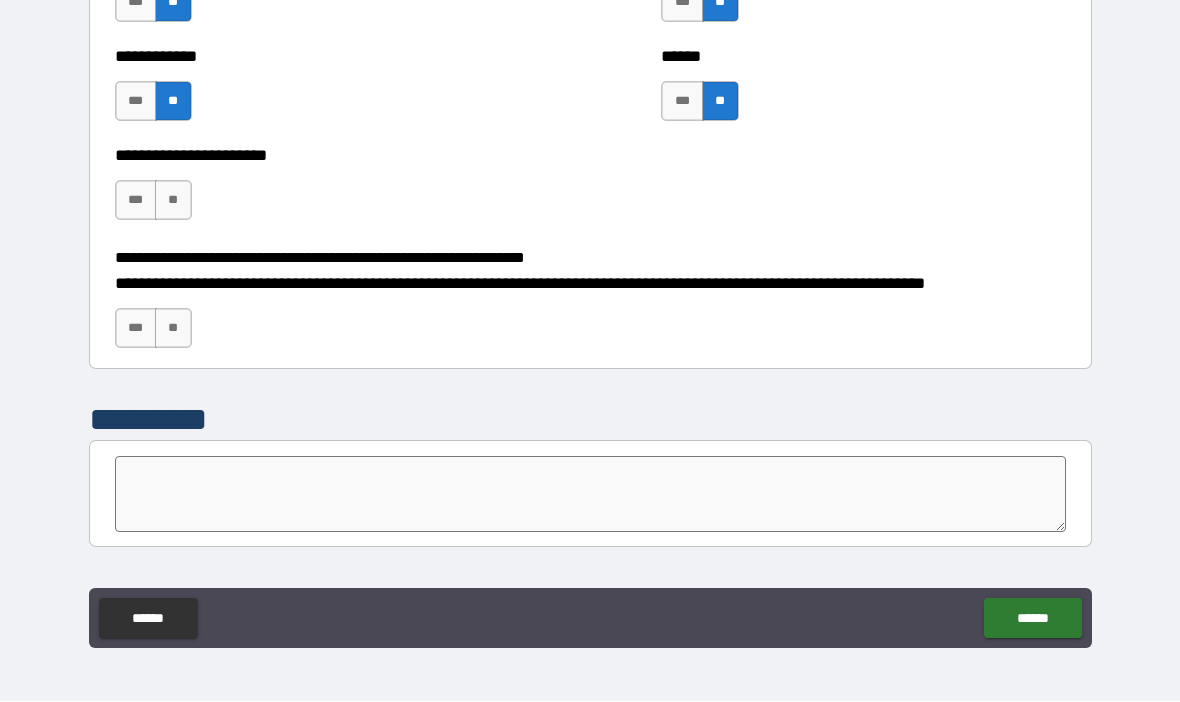 click on "**" at bounding box center [173, 201] 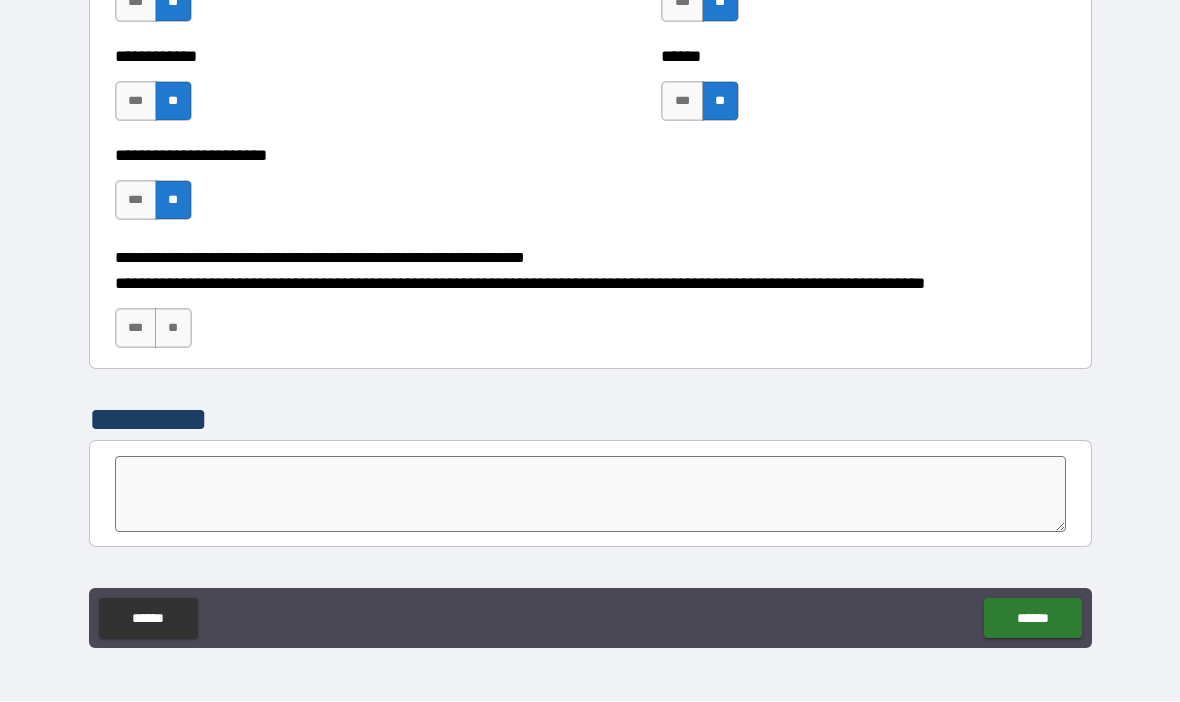click on "**" at bounding box center (173, 329) 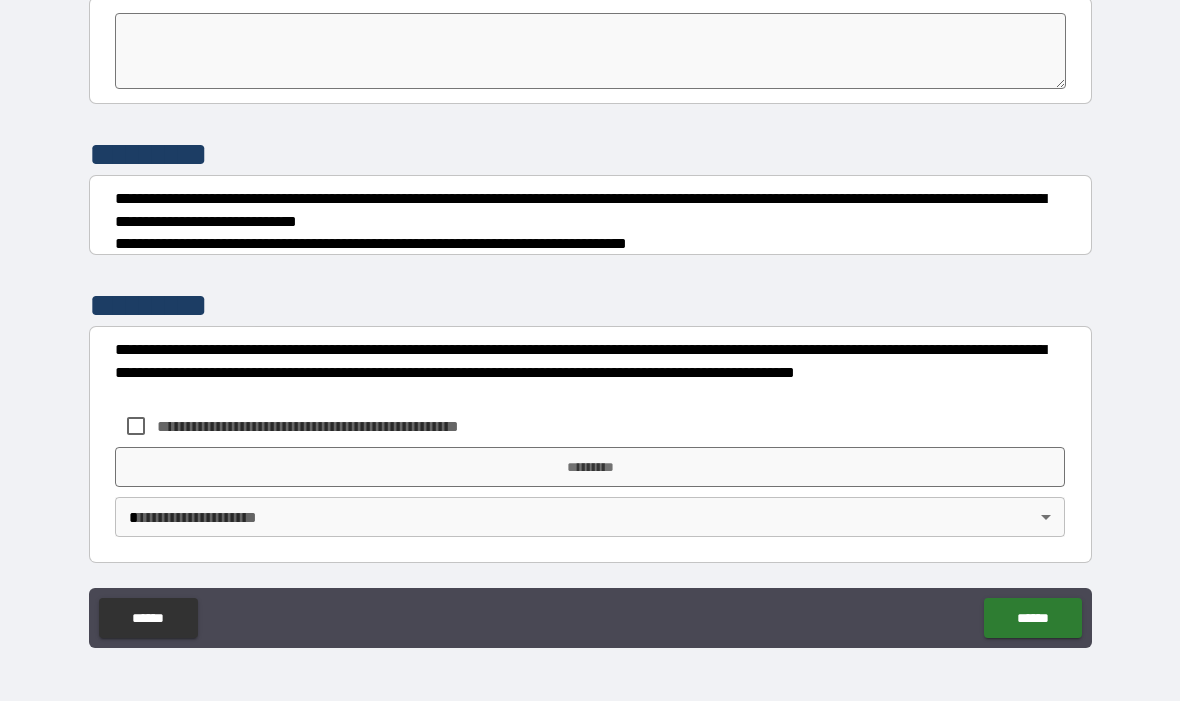 scroll, scrollTop: 5695, scrollLeft: 0, axis: vertical 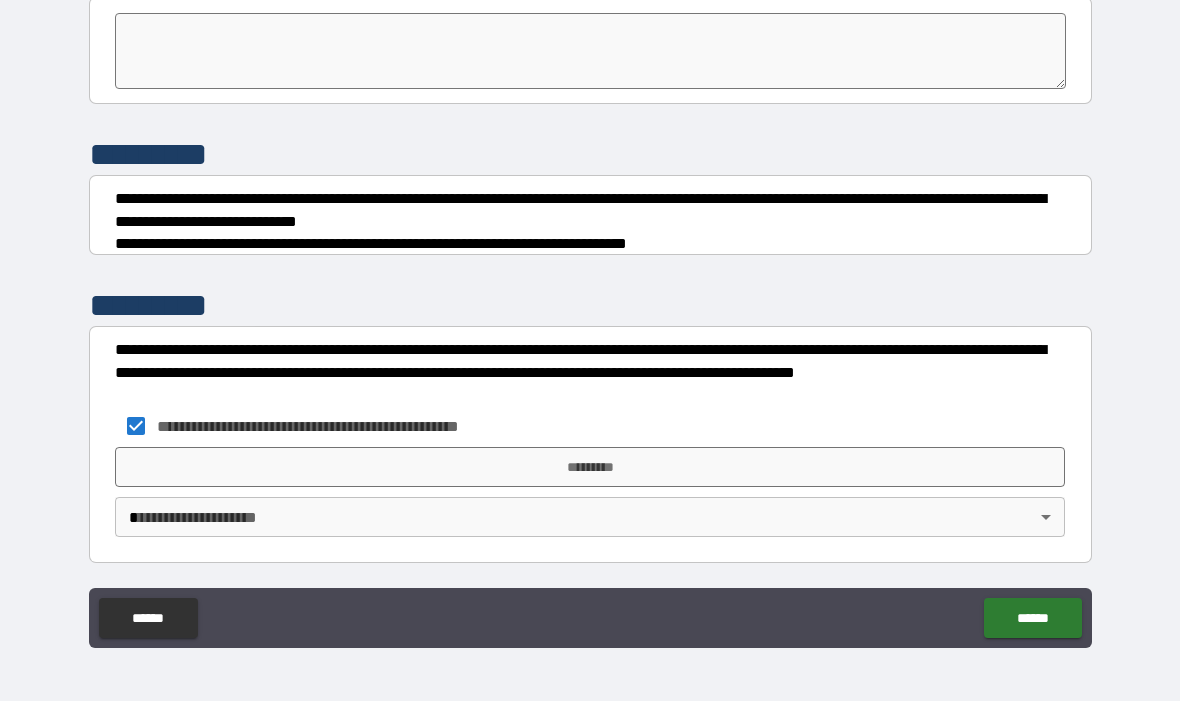 click on "*********" at bounding box center (590, 468) 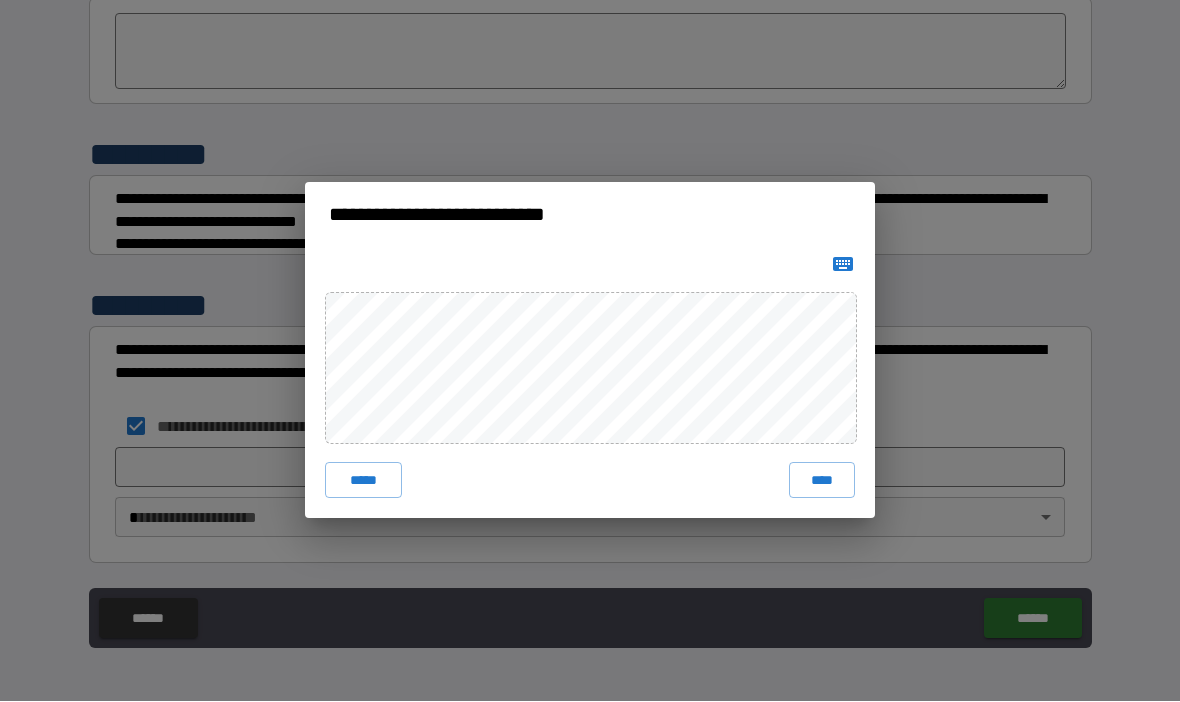 click on "****" at bounding box center [822, 481] 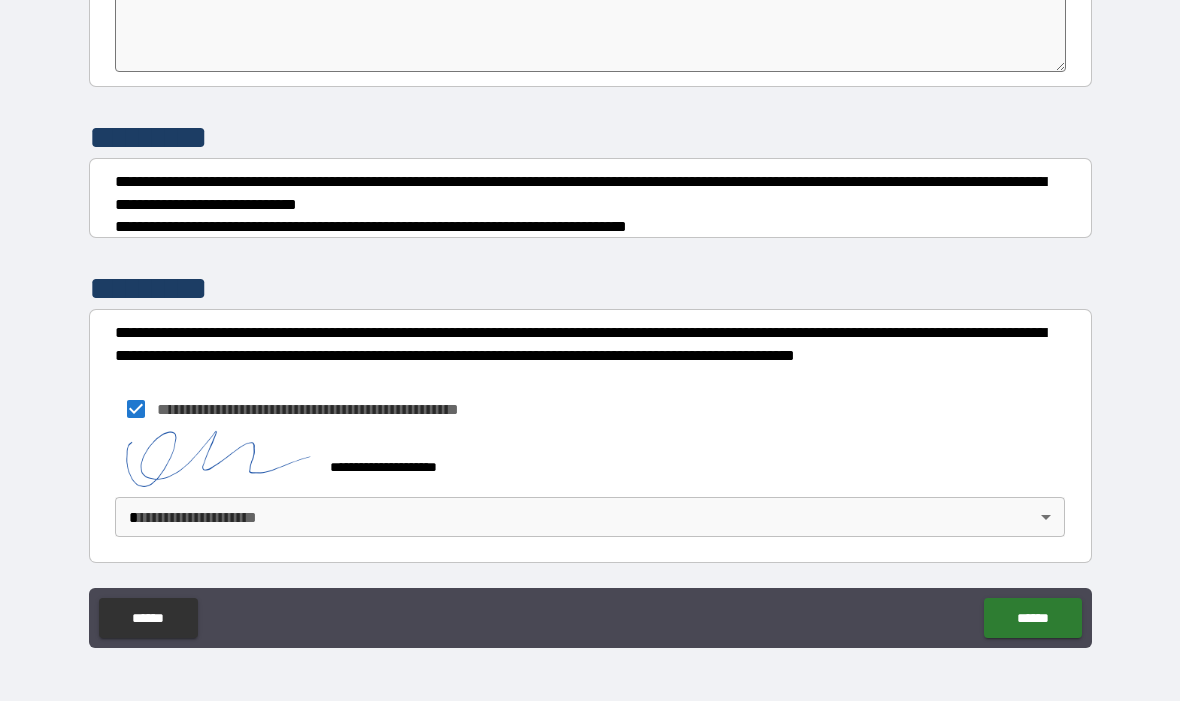 scroll, scrollTop: 5712, scrollLeft: 0, axis: vertical 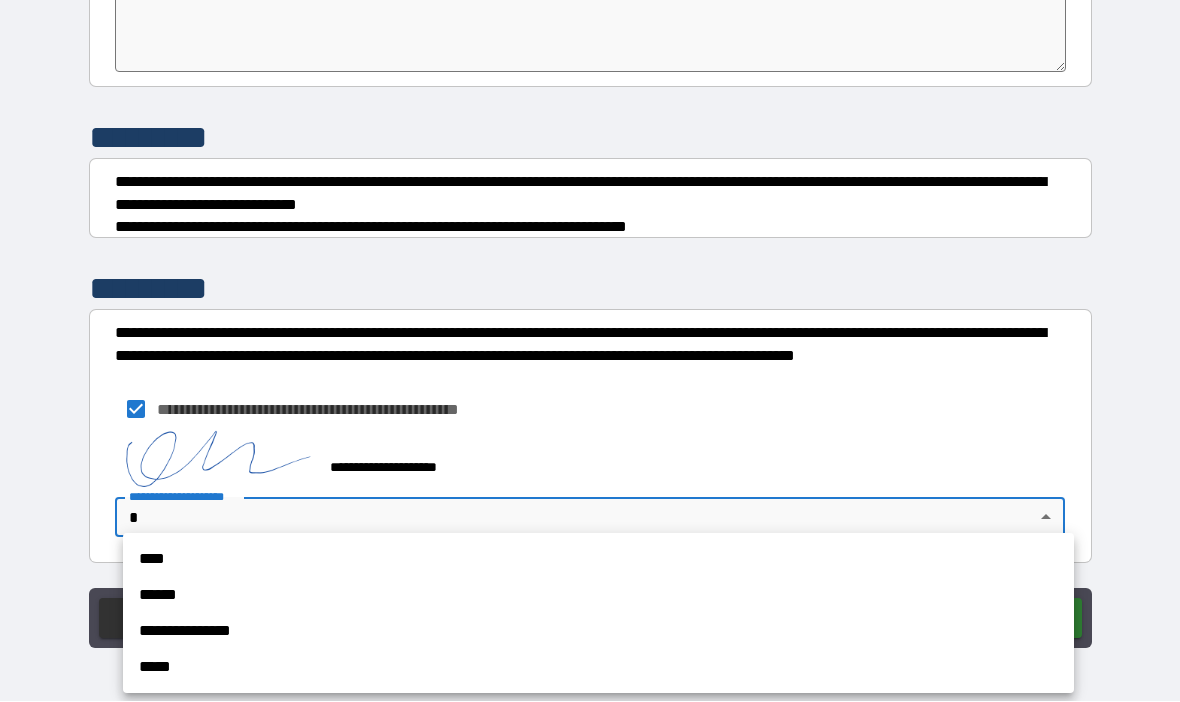 click on "******" at bounding box center [598, 596] 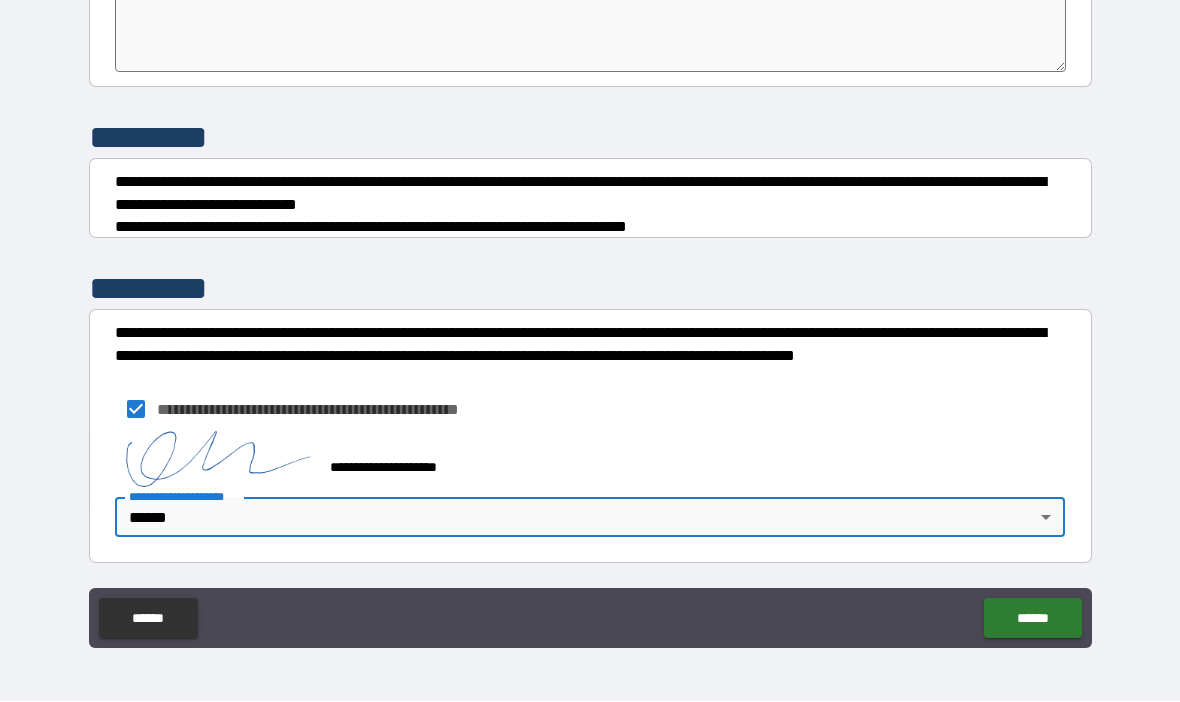 click on "**********" at bounding box center [590, 316] 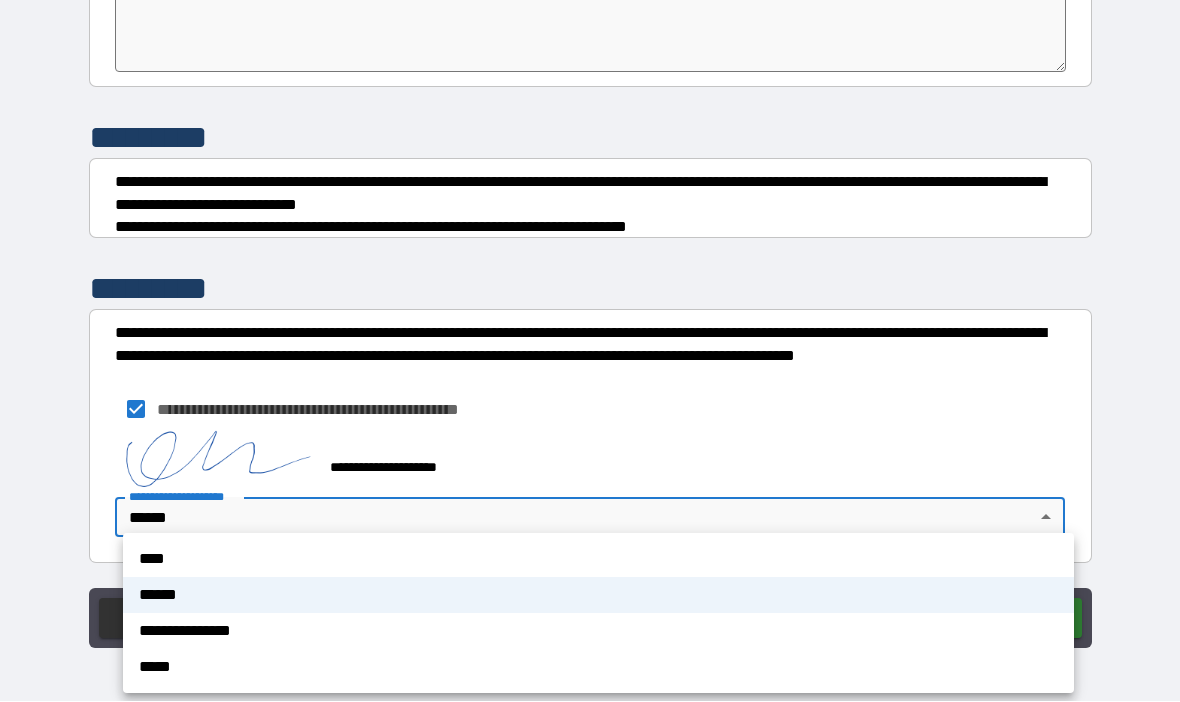 click on "**********" at bounding box center [598, 632] 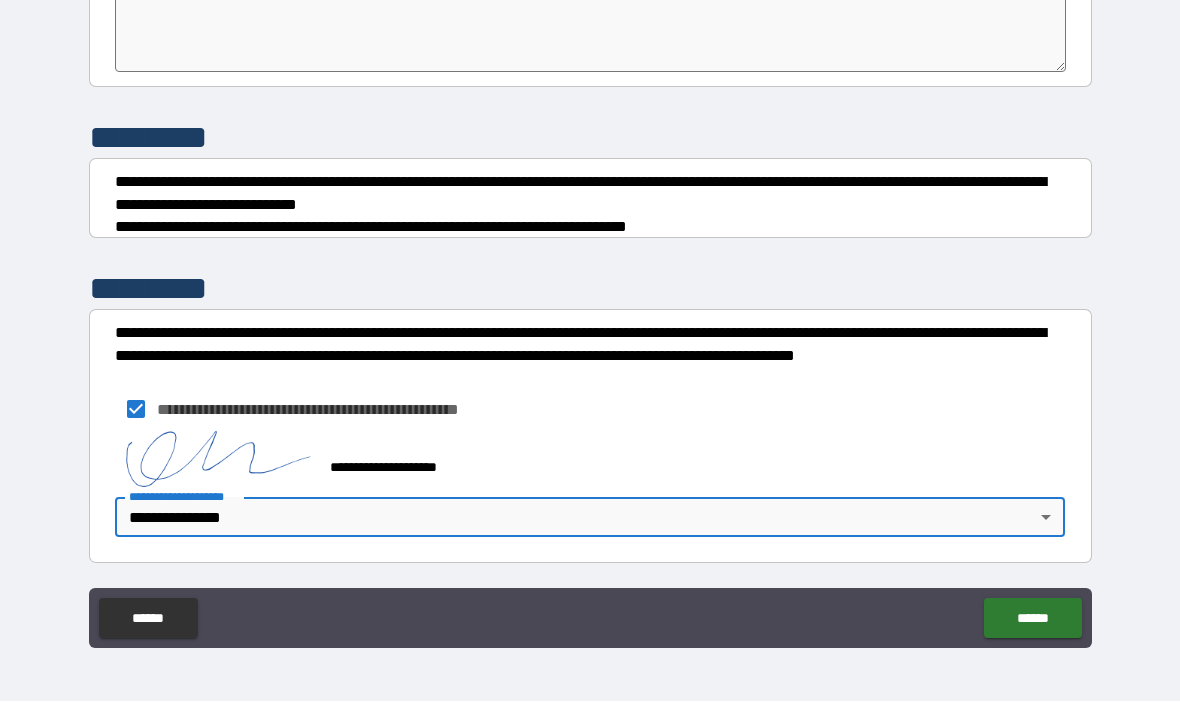 click on "******" at bounding box center [1032, 619] 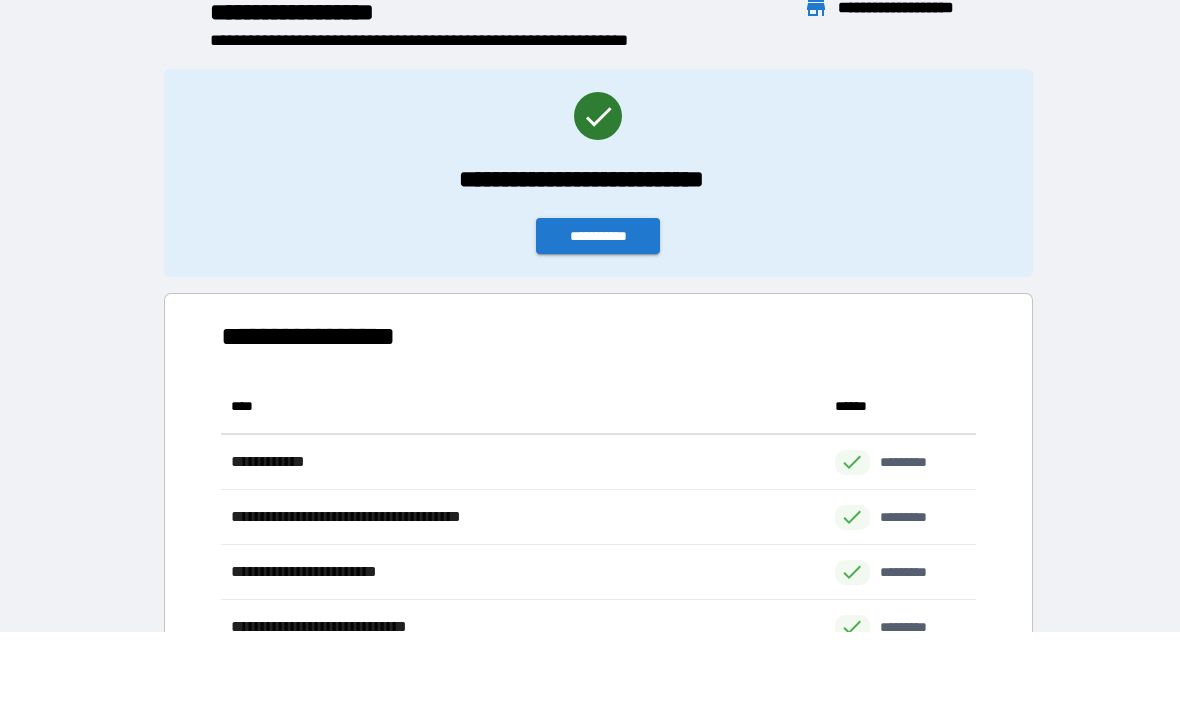 scroll, scrollTop: 1, scrollLeft: 1, axis: both 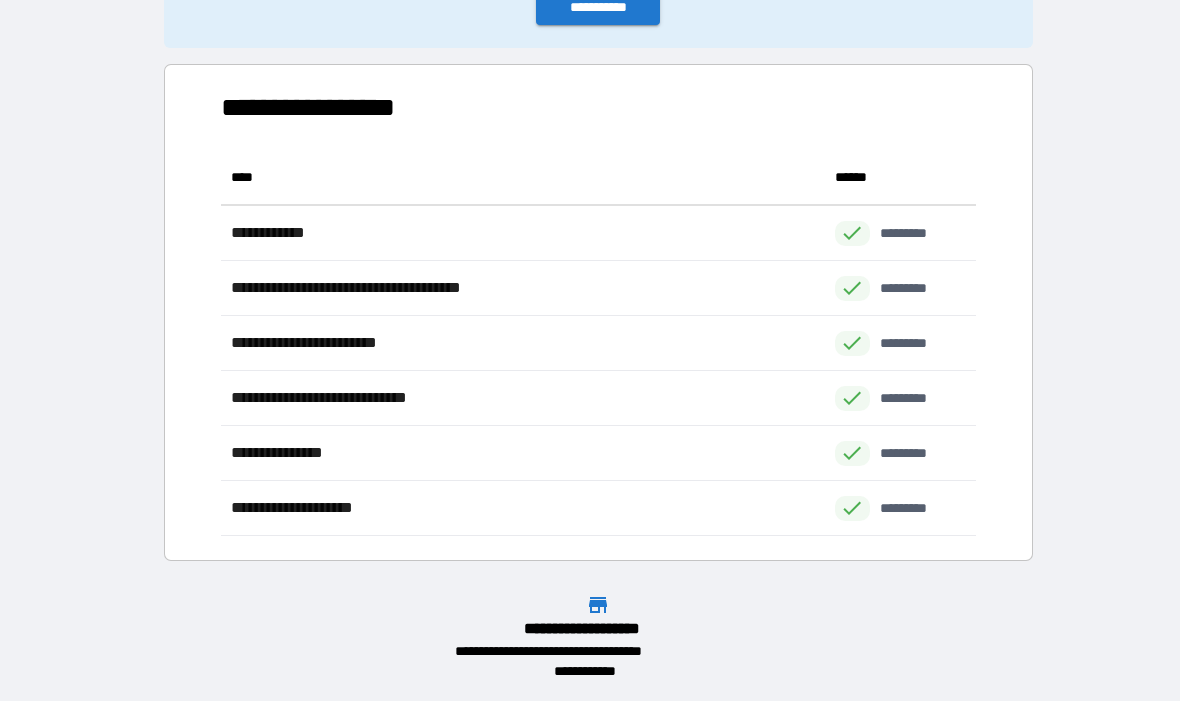 click on "**********" at bounding box center (598, 8) 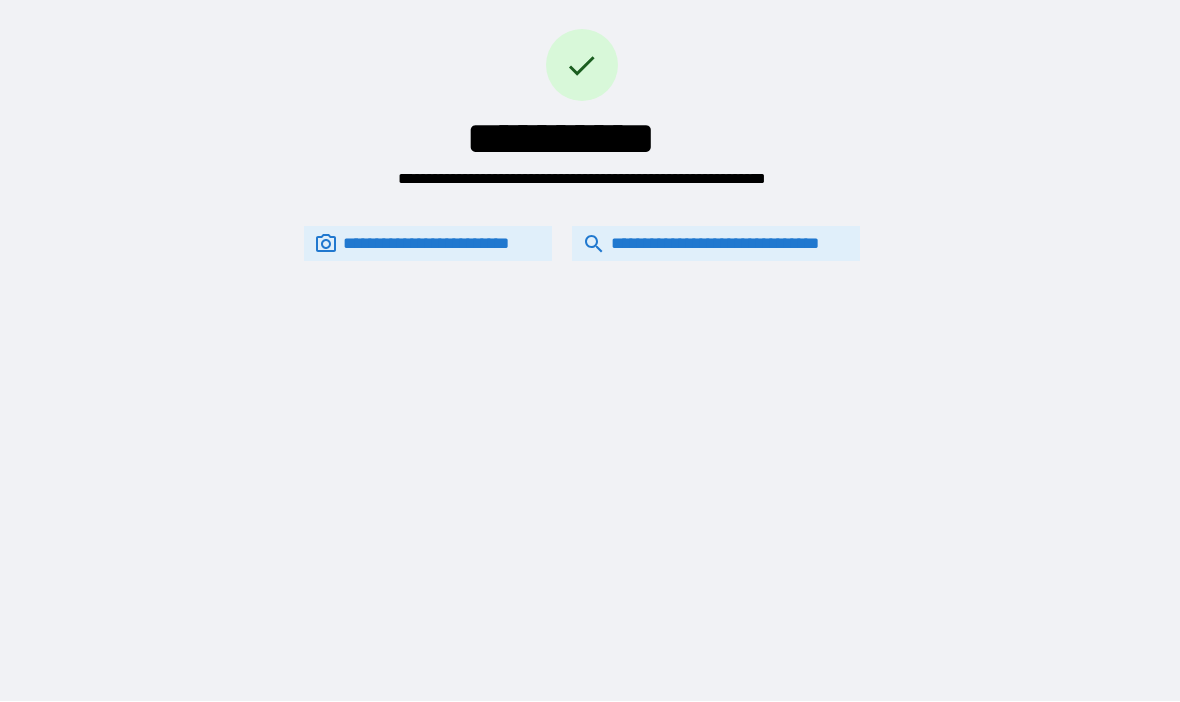 scroll, scrollTop: 0, scrollLeft: 0, axis: both 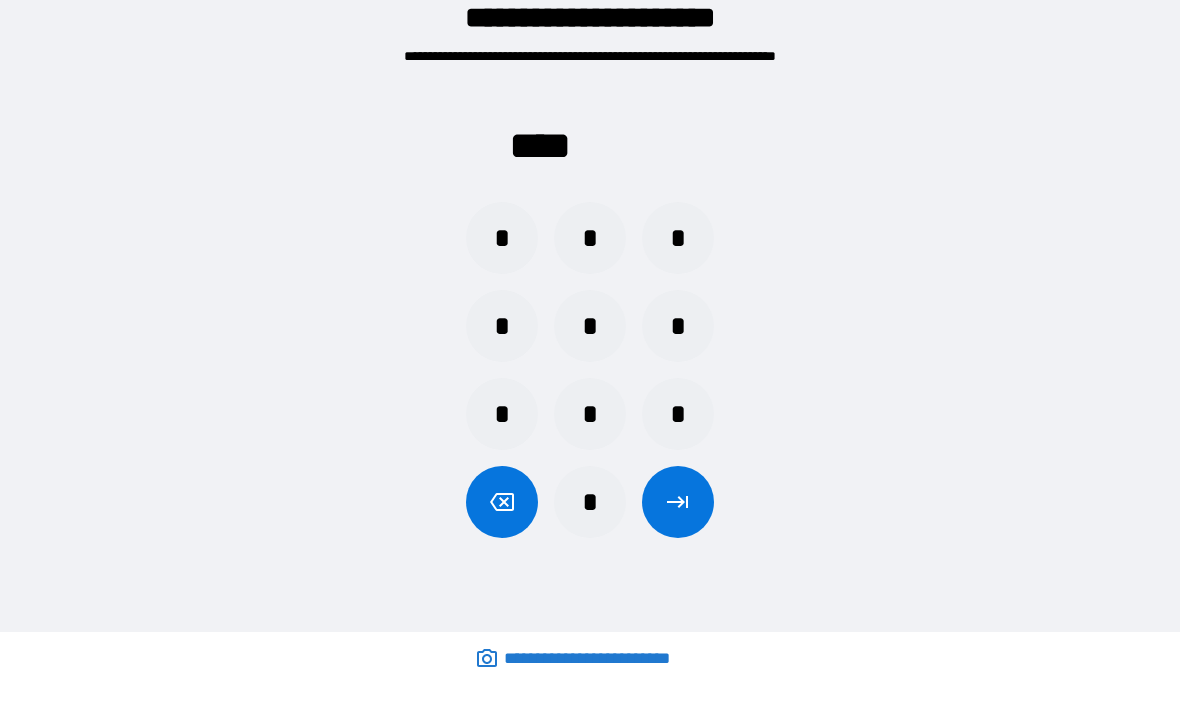 click on "*" at bounding box center (678, 415) 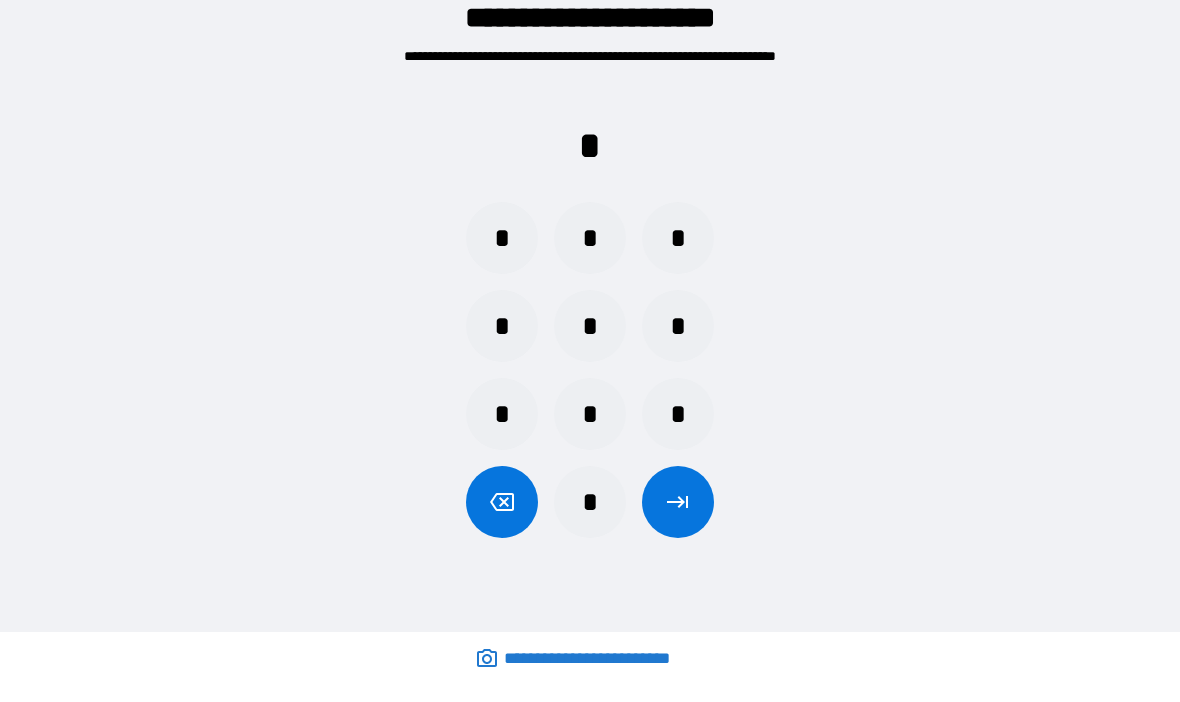 click on "*" at bounding box center [502, 327] 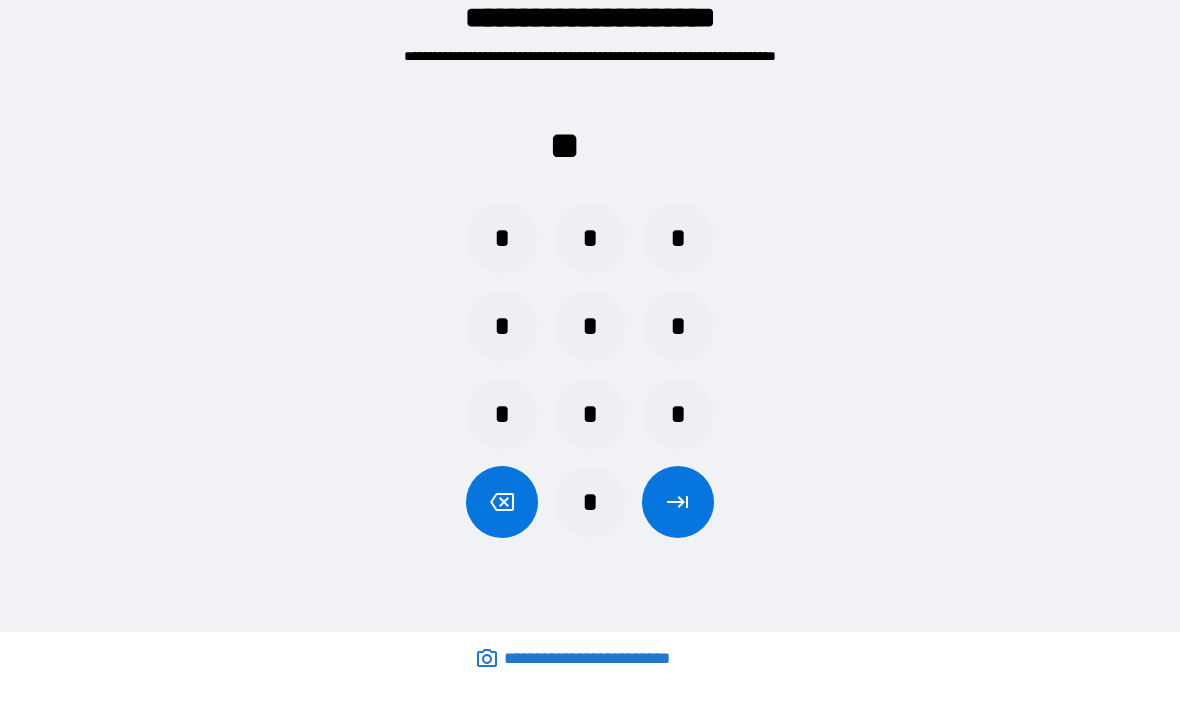 click on "*" at bounding box center [502, 415] 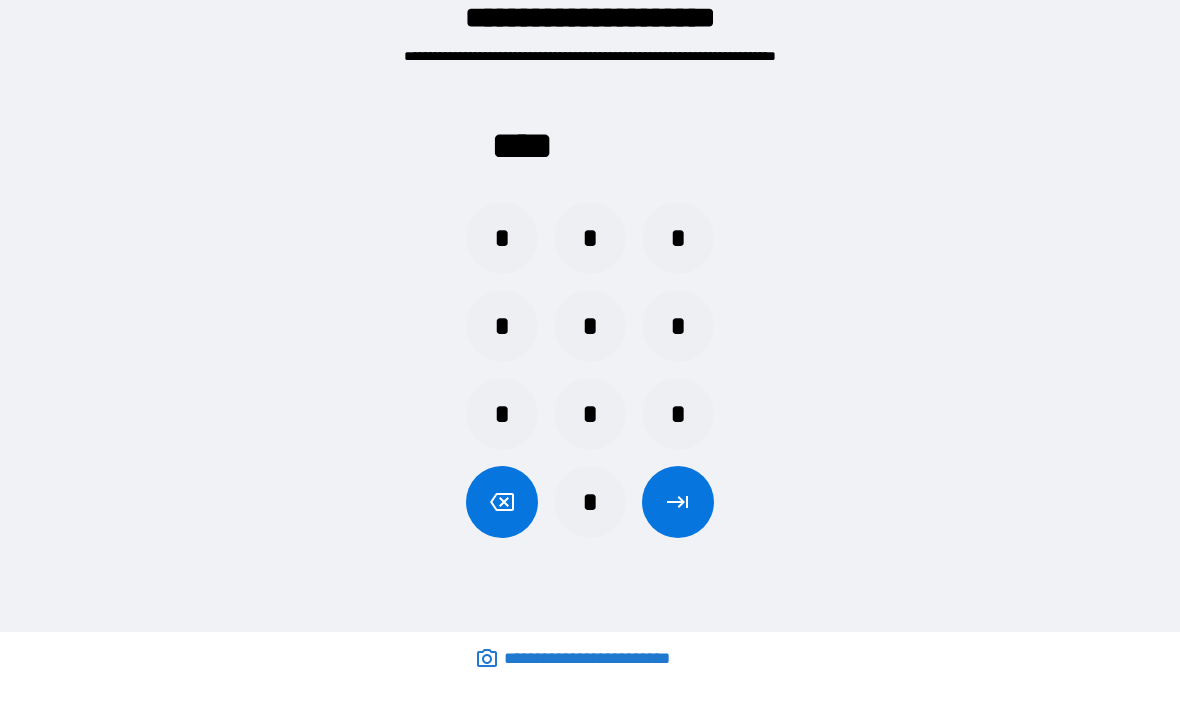 click at bounding box center [678, 503] 